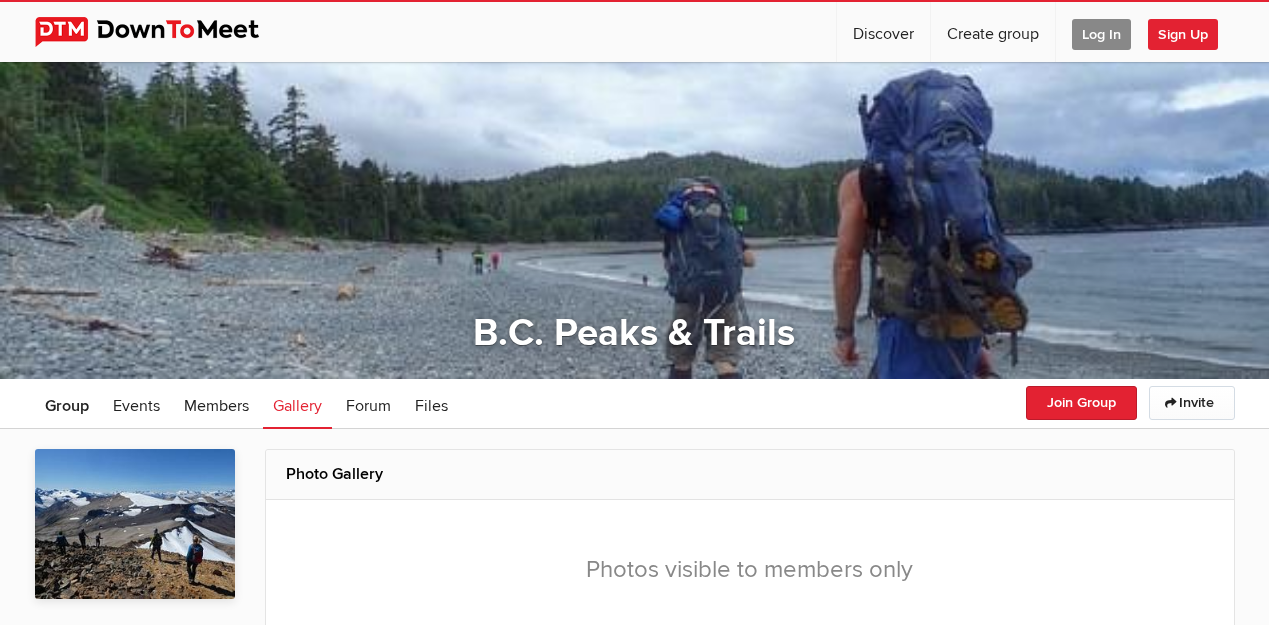 scroll, scrollTop: 0, scrollLeft: 0, axis: both 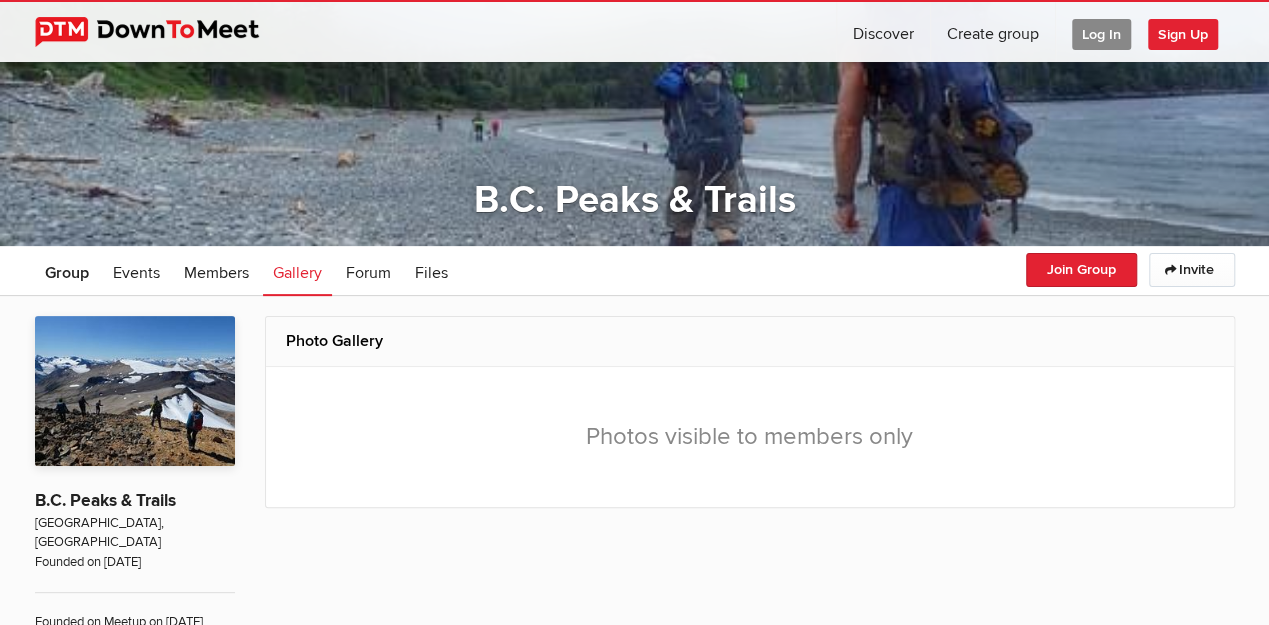 click on "Log In" 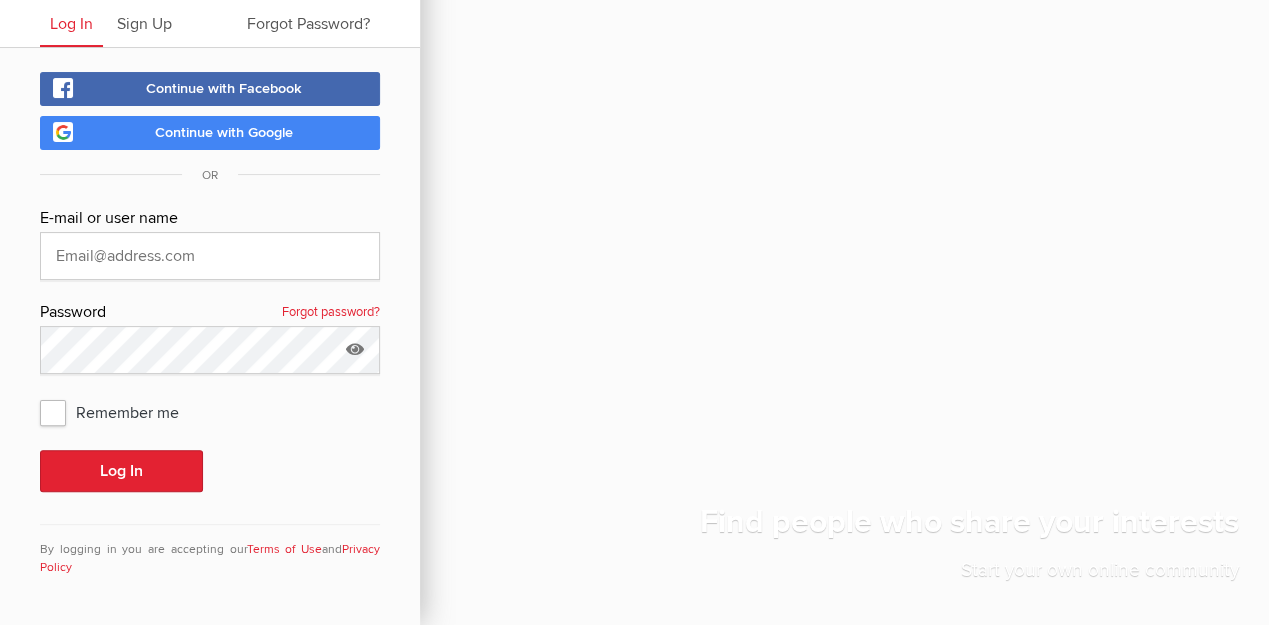 scroll, scrollTop: 62, scrollLeft: 0, axis: vertical 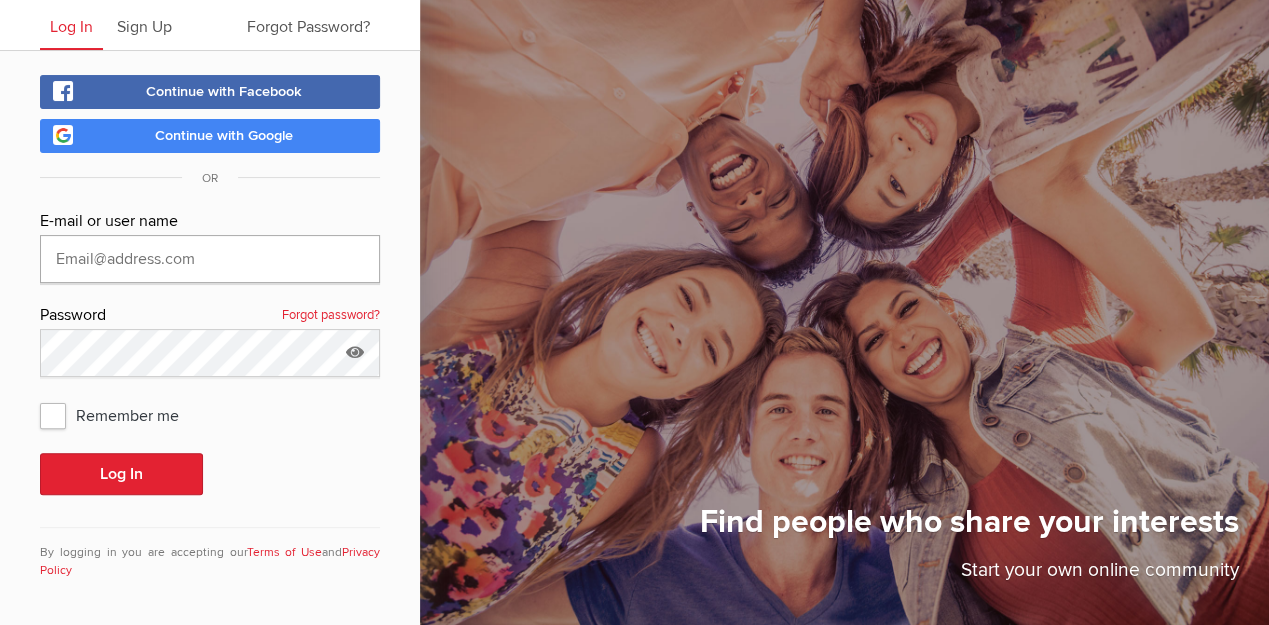 click at bounding box center [210, 259] 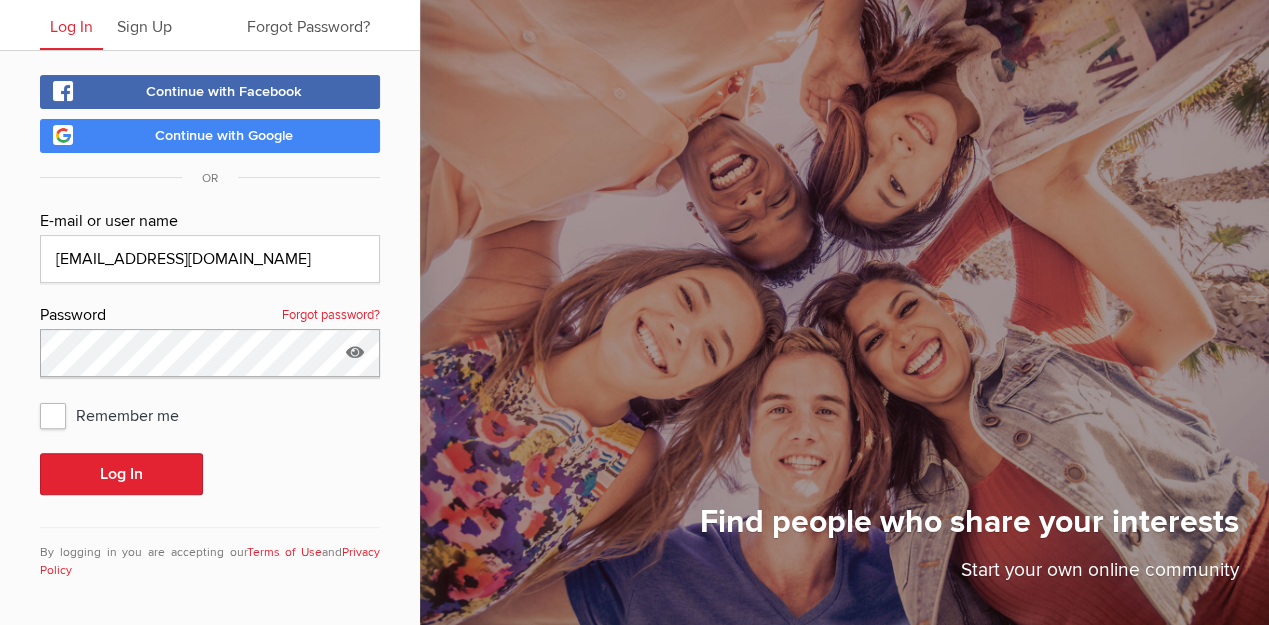 click on "Log In" 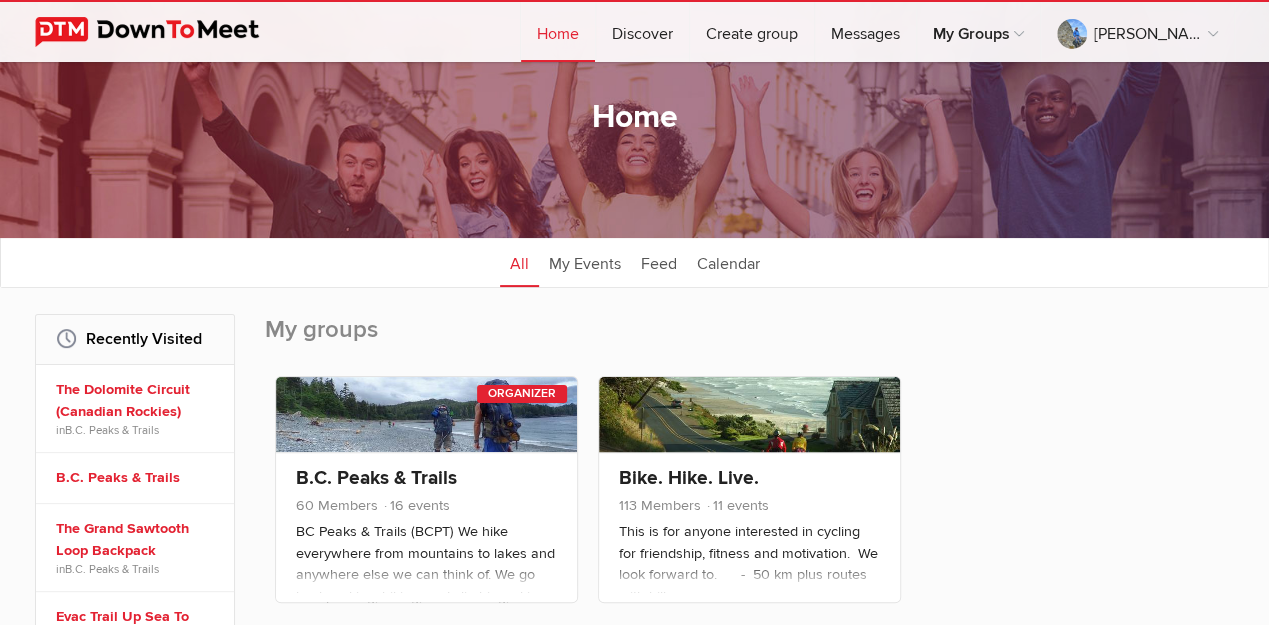 scroll, scrollTop: 133, scrollLeft: 0, axis: vertical 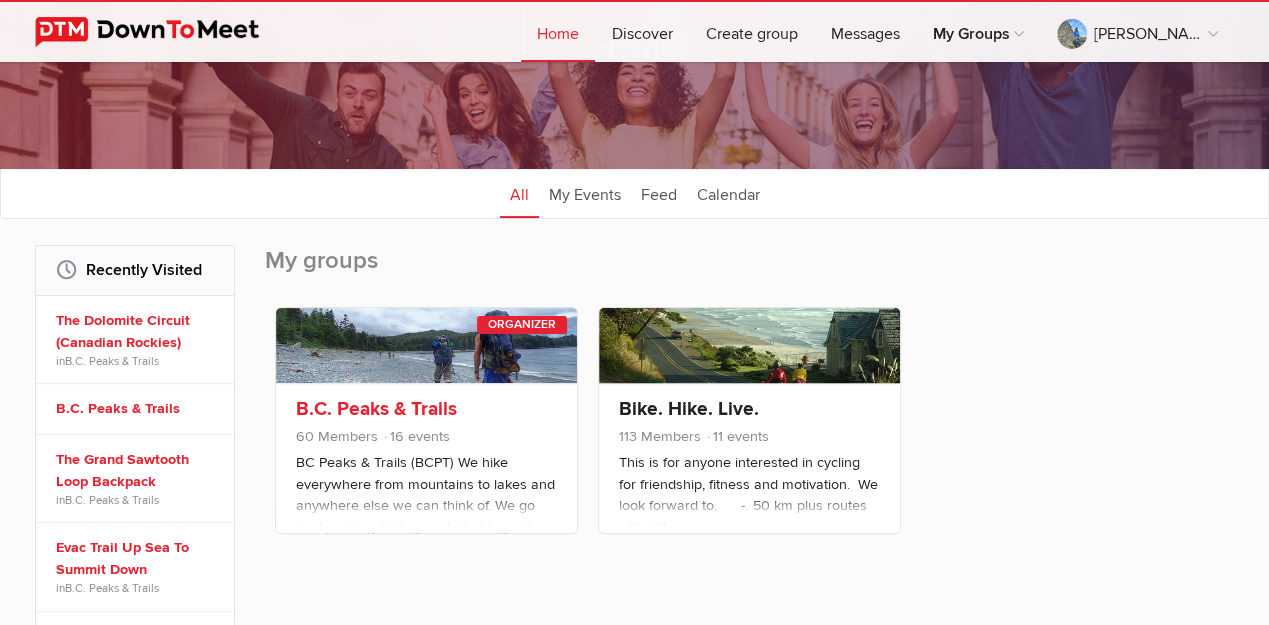 click 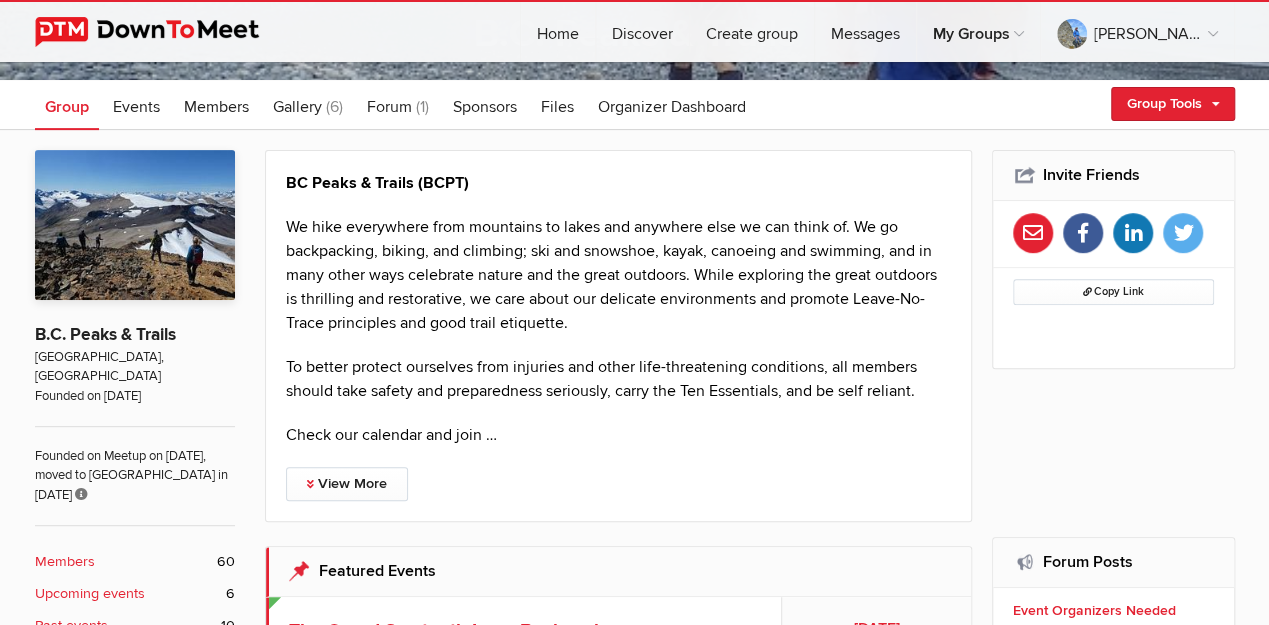 scroll, scrollTop: 266, scrollLeft: 0, axis: vertical 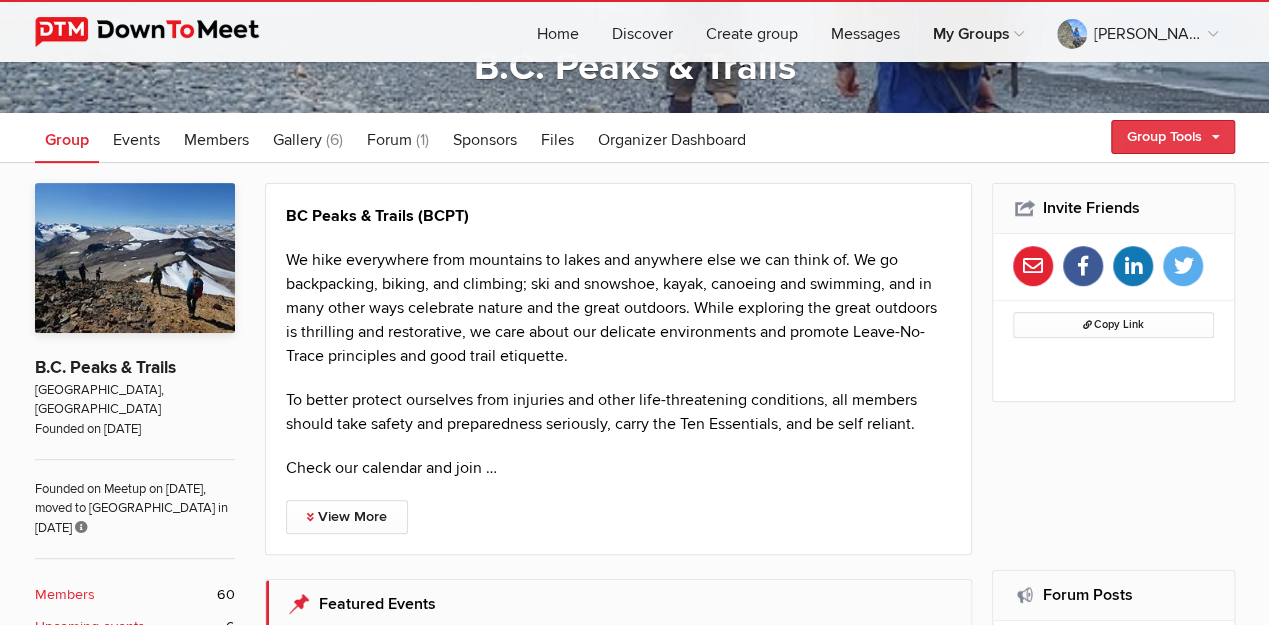click on "Group Tools" 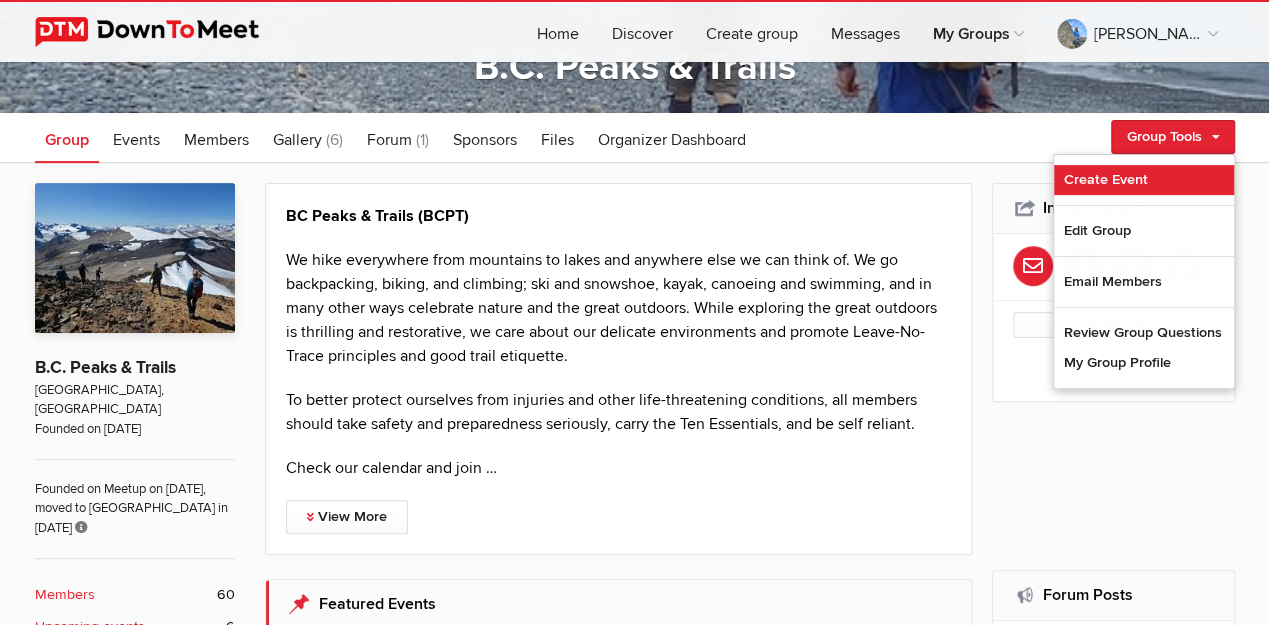 click on "Create Event" 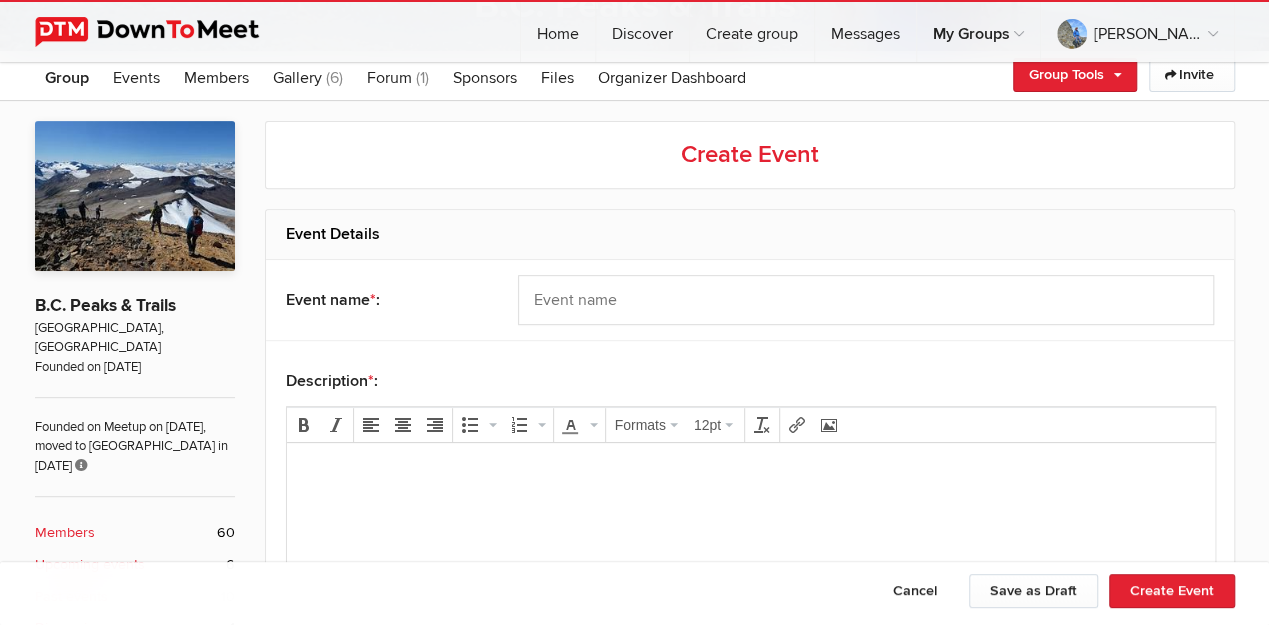 scroll, scrollTop: 466, scrollLeft: 0, axis: vertical 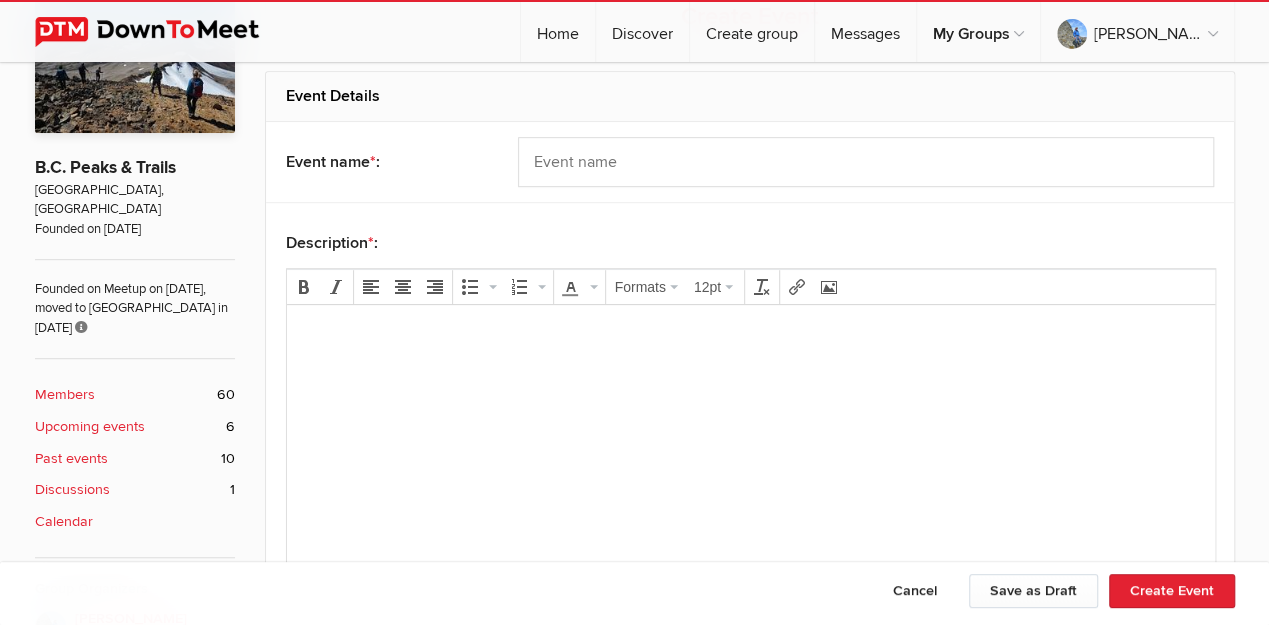 click at bounding box center (750, 333) 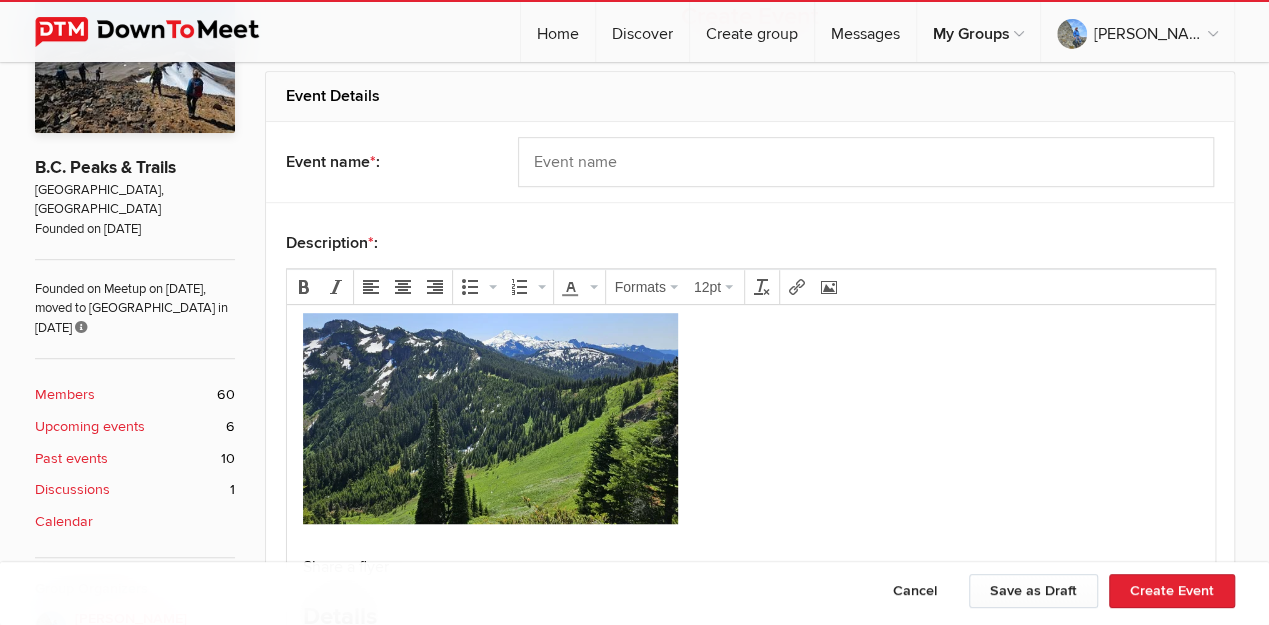 scroll, scrollTop: 666, scrollLeft: 0, axis: vertical 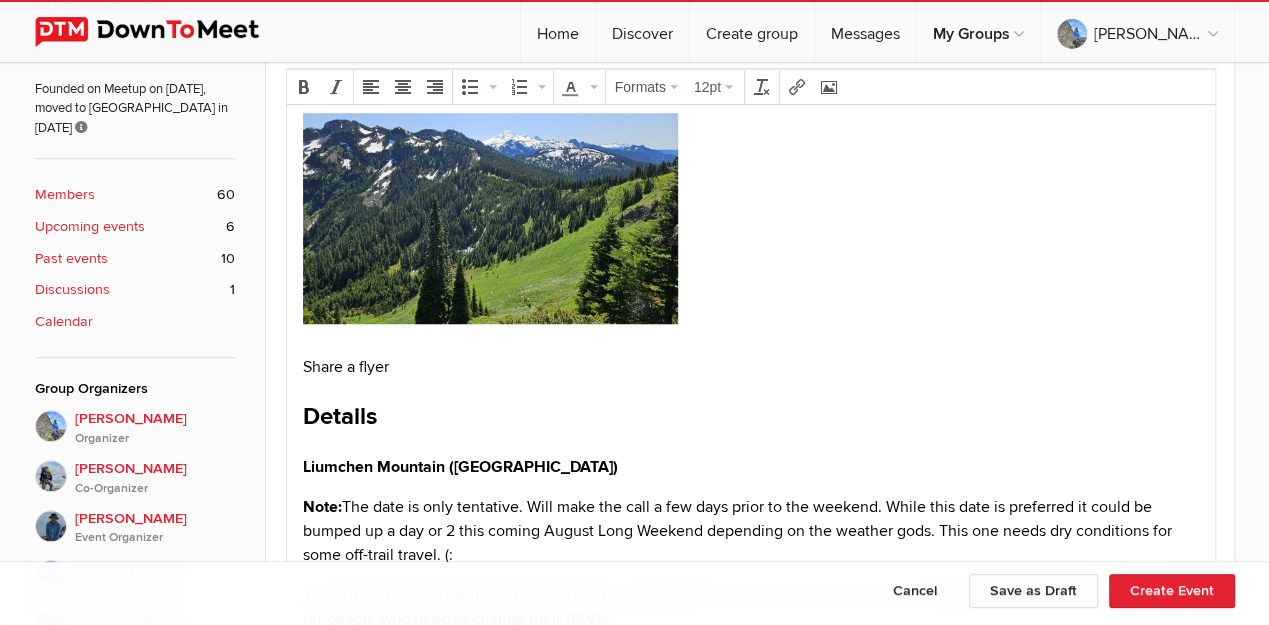 click on "Share a flyer" at bounding box center [750, 367] 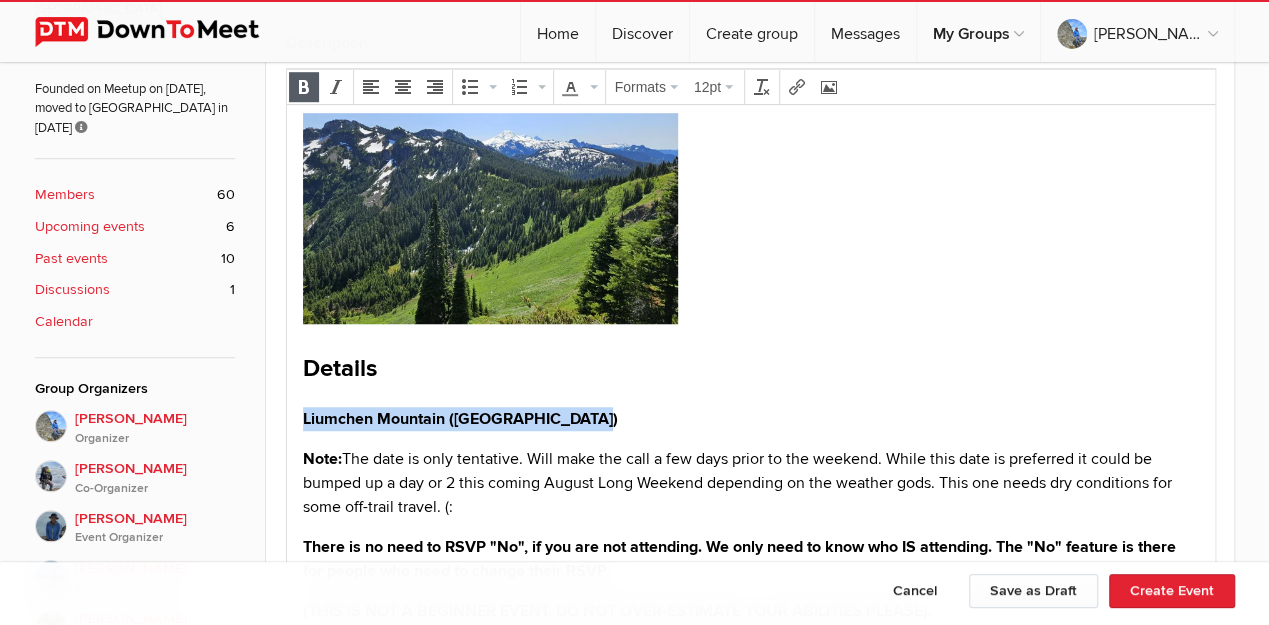drag, startPoint x: 299, startPoint y: 417, endPoint x: 606, endPoint y: 418, distance: 307.00162 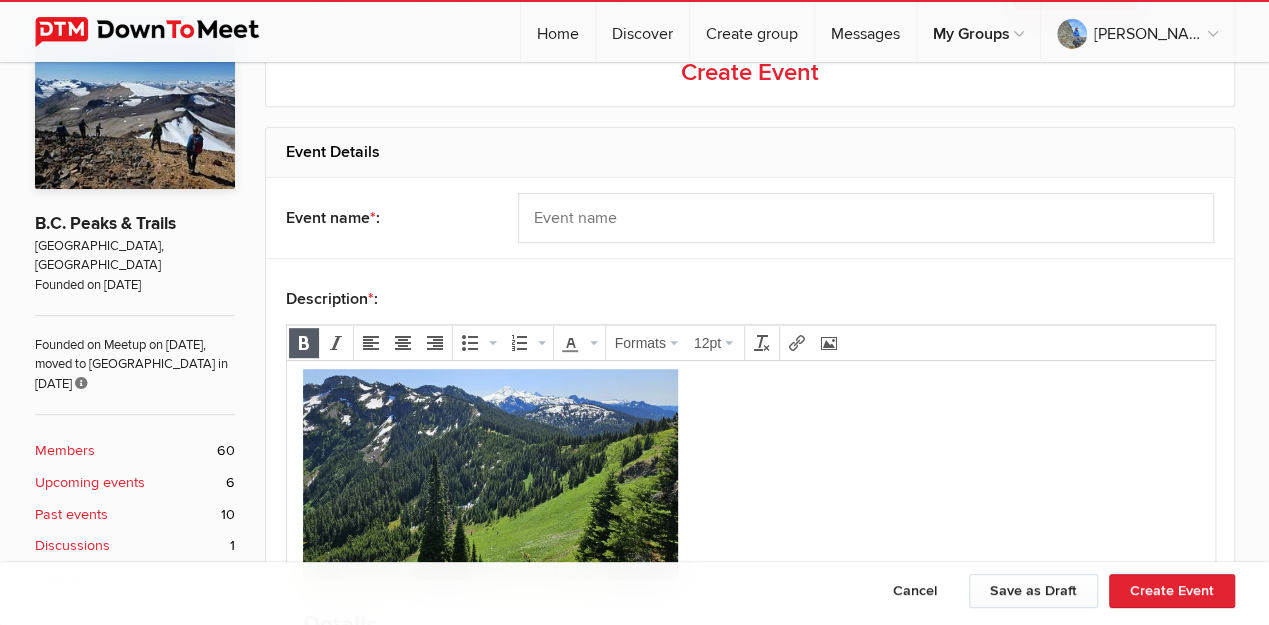 scroll, scrollTop: 400, scrollLeft: 0, axis: vertical 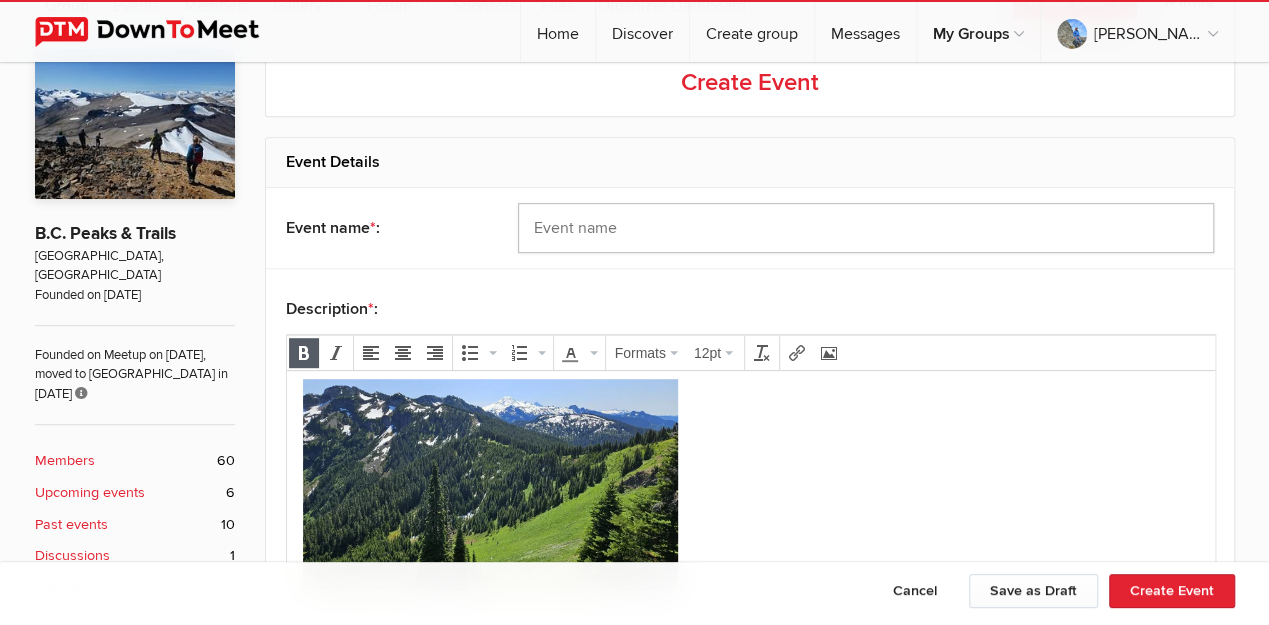 click 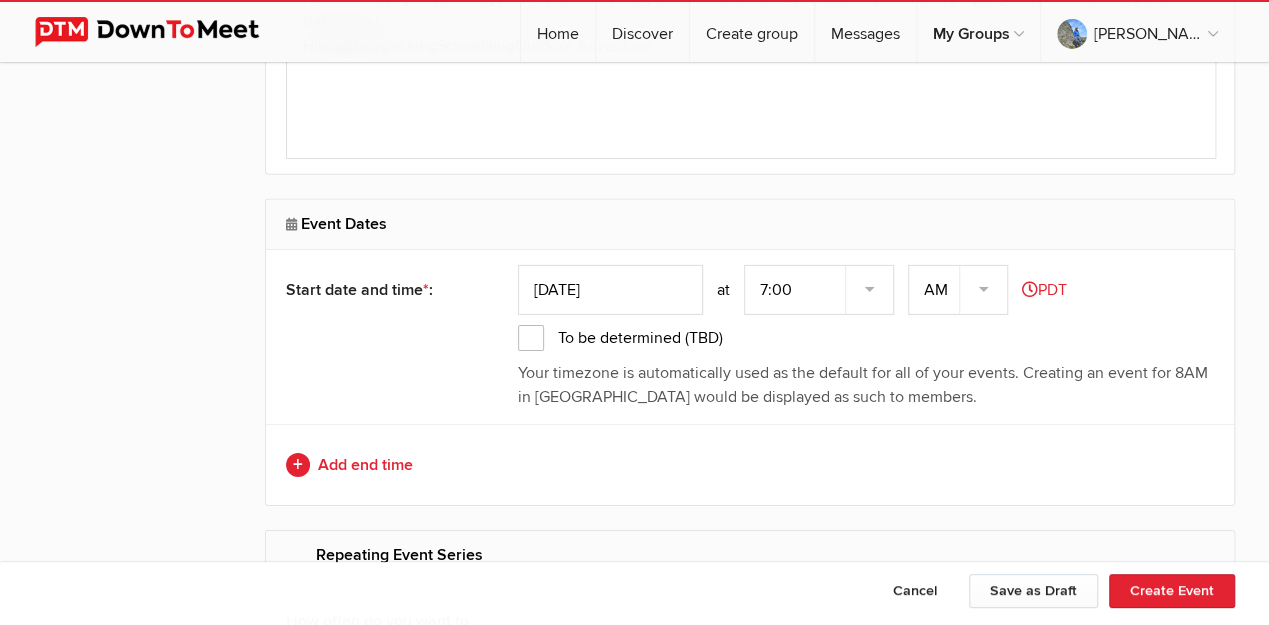 scroll, scrollTop: 3066, scrollLeft: 0, axis: vertical 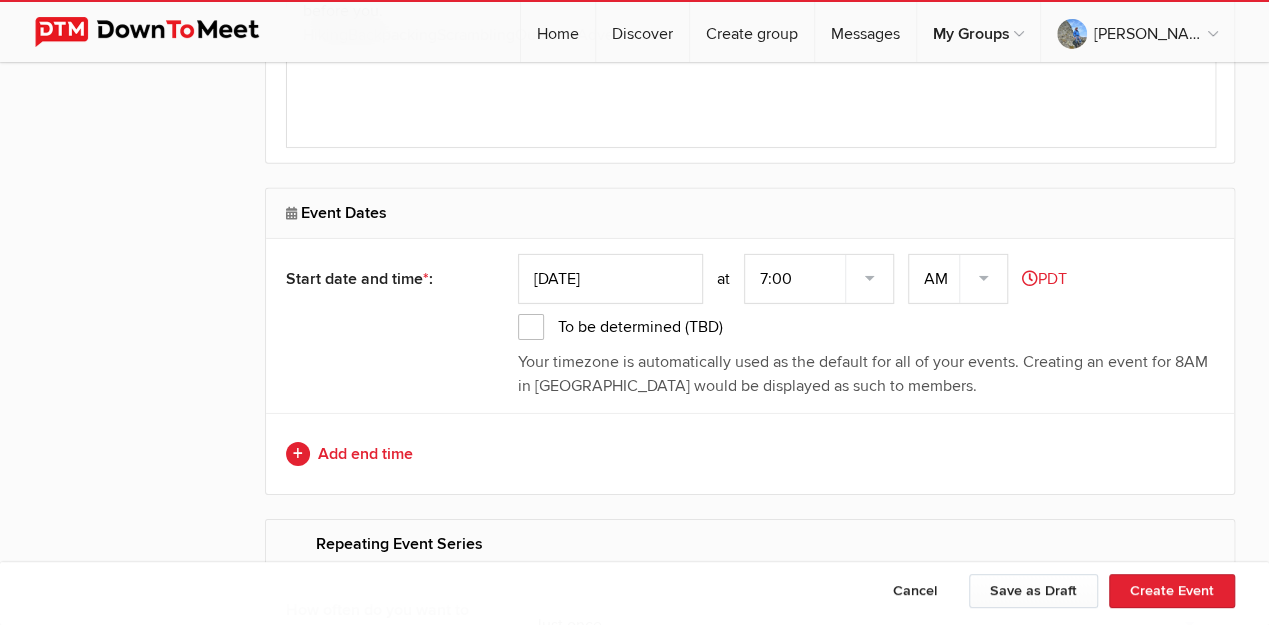 type on "Liumchen Mountain ([GEOGRAPHIC_DATA])" 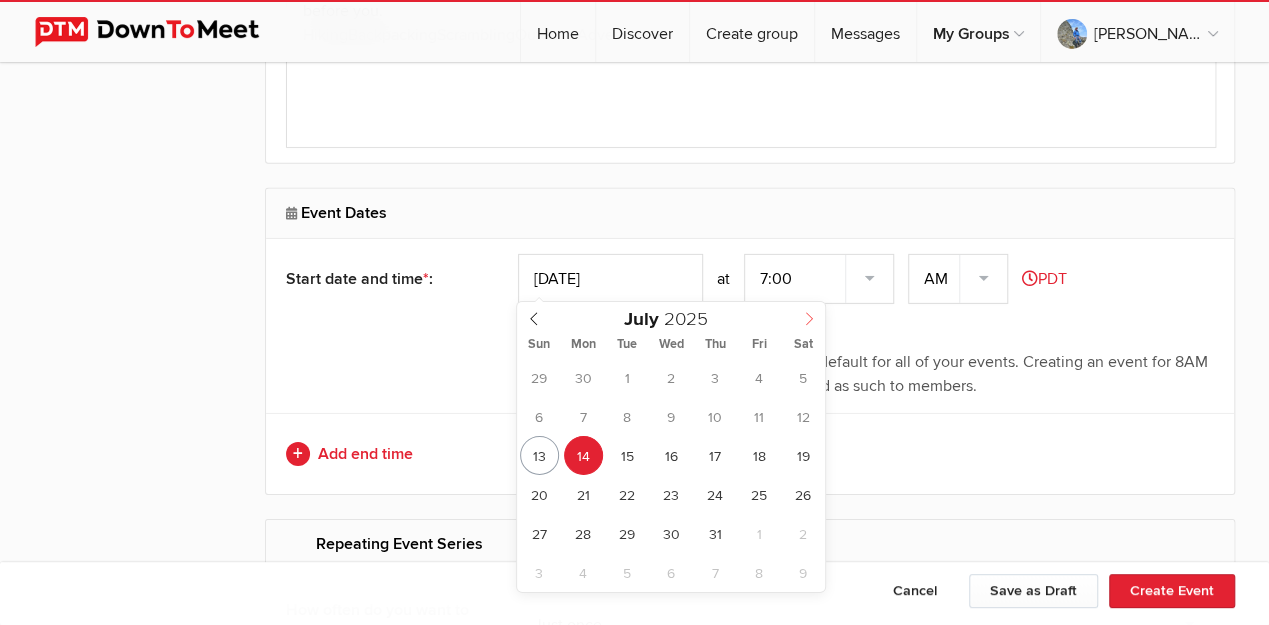 click 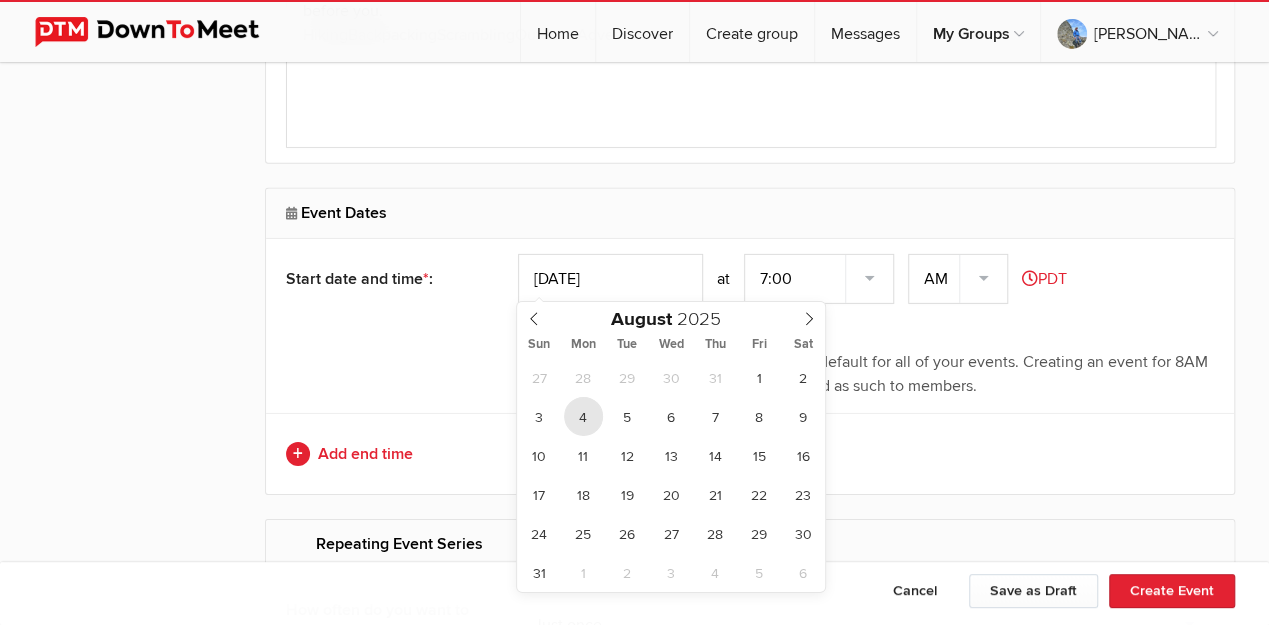 type on "[DATE]" 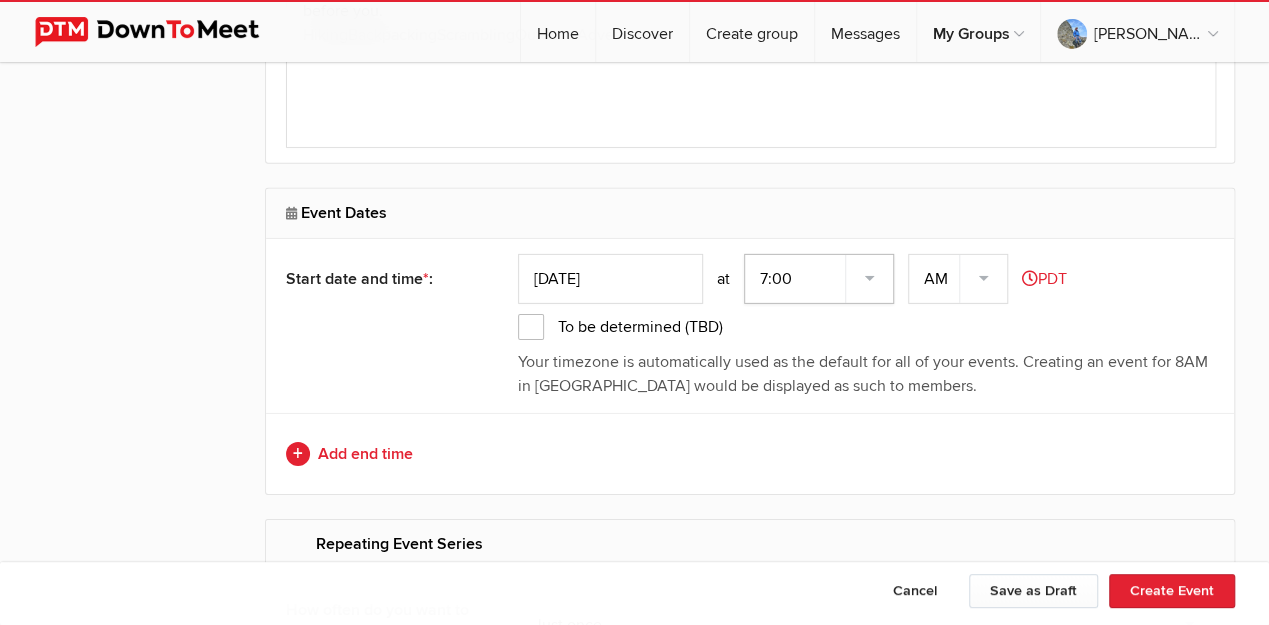 click on "7:00 7:15 7:30 7:45 8:00 8:15 8:30 8:45 9:00 9:15 9:30 9:45 10:00 10:15 10:30 10:45 11:00 11:15 11:30 11:45 12:00 12:15 12:30 12:45 1:00 1:15 1:30 1:45 2:00 2:15 2:30 2:45 3:00 3:15 3:30 3:45 4:00 4:15 4:30 4:45 5:00 5:15 5:30 5:45 6:00 6:15 6:30 6:45" 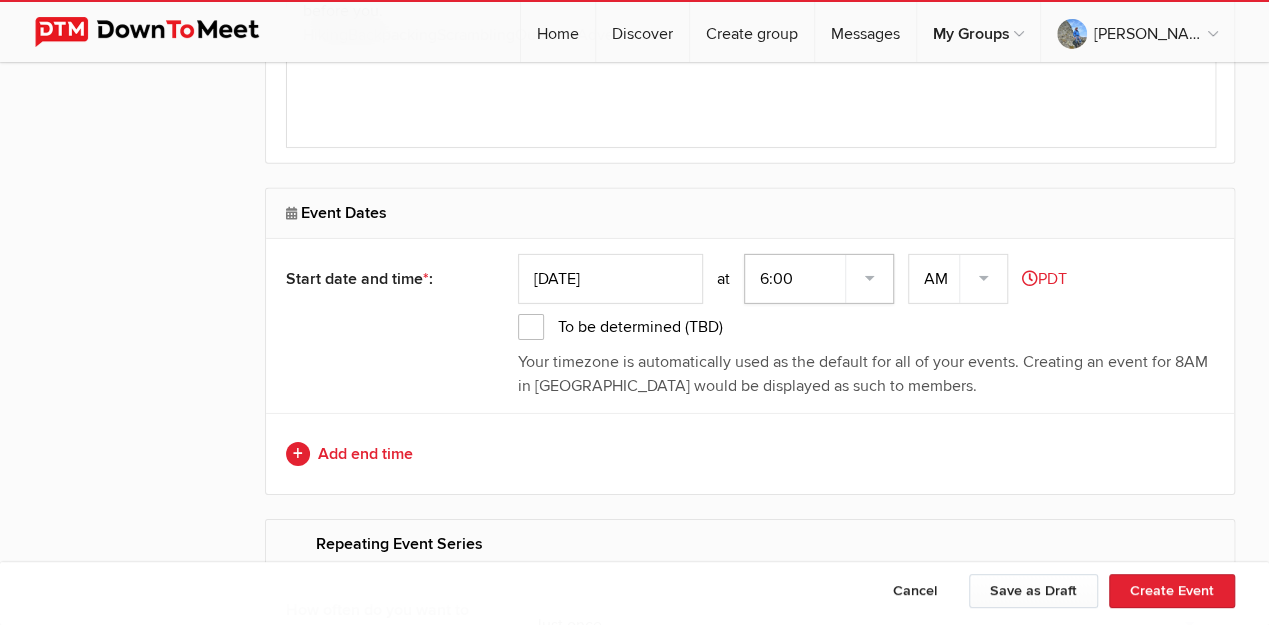 click on "7:00 7:15 7:30 7:45 8:00 8:15 8:30 8:45 9:00 9:15 9:30 9:45 10:00 10:15 10:30 10:45 11:00 11:15 11:30 11:45 12:00 12:15 12:30 12:45 1:00 1:15 1:30 1:45 2:00 2:15 2:30 2:45 3:00 3:15 3:30 3:45 4:00 4:15 4:30 4:45 5:00 5:15 5:30 5:45 6:00 6:15 6:30 6:45" 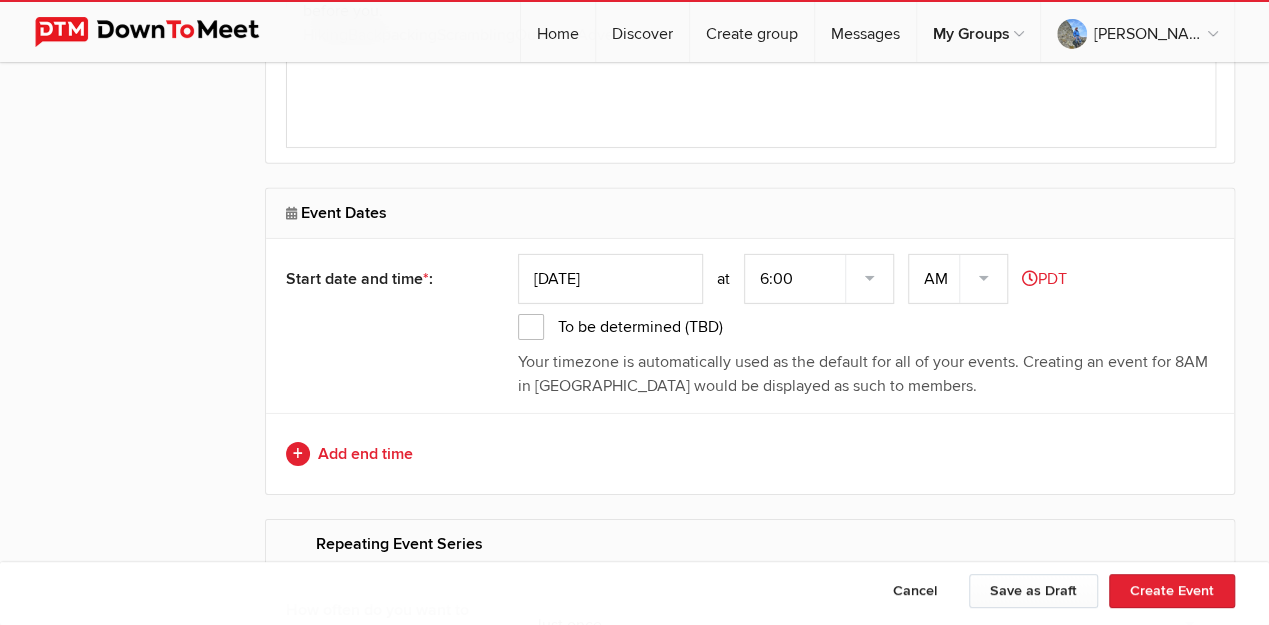 click on "To be determined (TBD)" 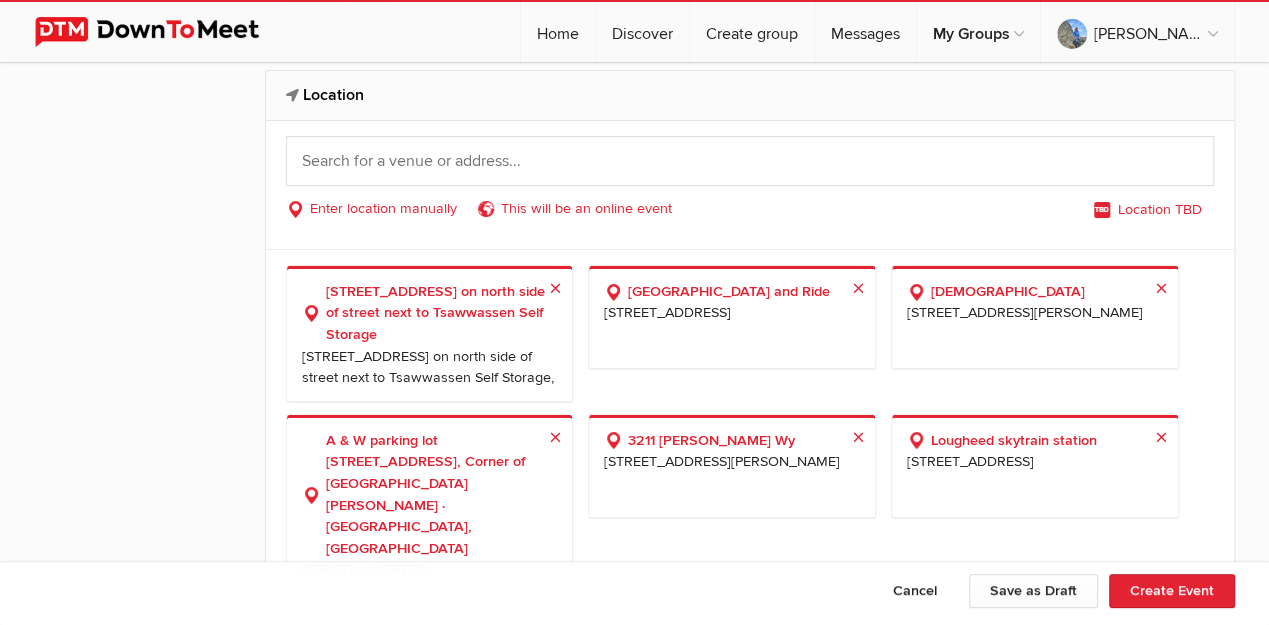 scroll, scrollTop: 3733, scrollLeft: 0, axis: vertical 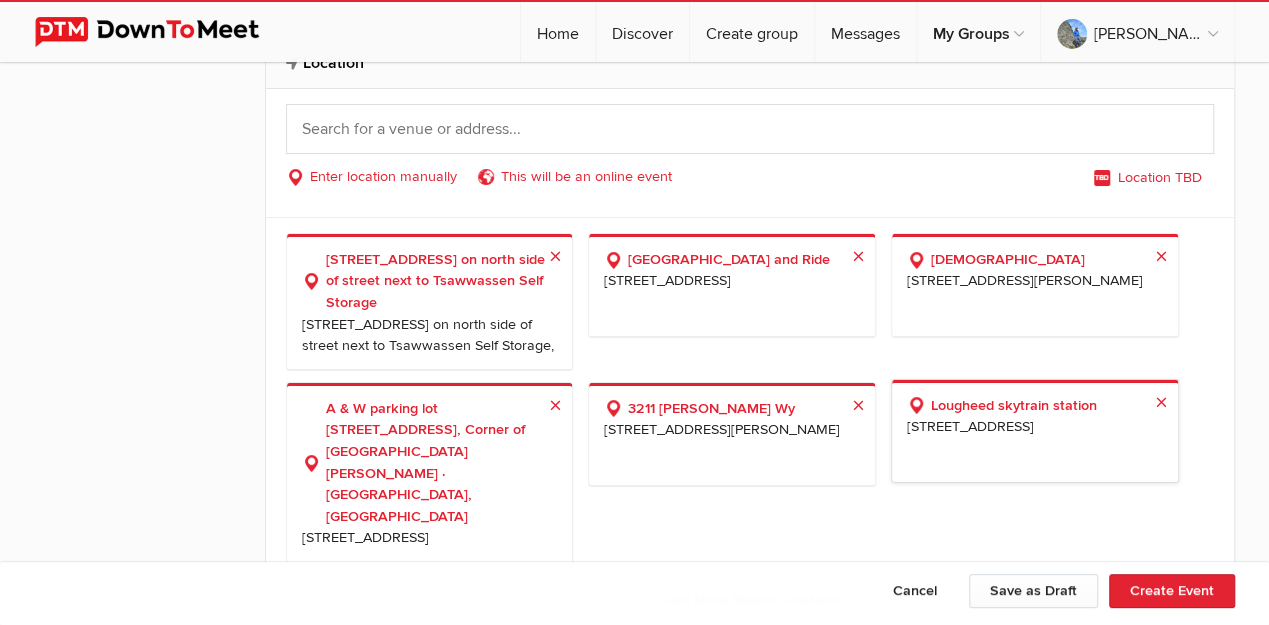 click on "[STREET_ADDRESS]" 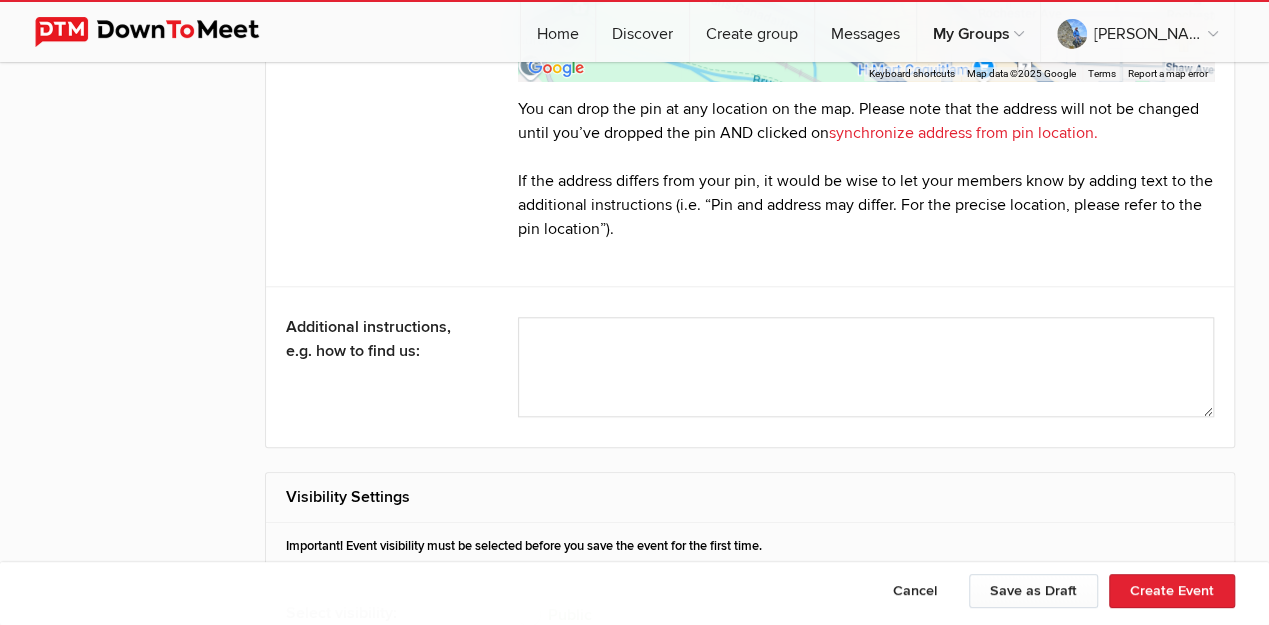 scroll, scrollTop: 4733, scrollLeft: 0, axis: vertical 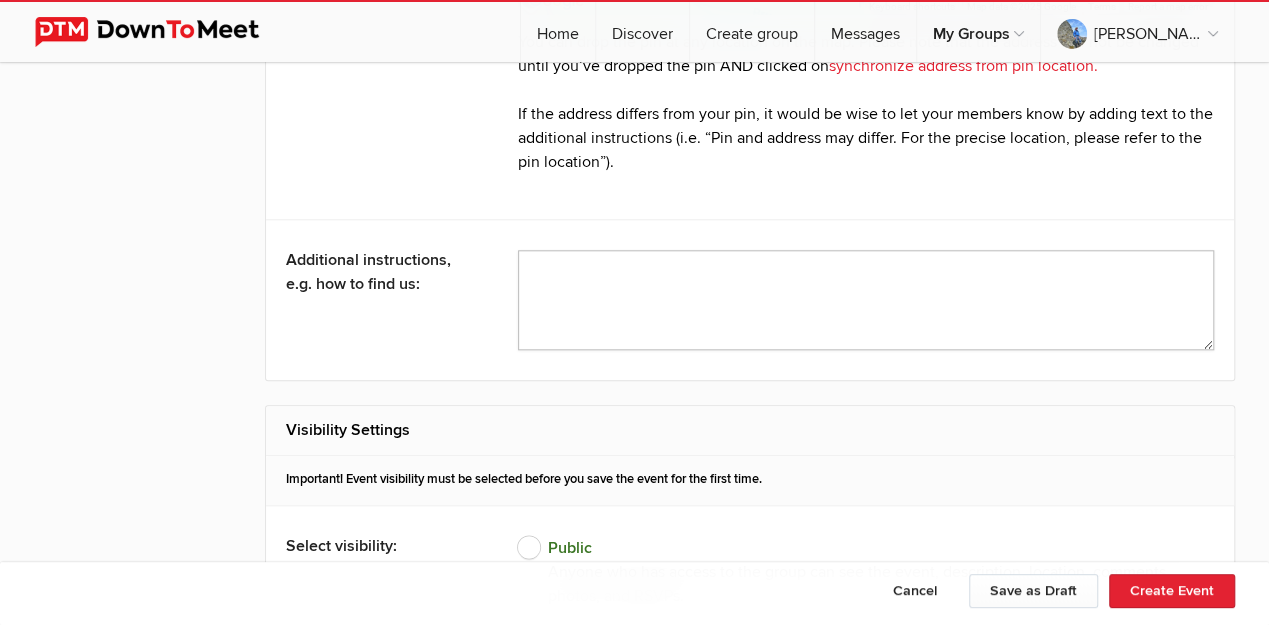 click 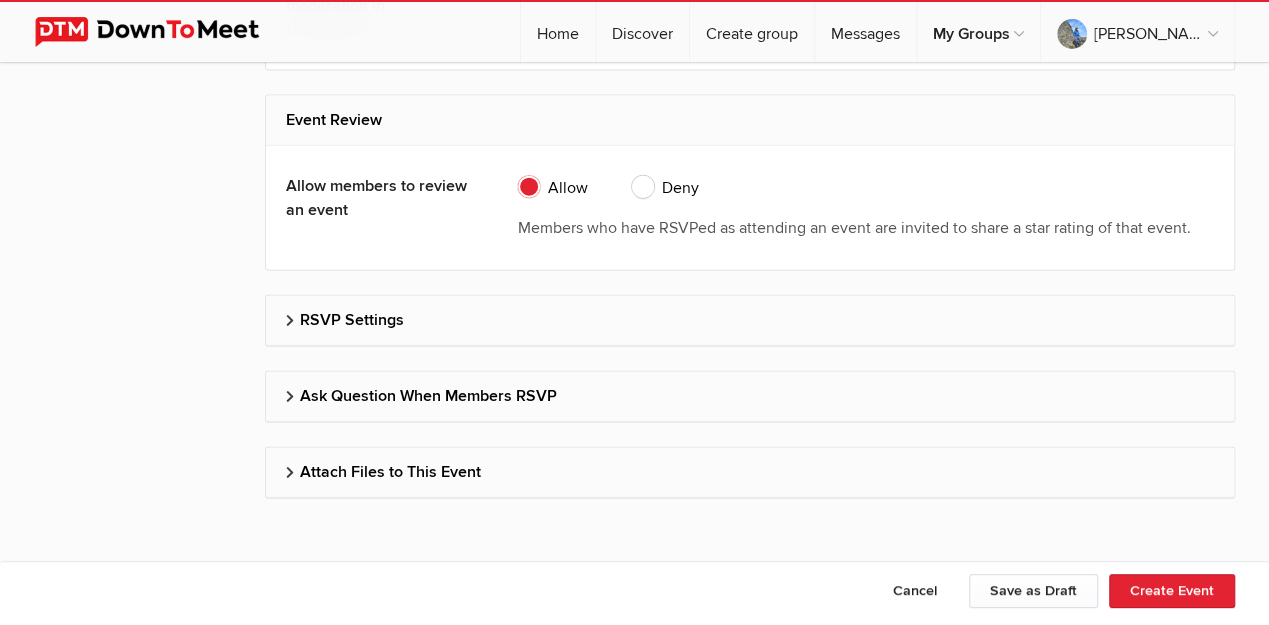 scroll, scrollTop: 6086, scrollLeft: 0, axis: vertical 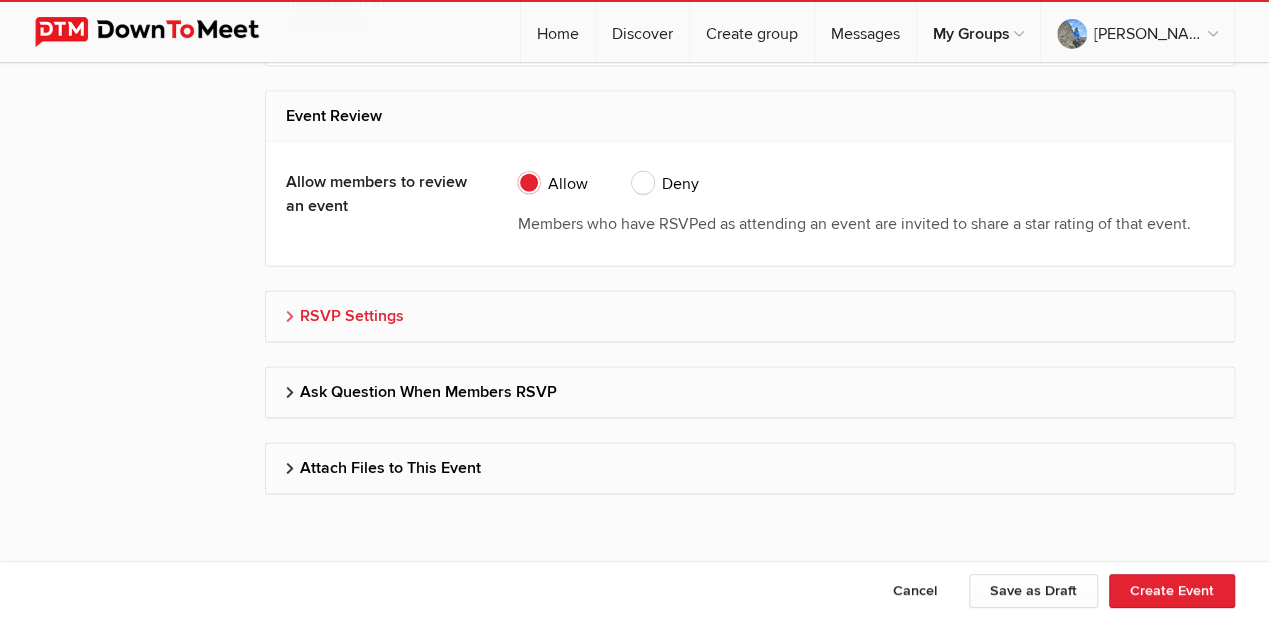 type on "Black Jeep" 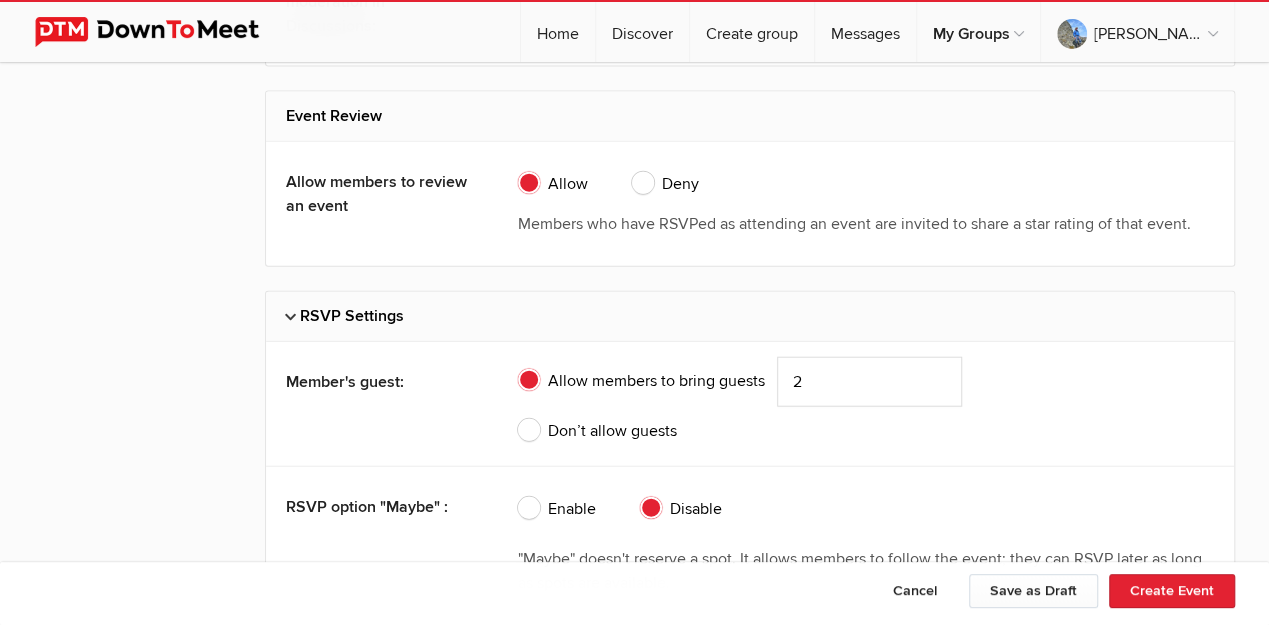click on "Don’t allow guests" 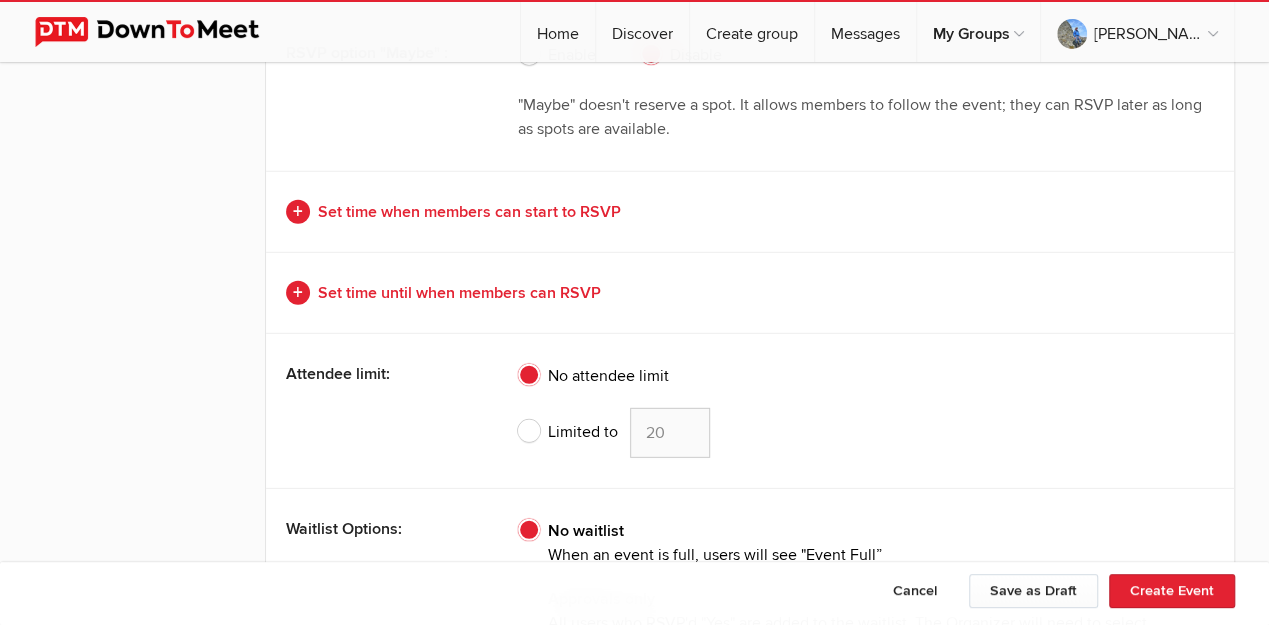 scroll, scrollTop: 6620, scrollLeft: 0, axis: vertical 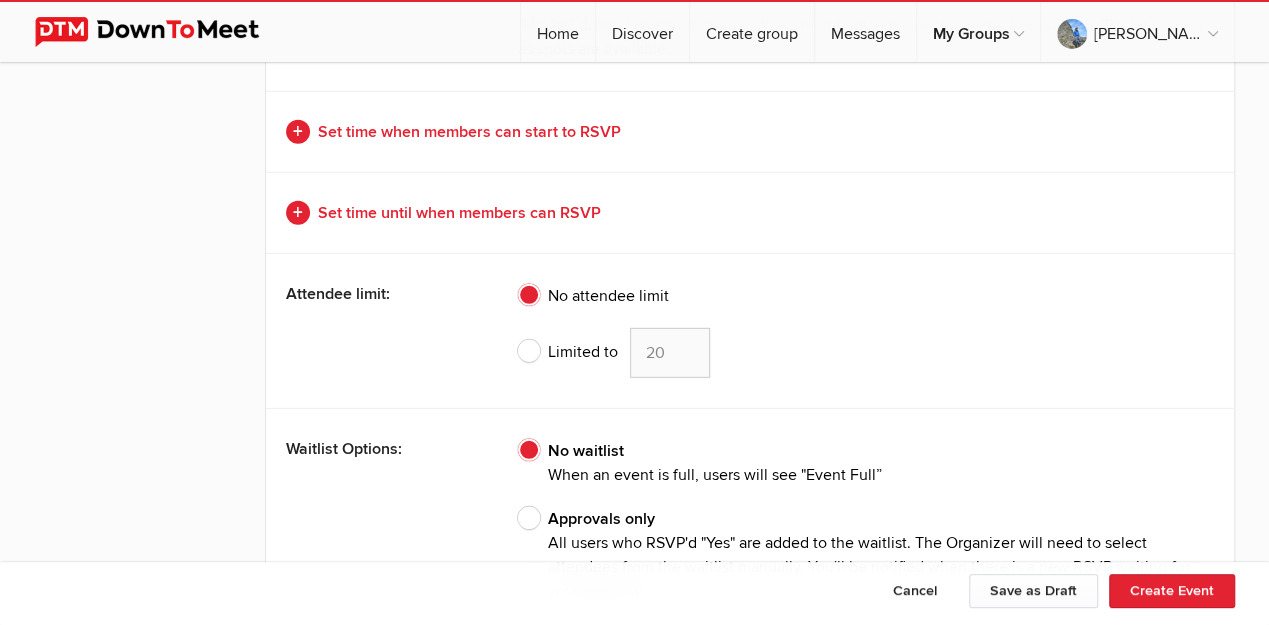 click on "20" 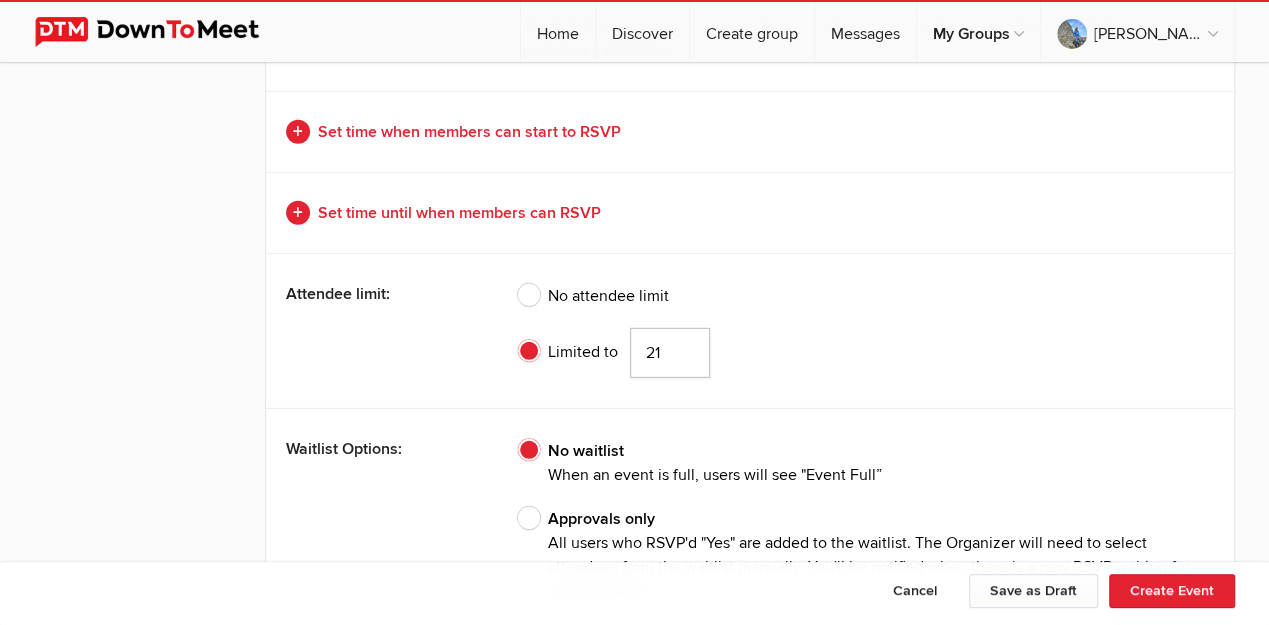 click on "21" 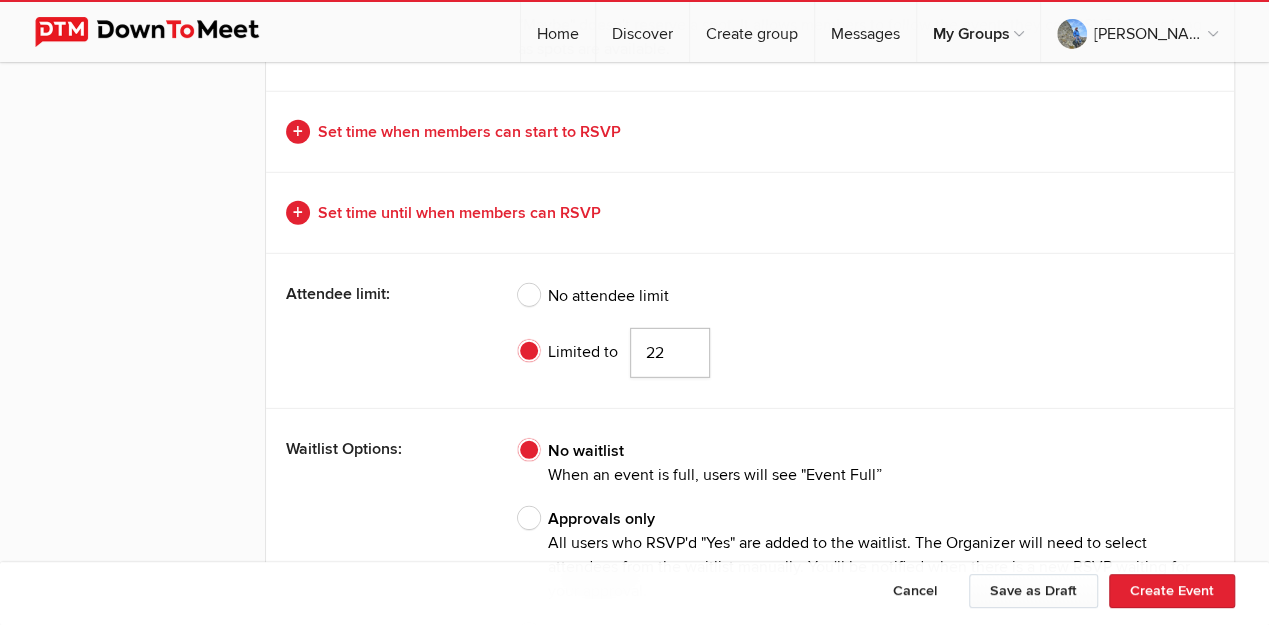 click on "22" 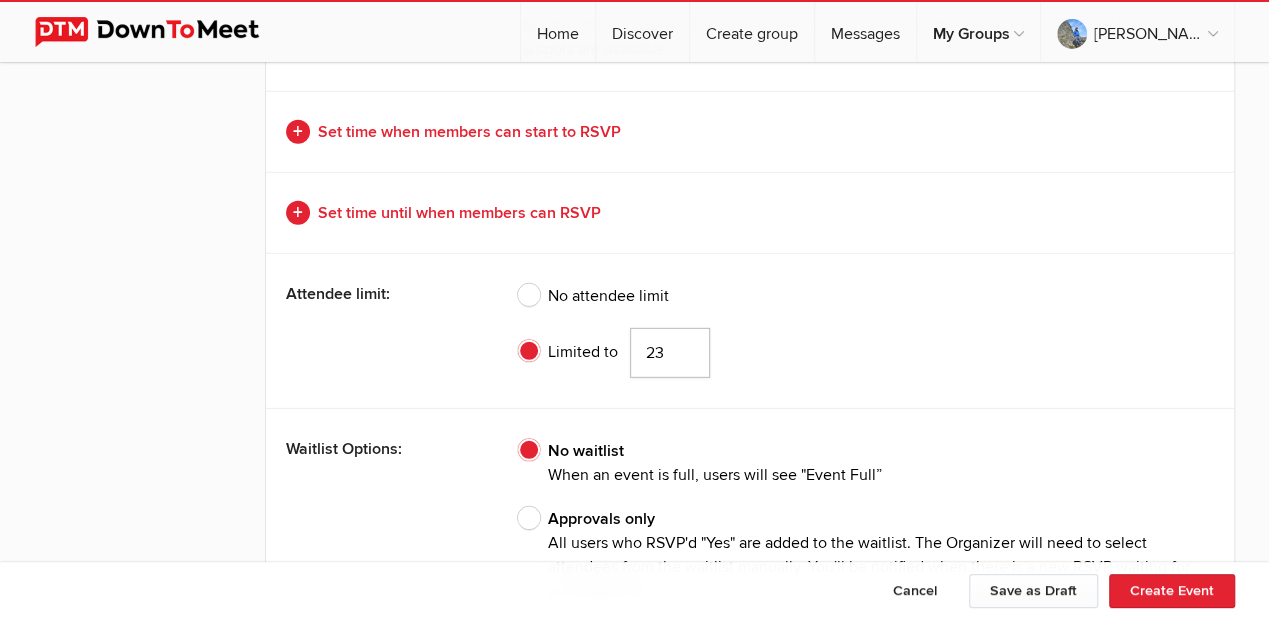 click on "23" 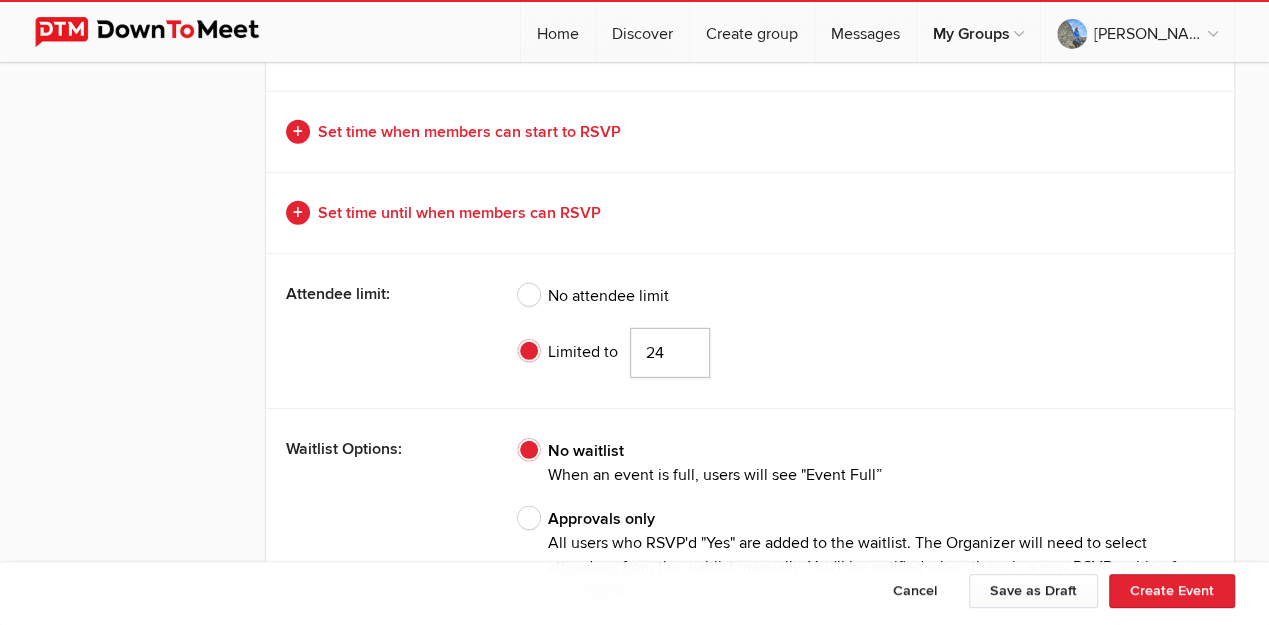 click on "24" 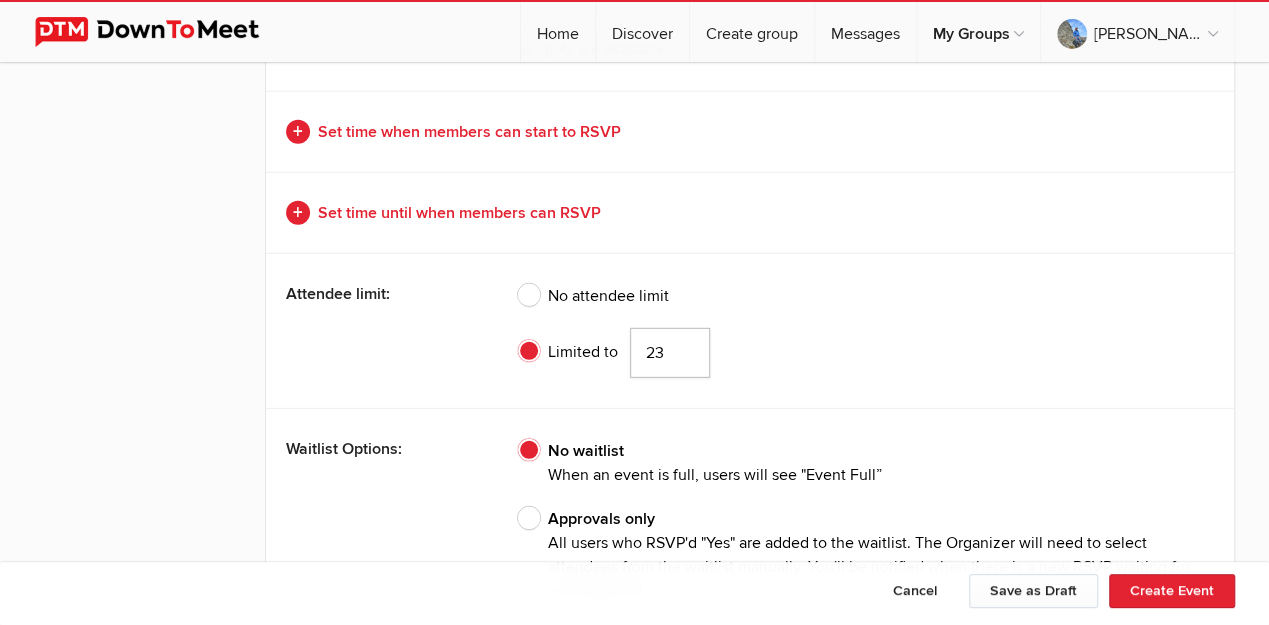 click on "23" 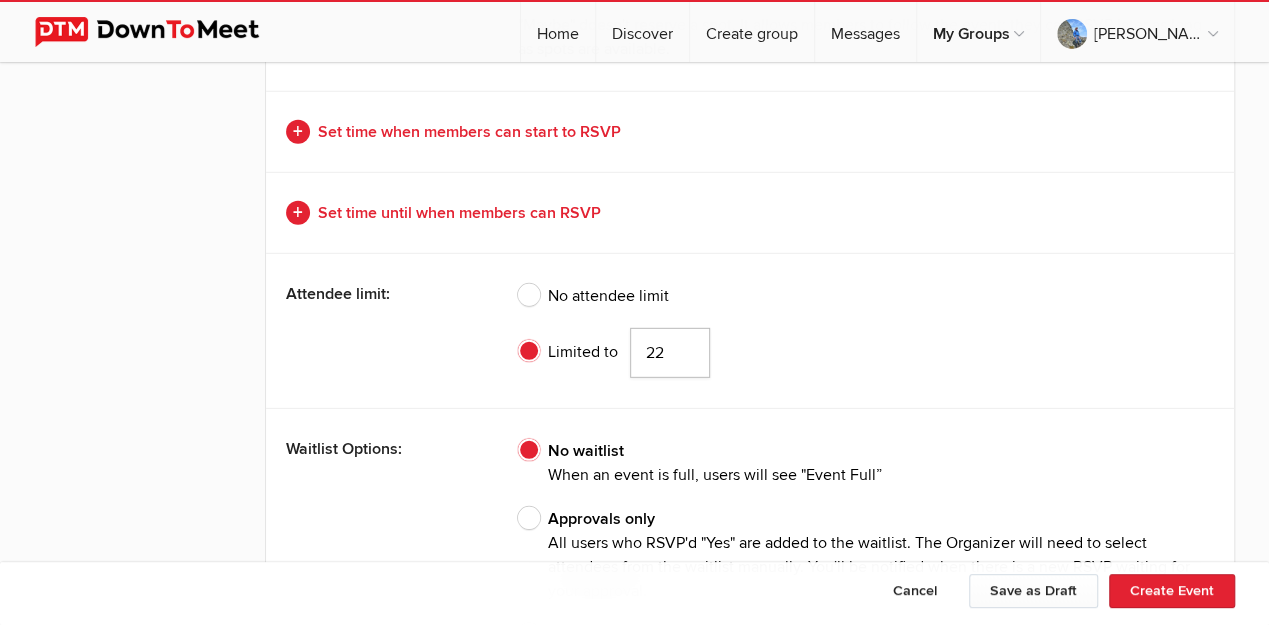 click on "22" 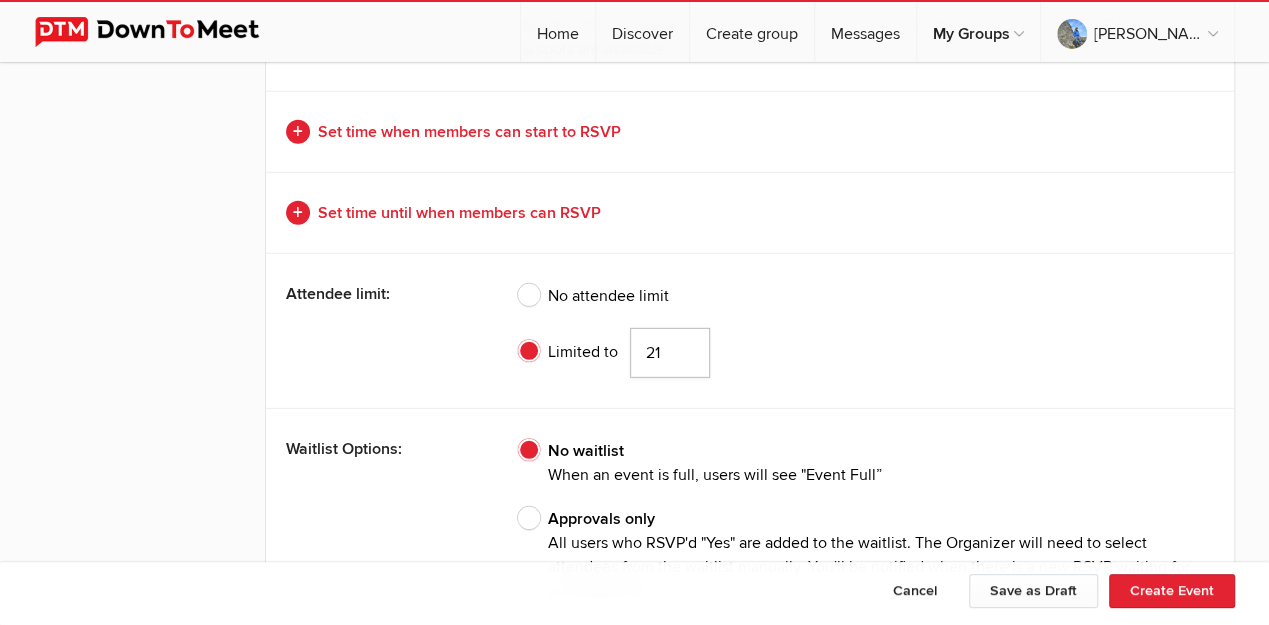 click on "21" 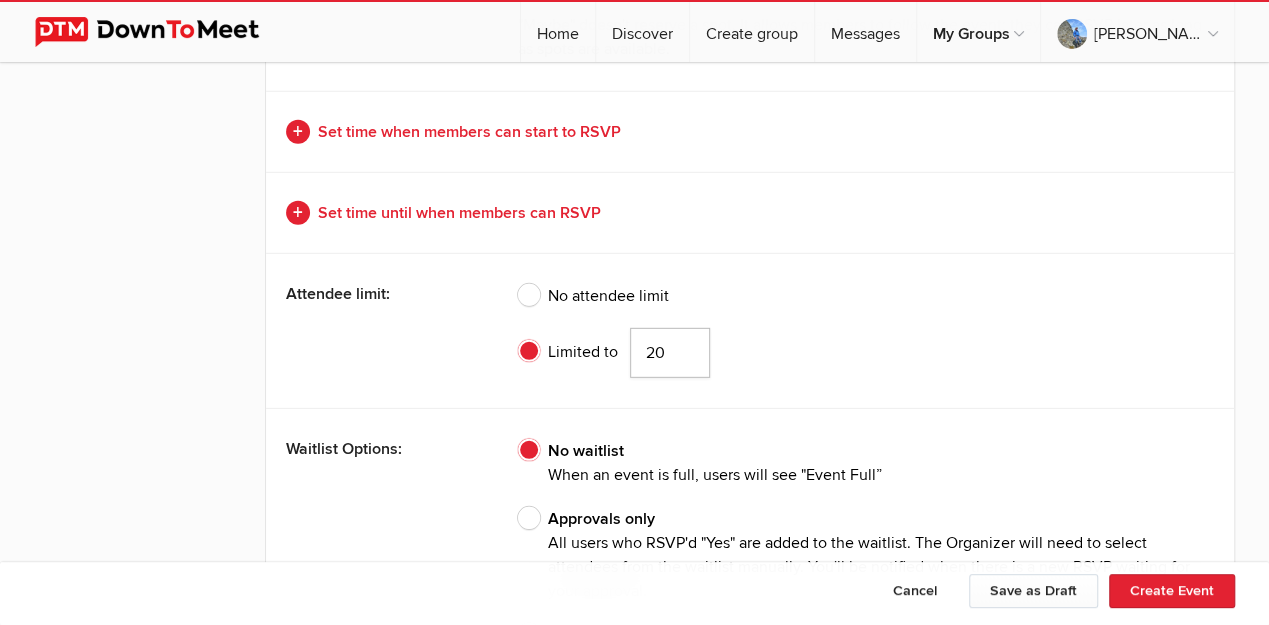 click on "20" 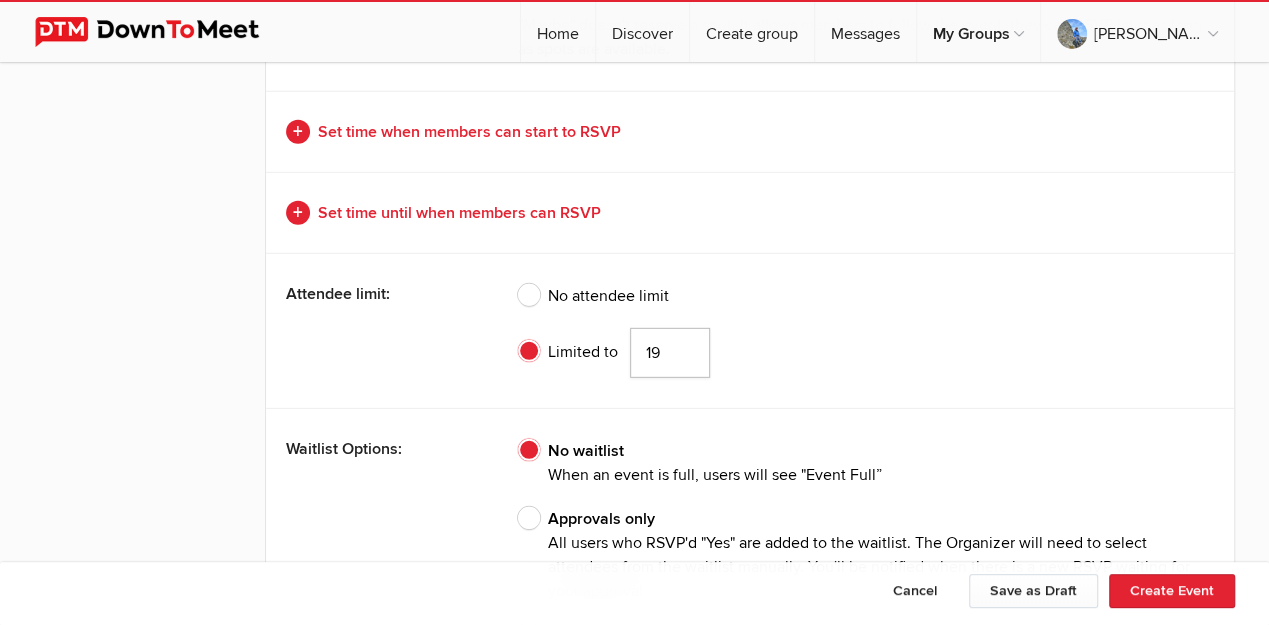 click on "19" 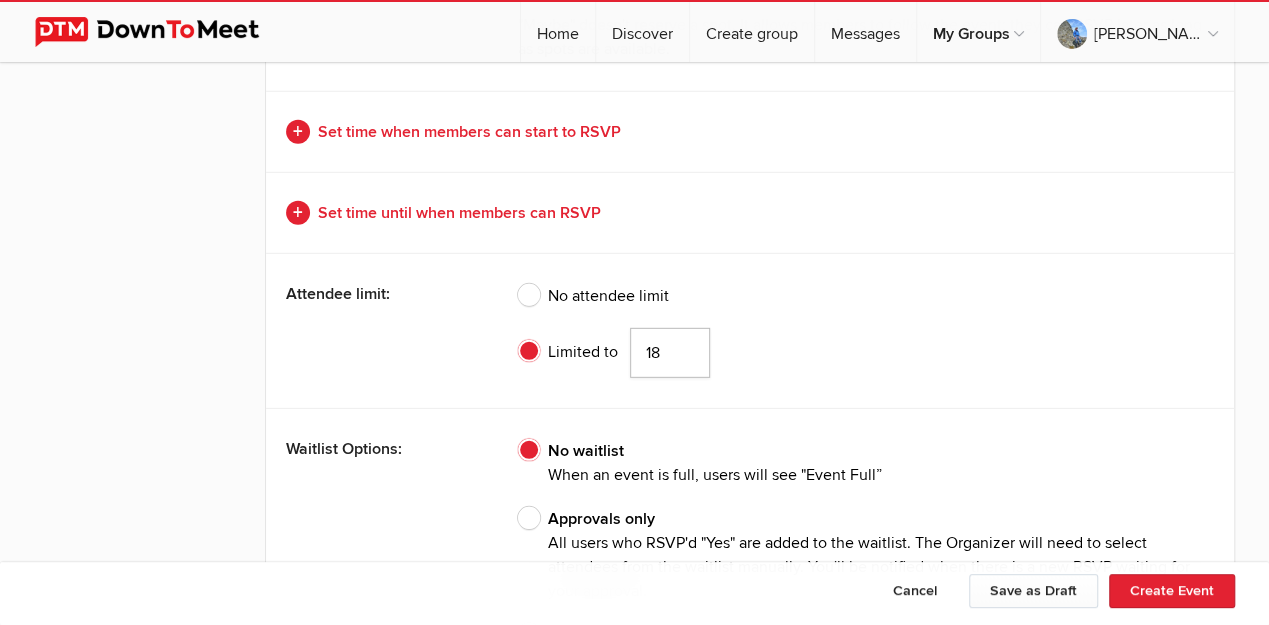 click on "18" 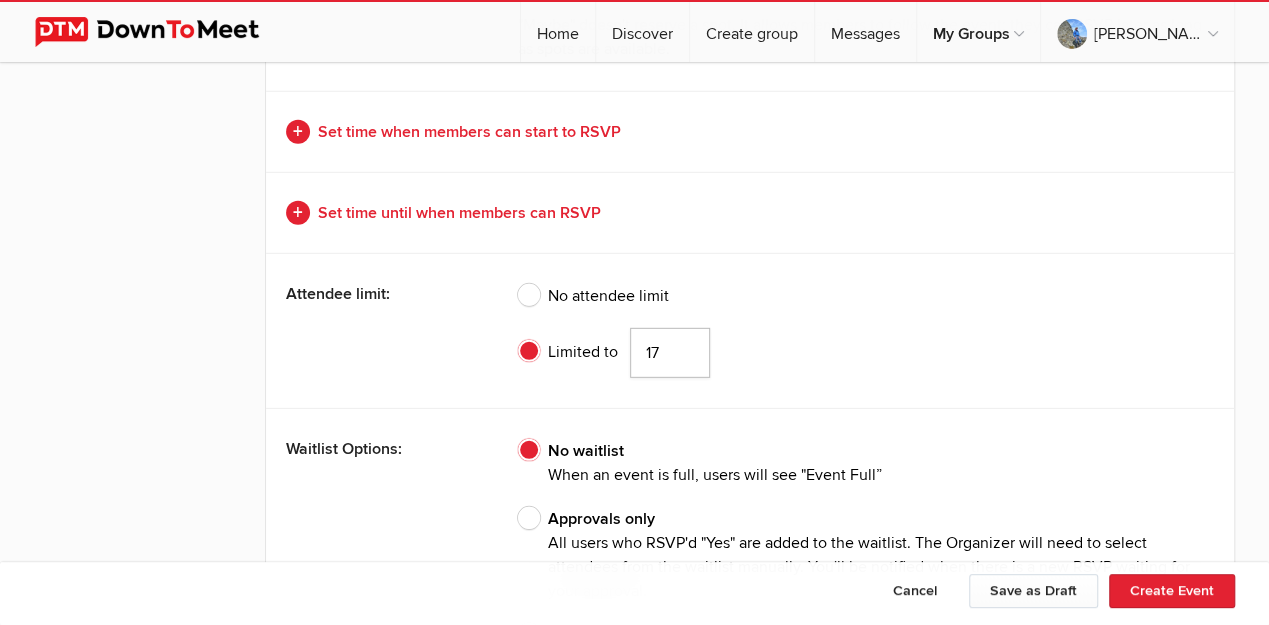 click on "17" 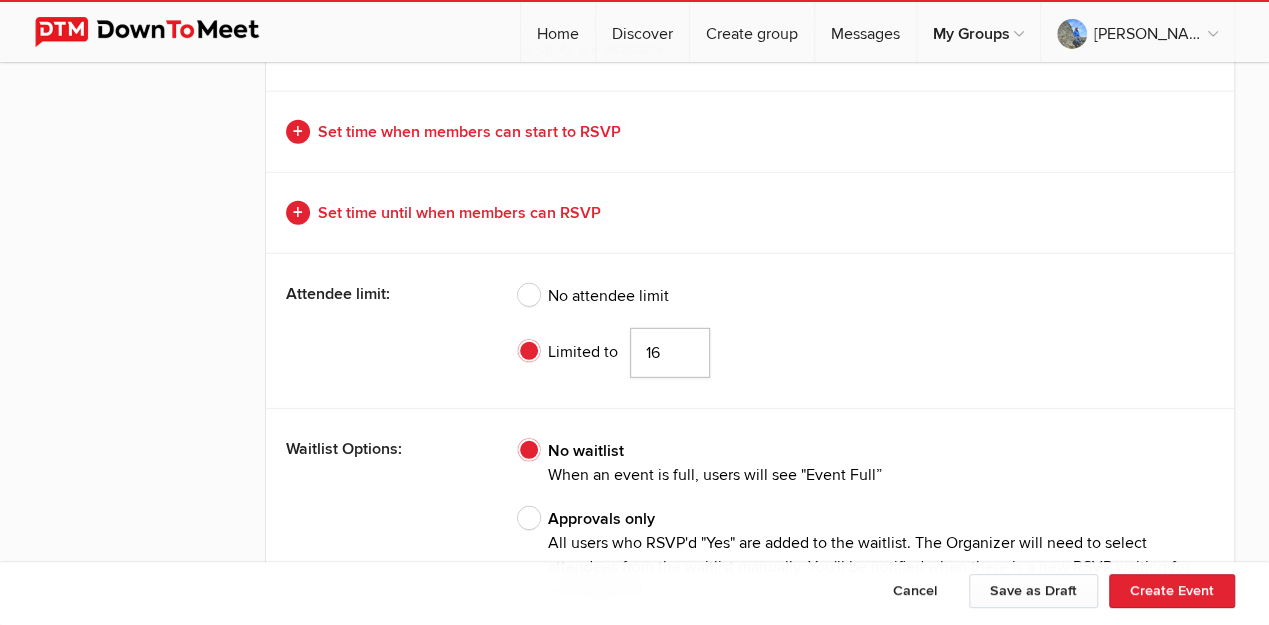 click on "16" 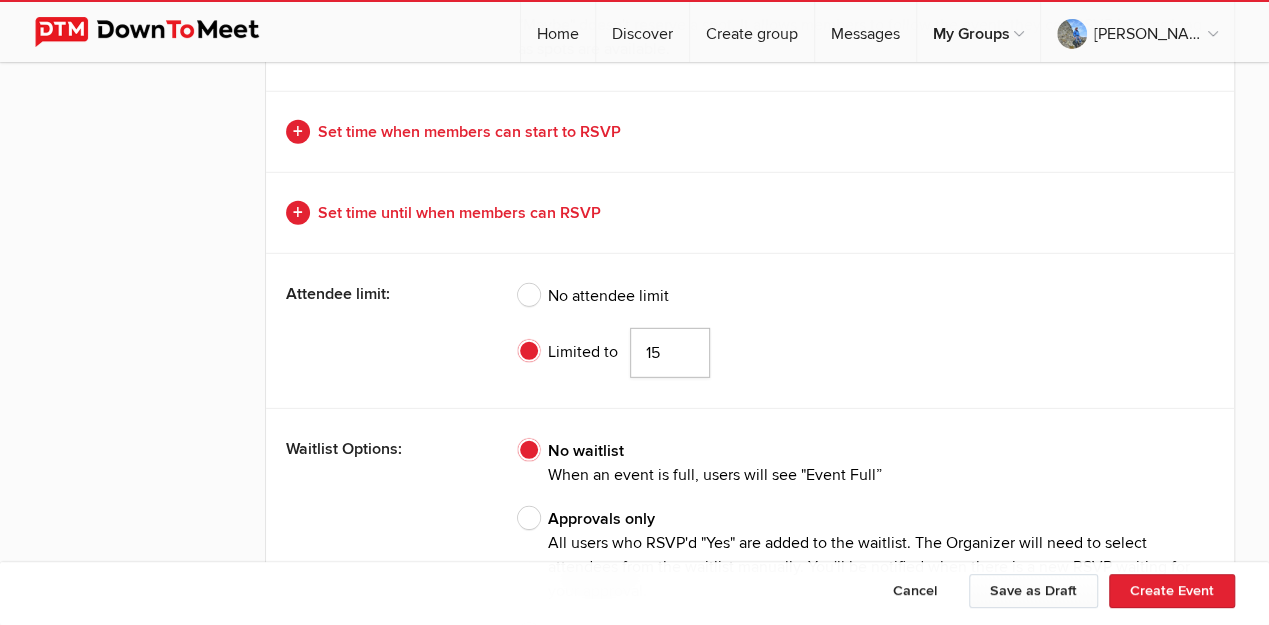 click on "15" 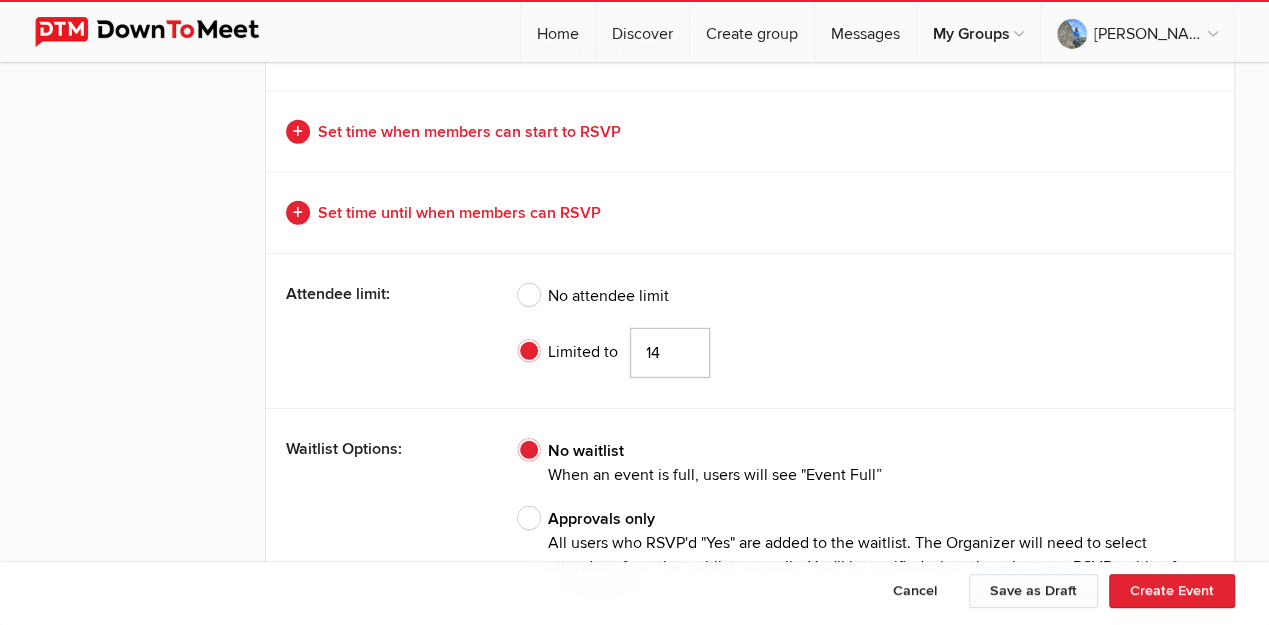 click on "14" 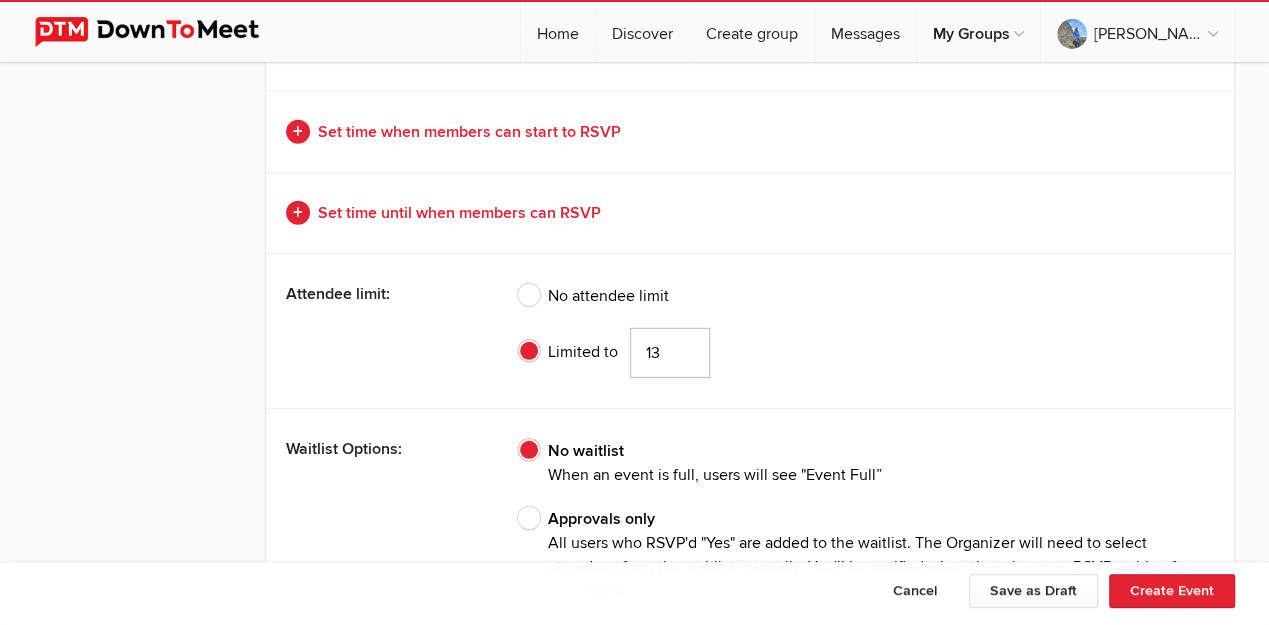 click on "13" 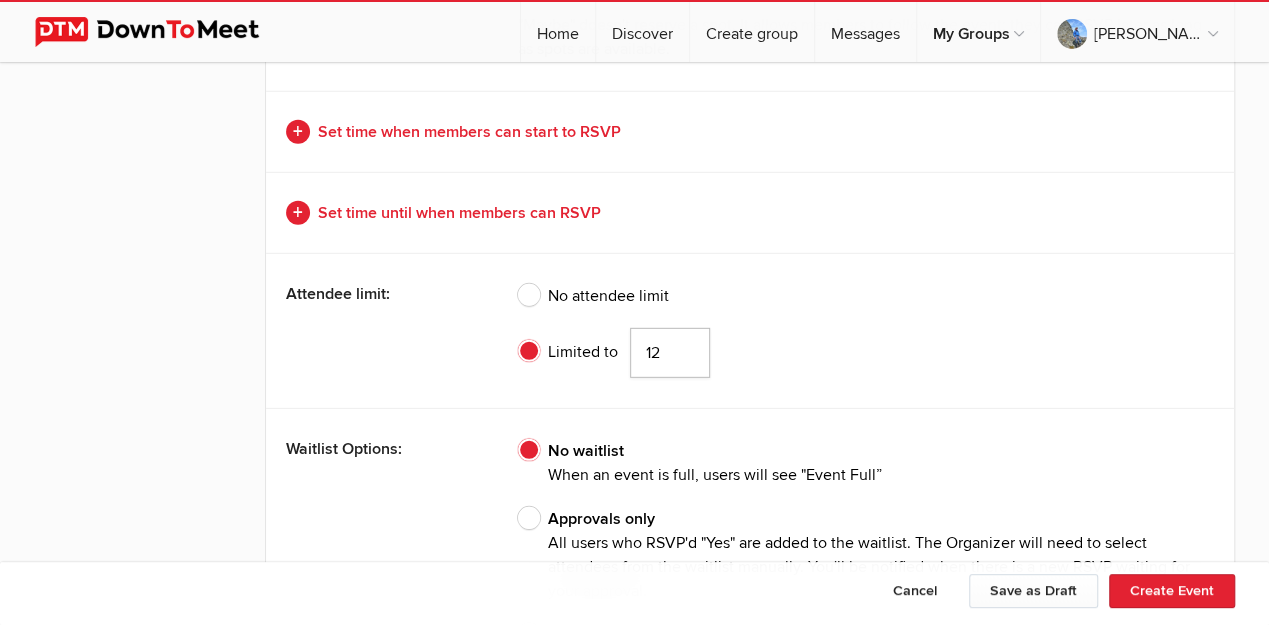 click on "12" 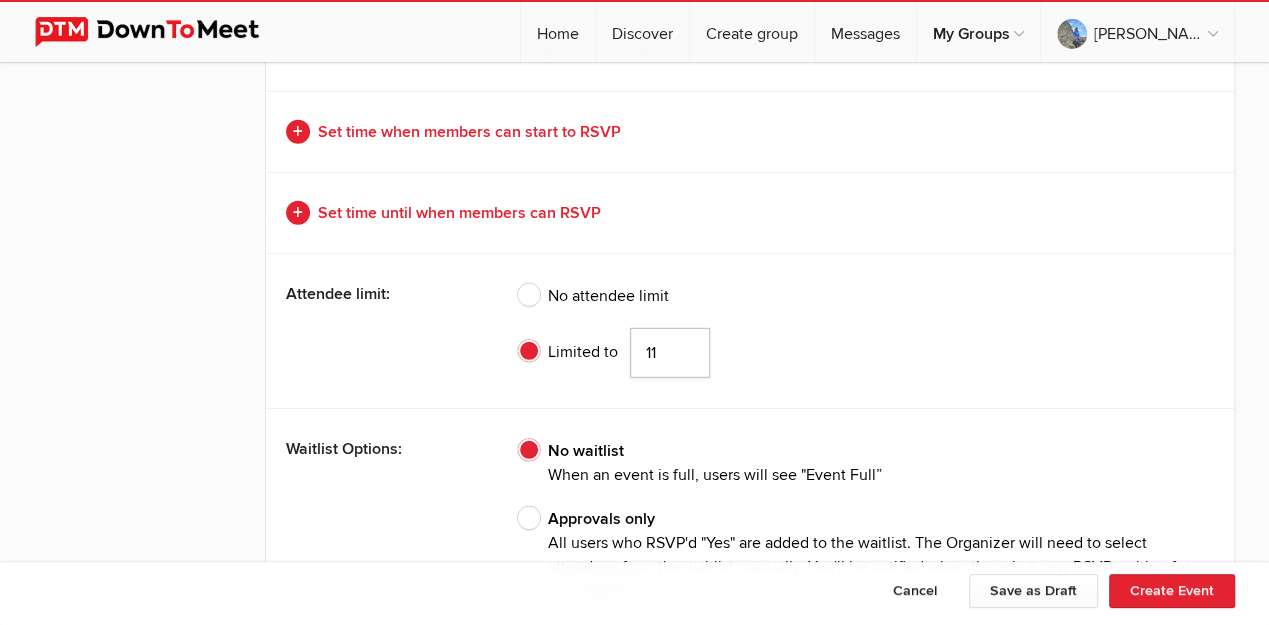 click on "11" 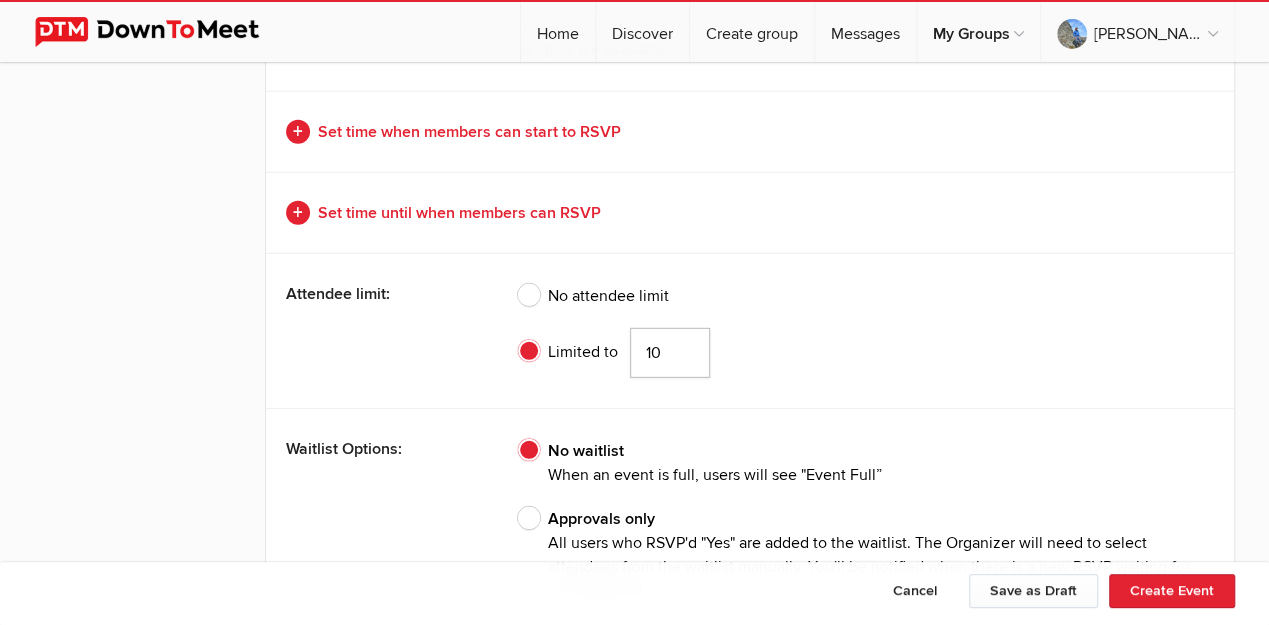 click on "10" 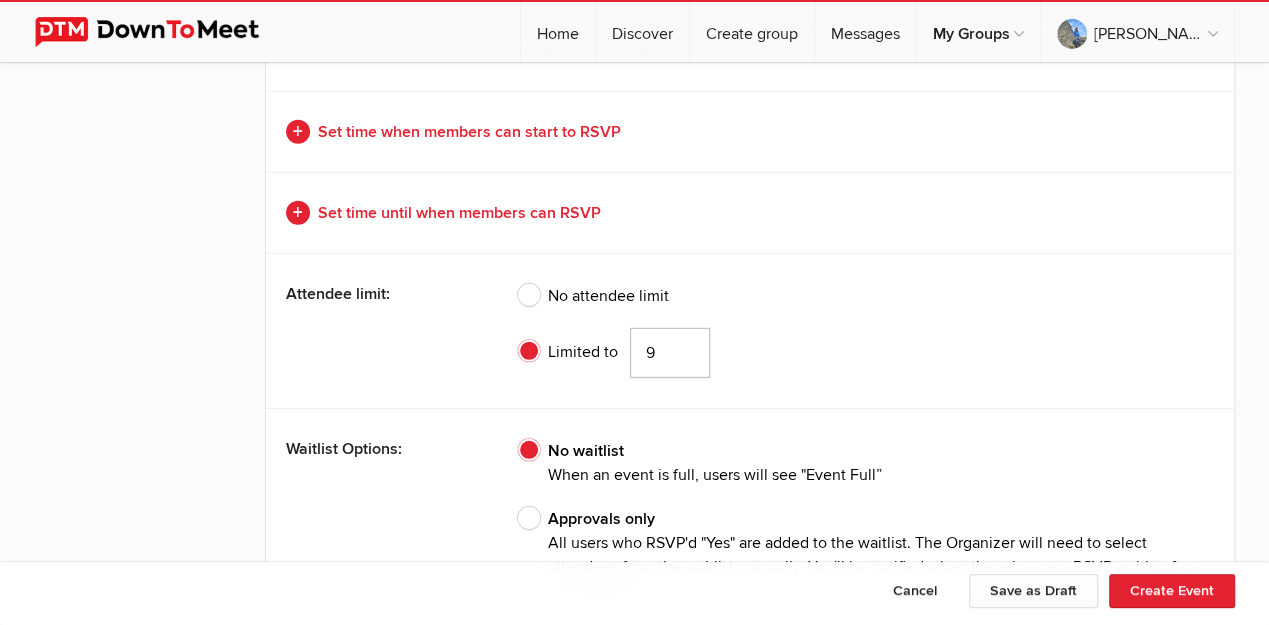 click on "9" 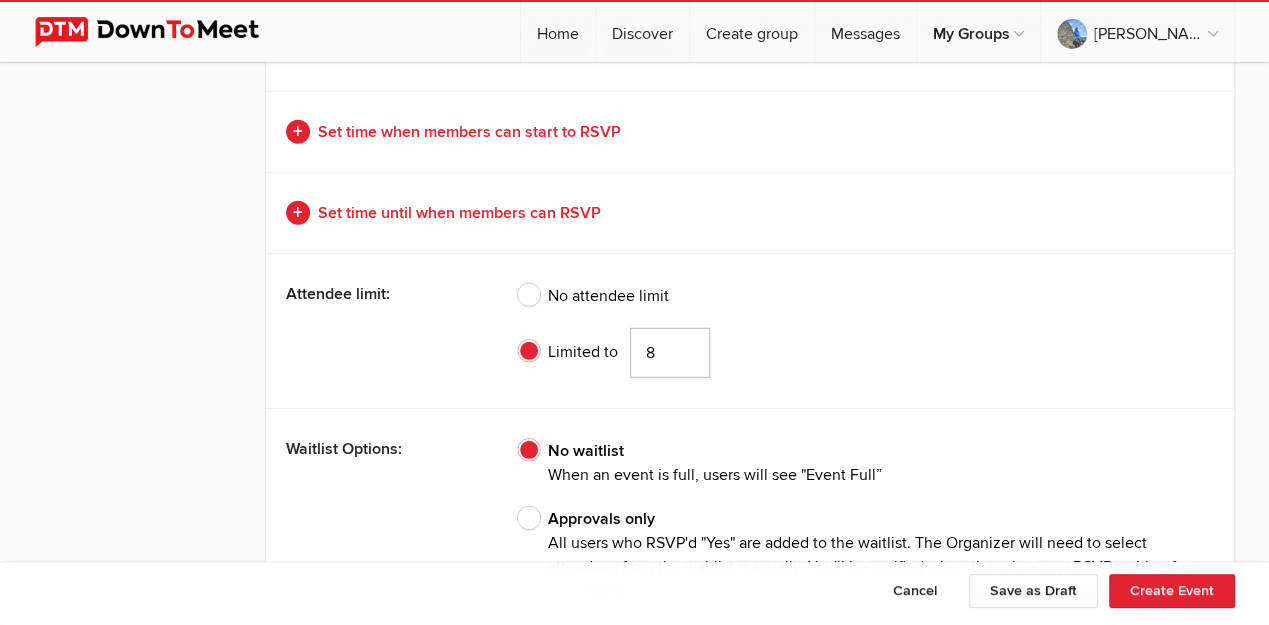 click on "8" 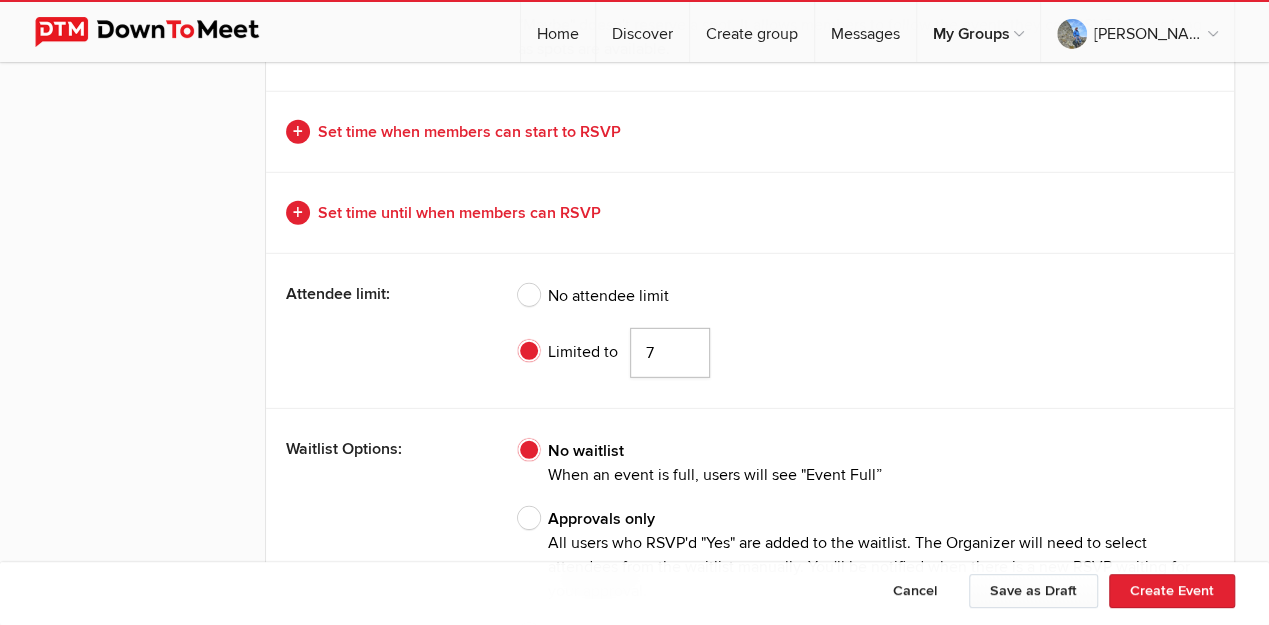 click on "7" 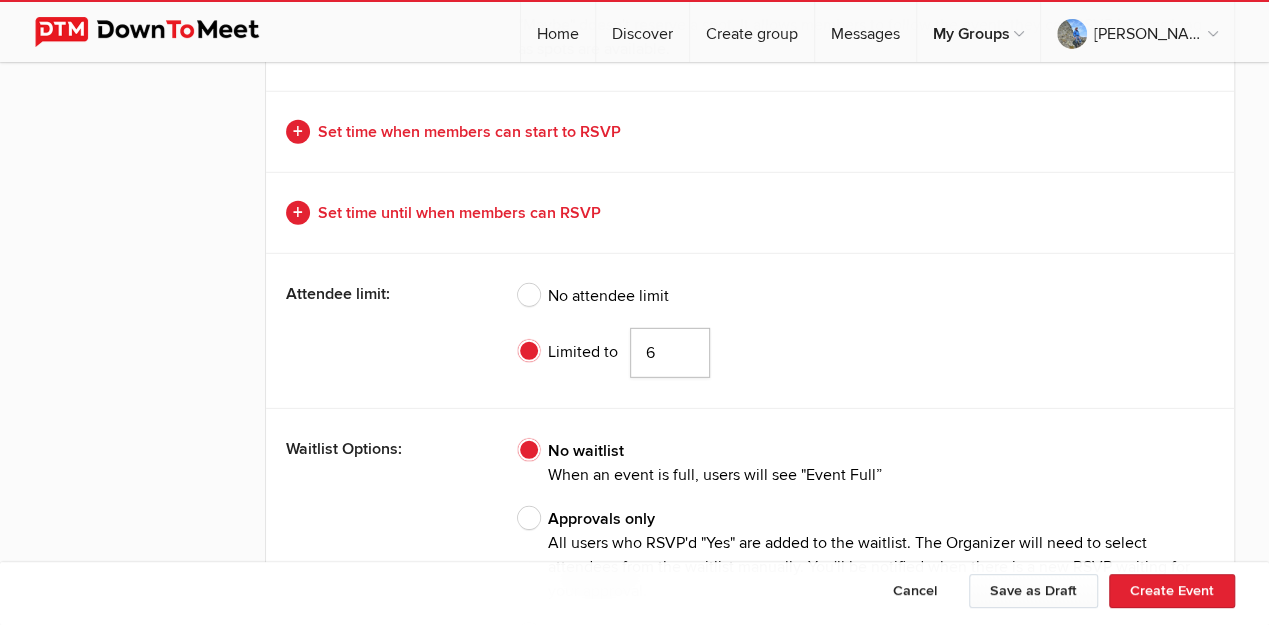 click on "6" 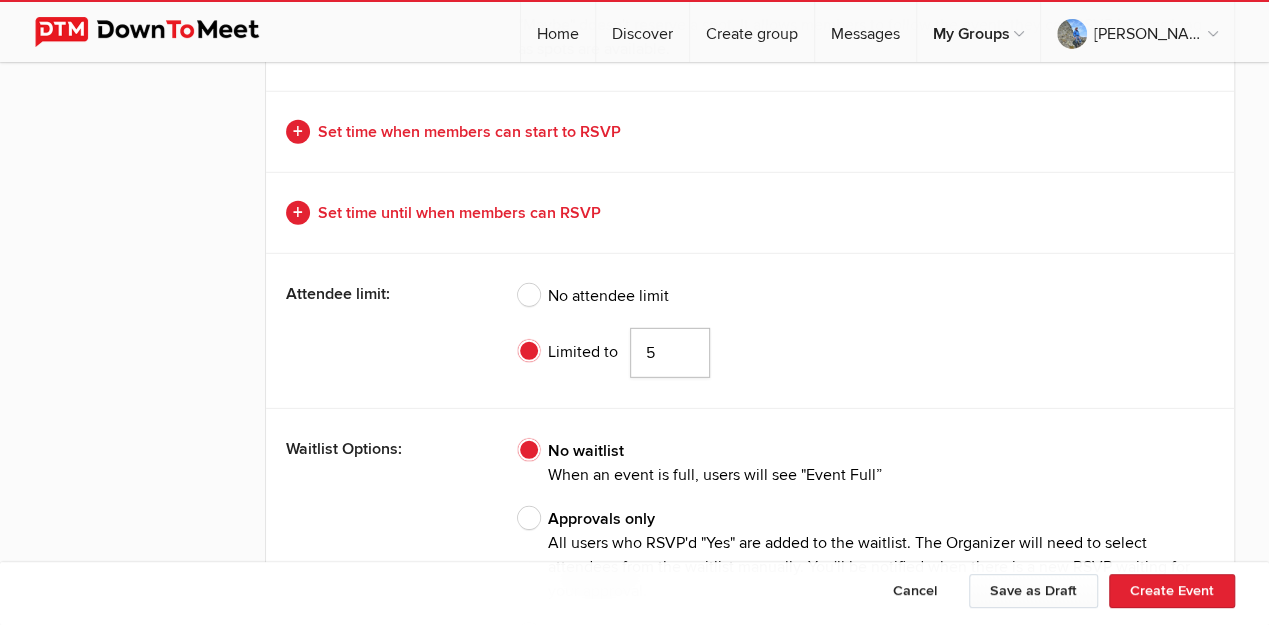 click on "5" 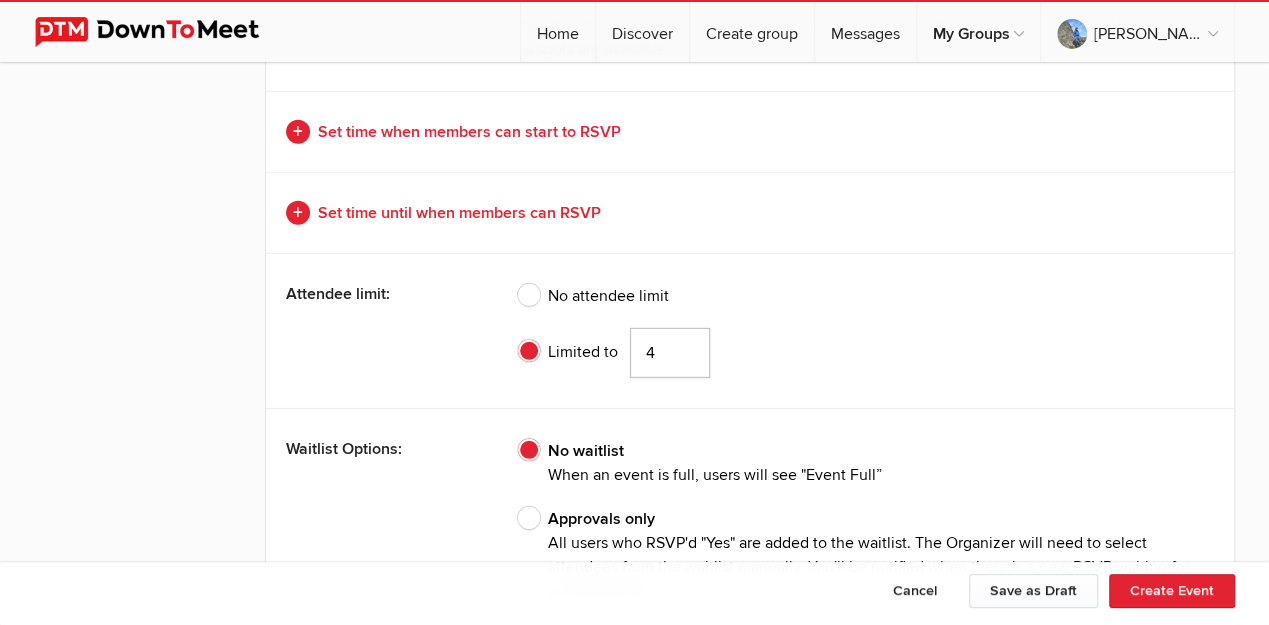 click on "4" 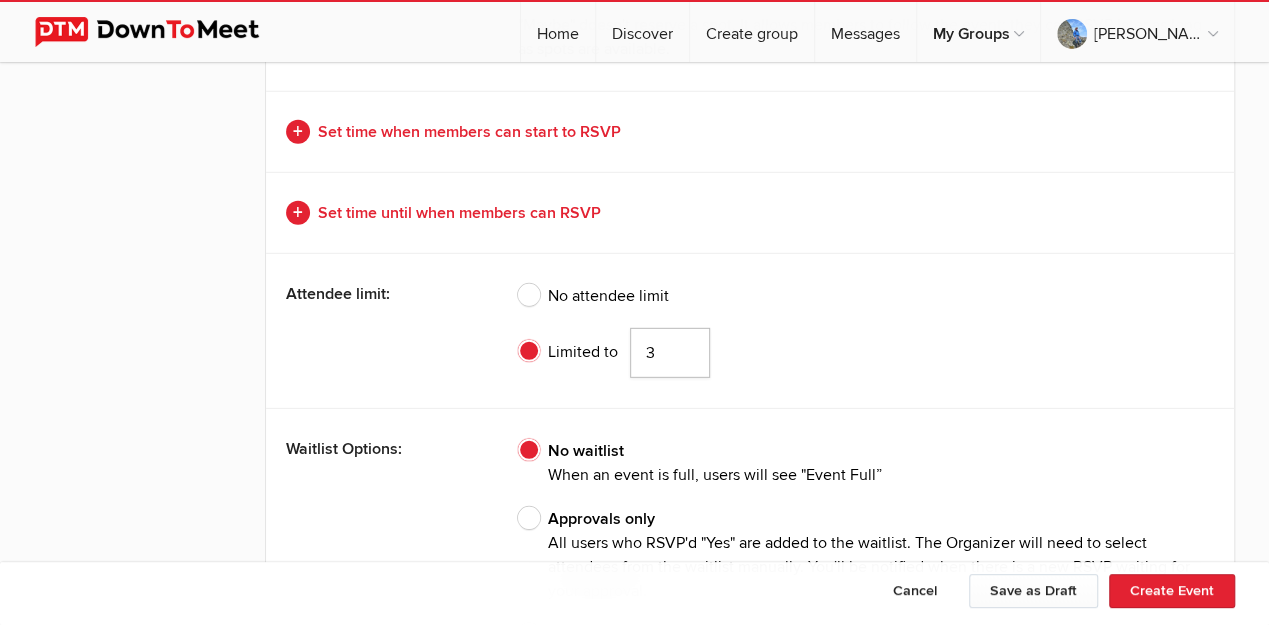 click on "3" 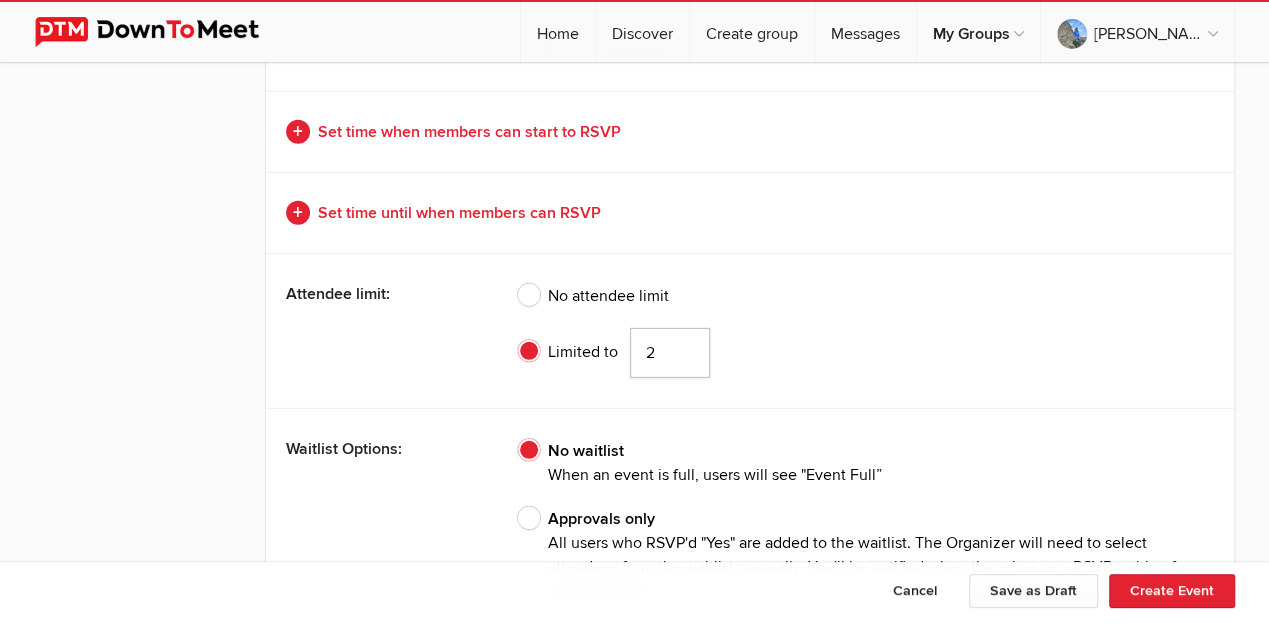 click on "2" 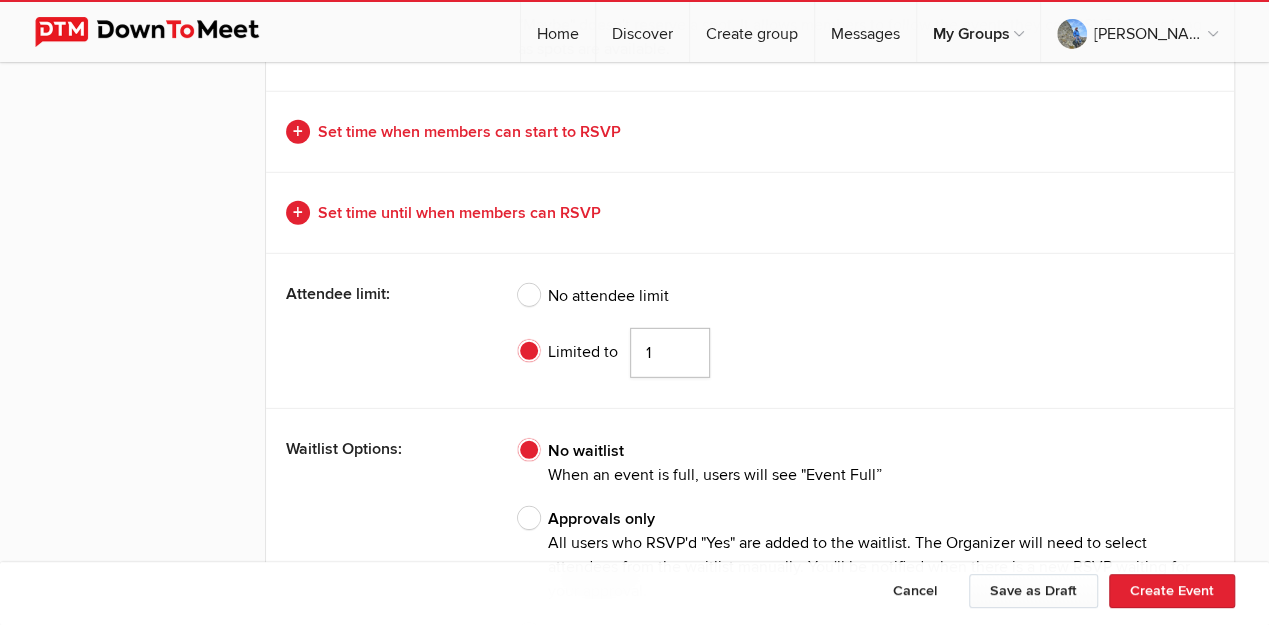 type on "1" 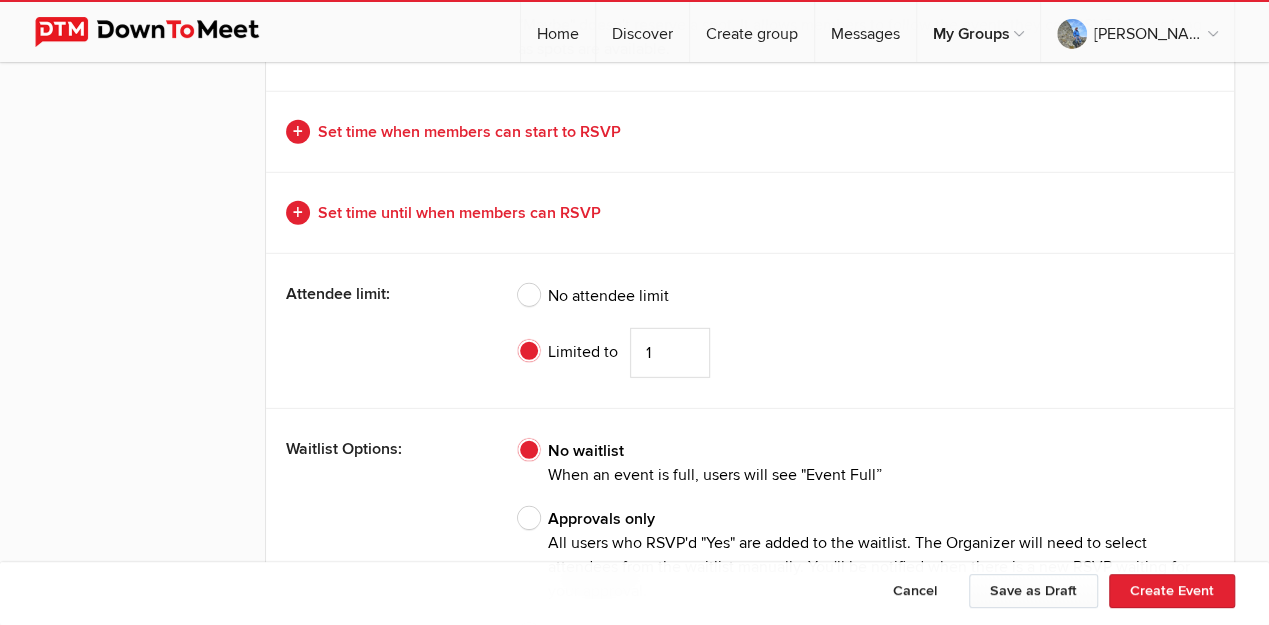 click on "Attendee limit:
No attendee limit
Limited to
1" 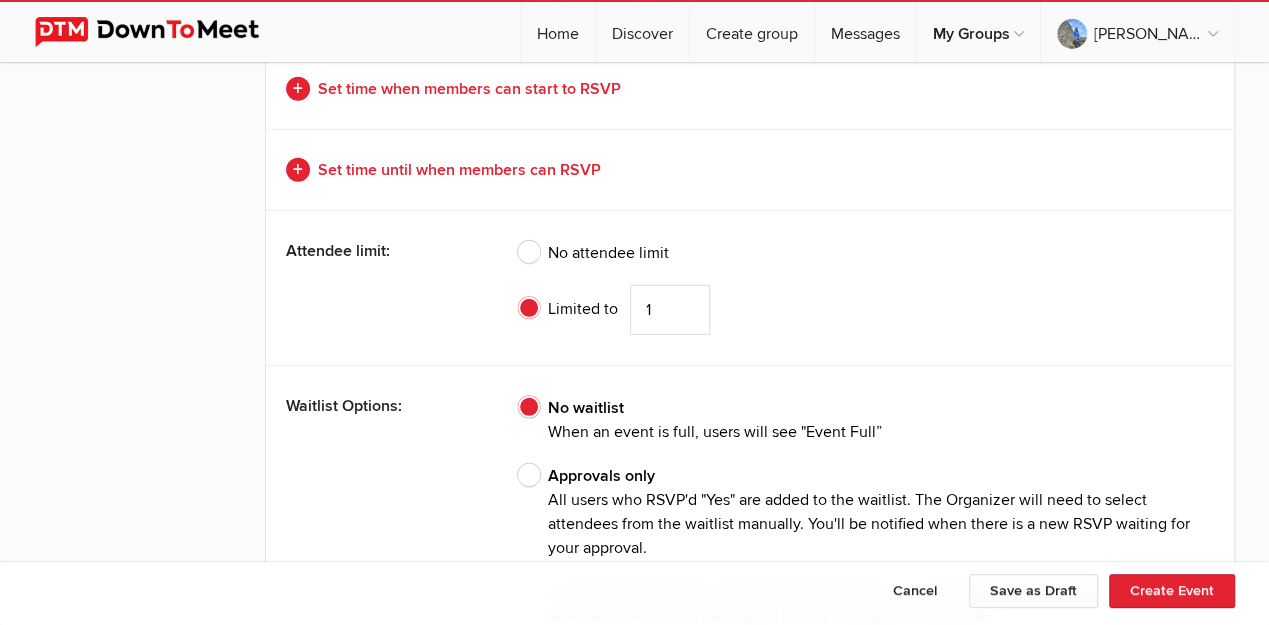 scroll, scrollTop: 6686, scrollLeft: 0, axis: vertical 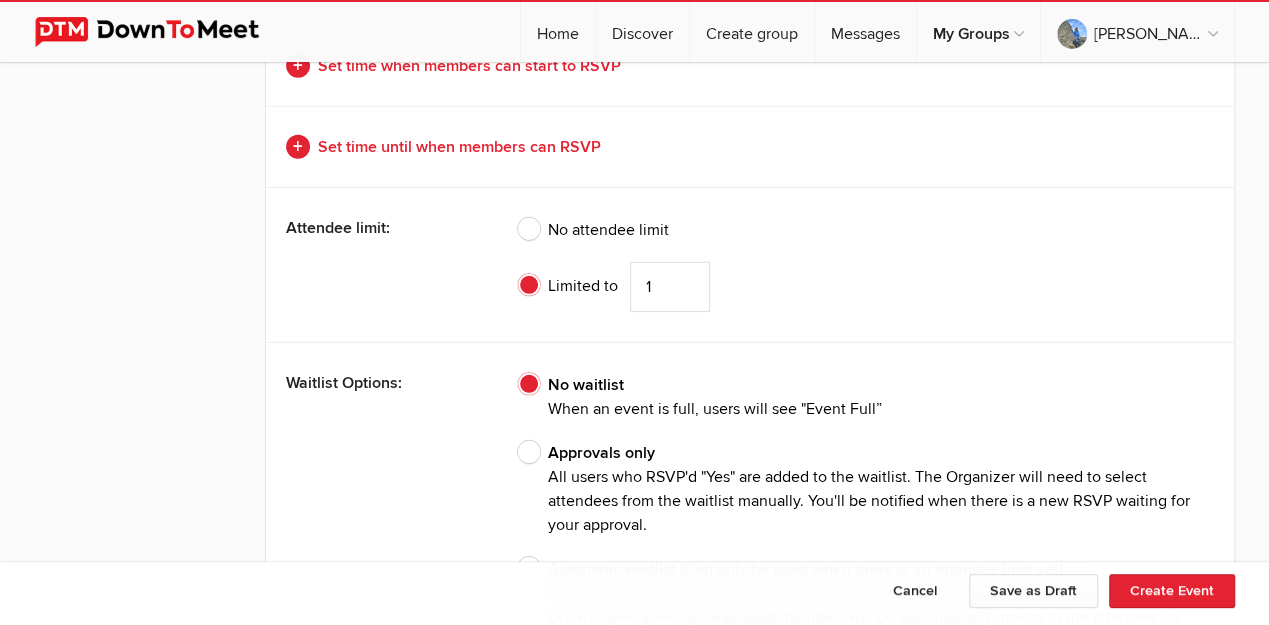 click on "Approvals only
All users who RSVP'd "Yes" are added to the waitlist.
The Organizer will need to select attendees from the waitlist manually. You'll be notified when there is a new RSVP waiting for your approval." 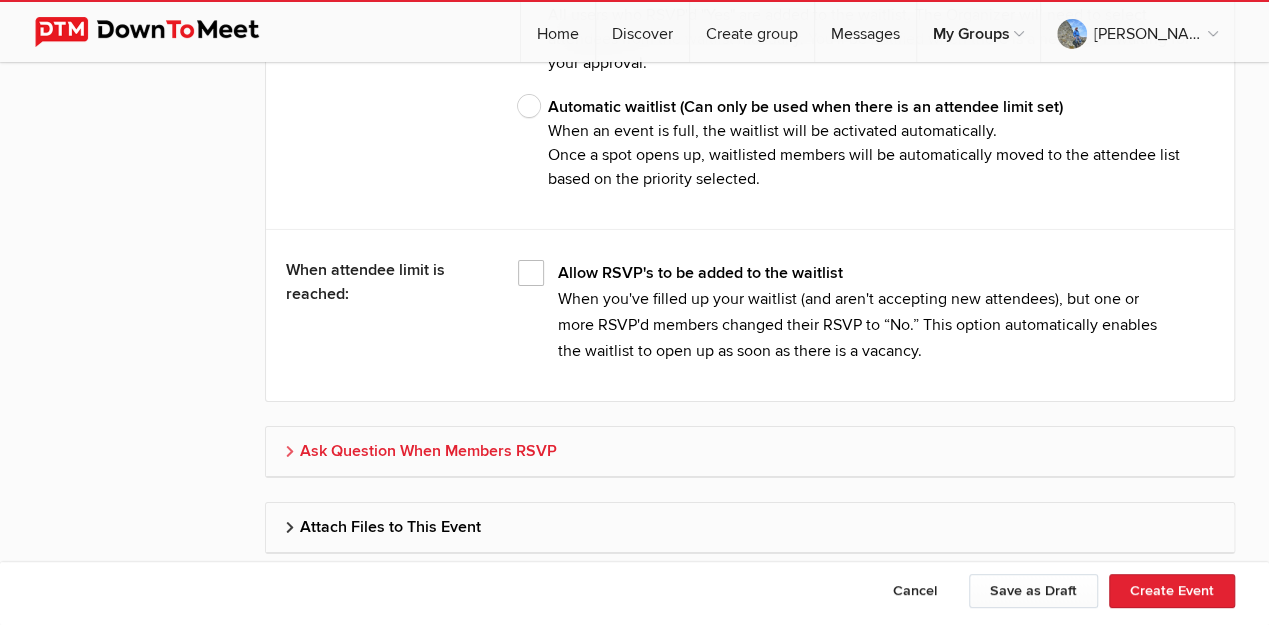 scroll, scrollTop: 7153, scrollLeft: 0, axis: vertical 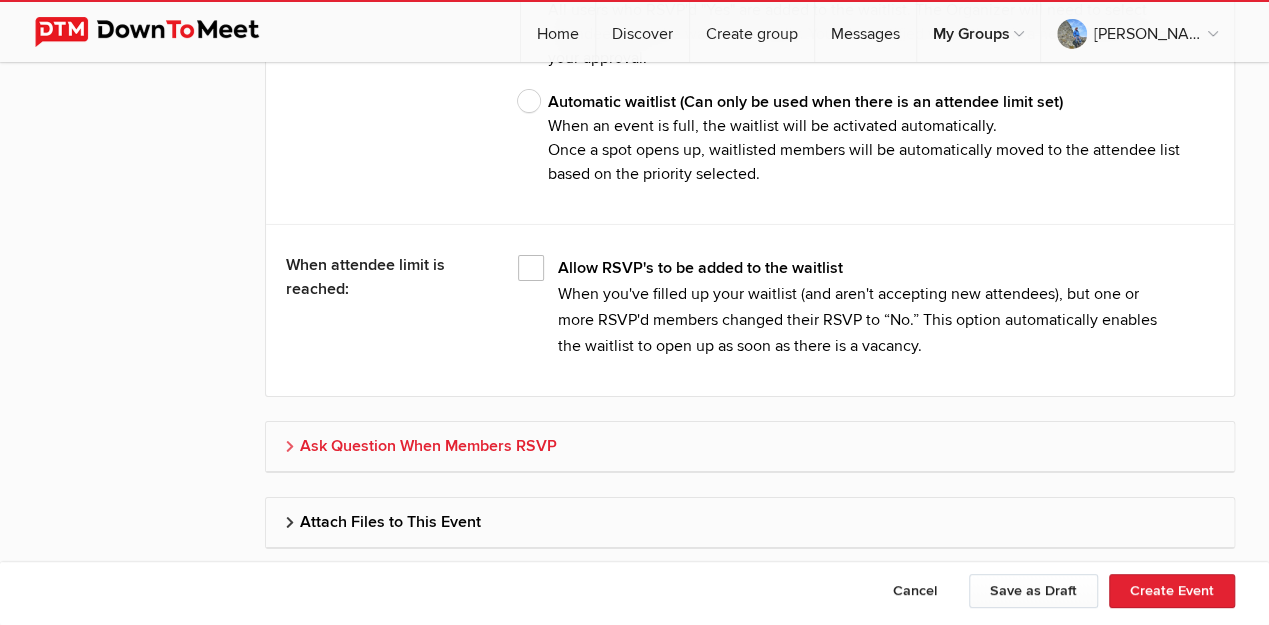 click on "Ask Question When Members RSVP" 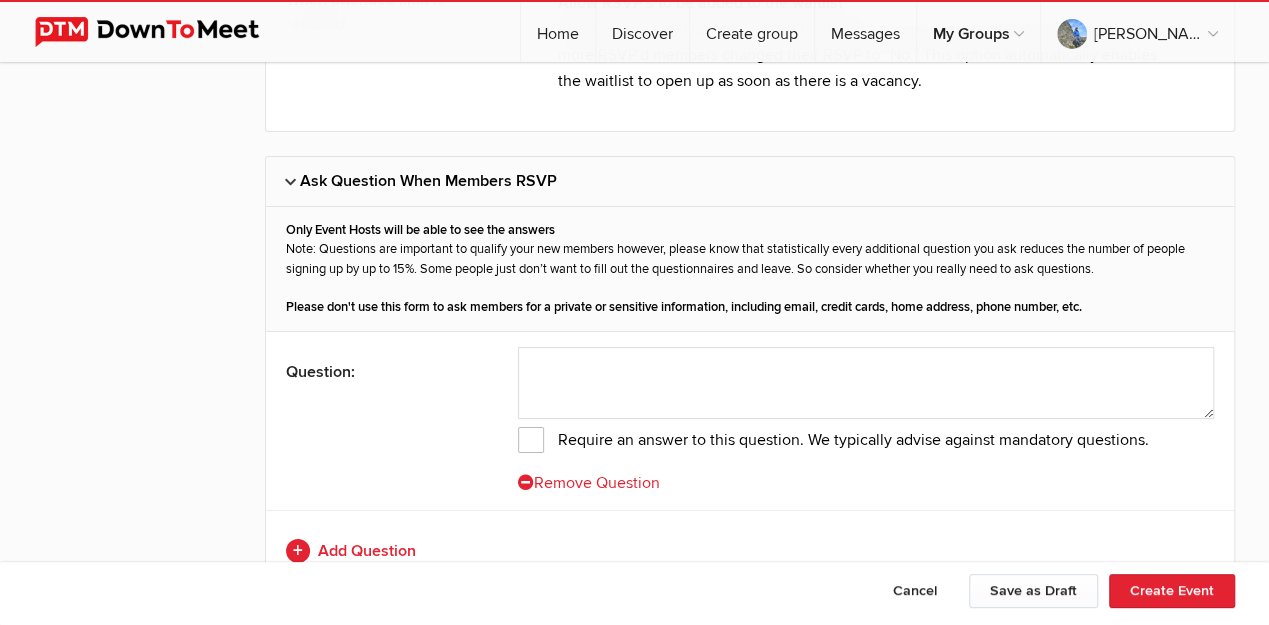 scroll, scrollTop: 7420, scrollLeft: 0, axis: vertical 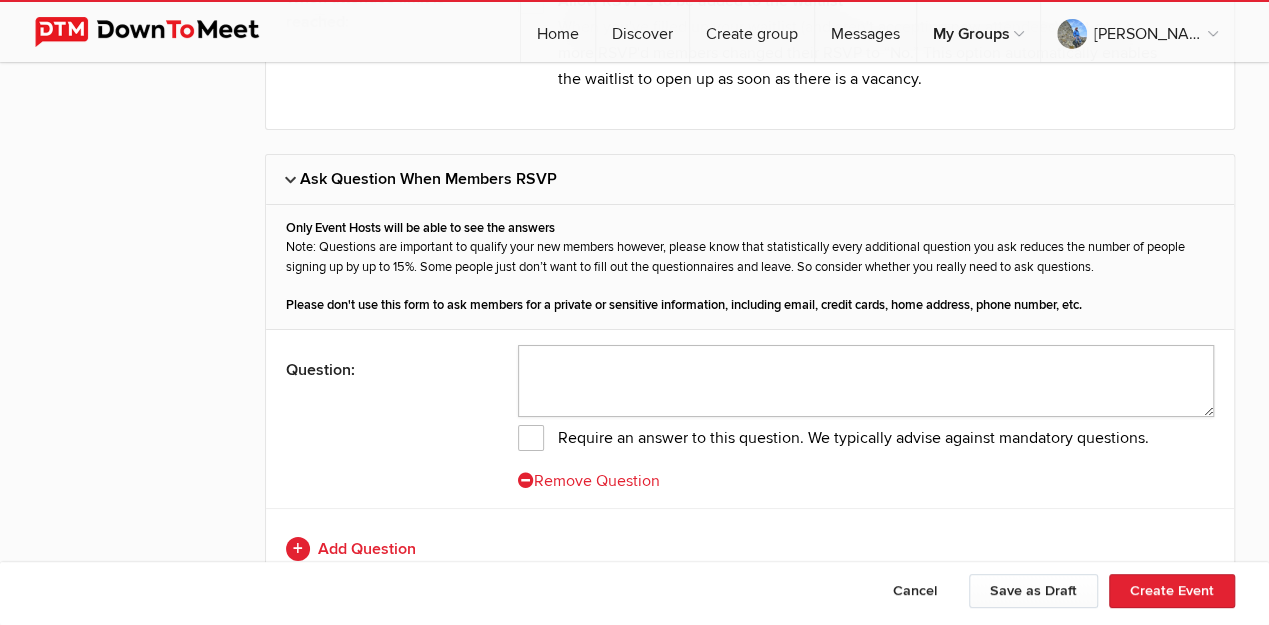 click 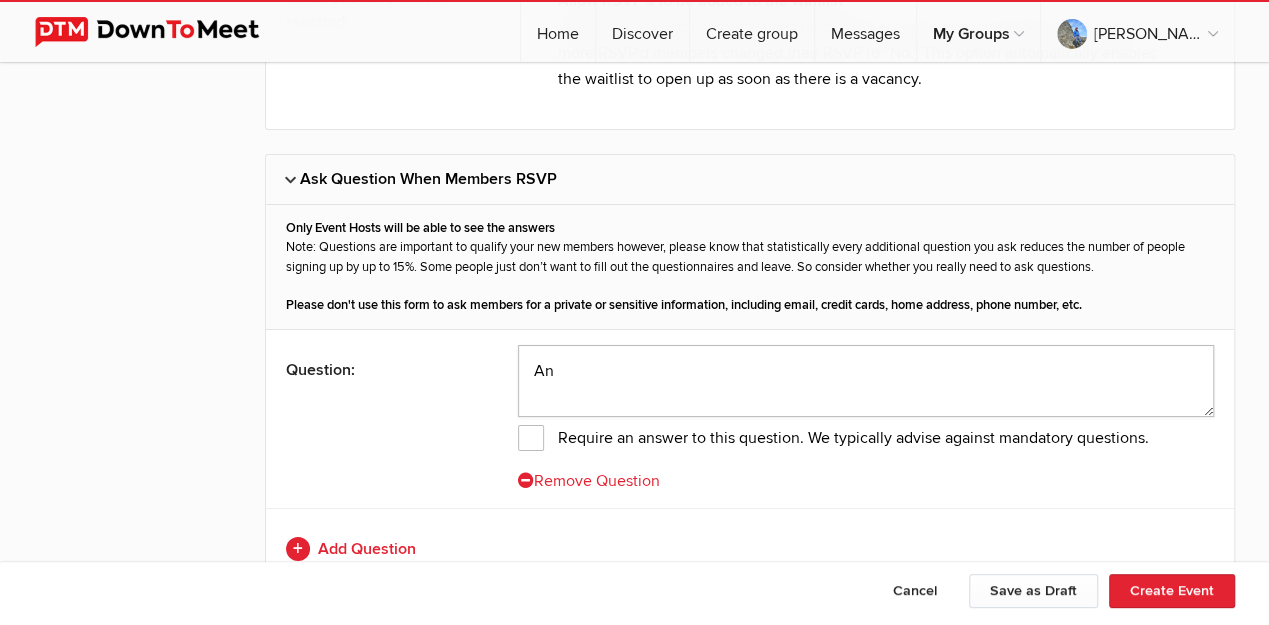type on "A" 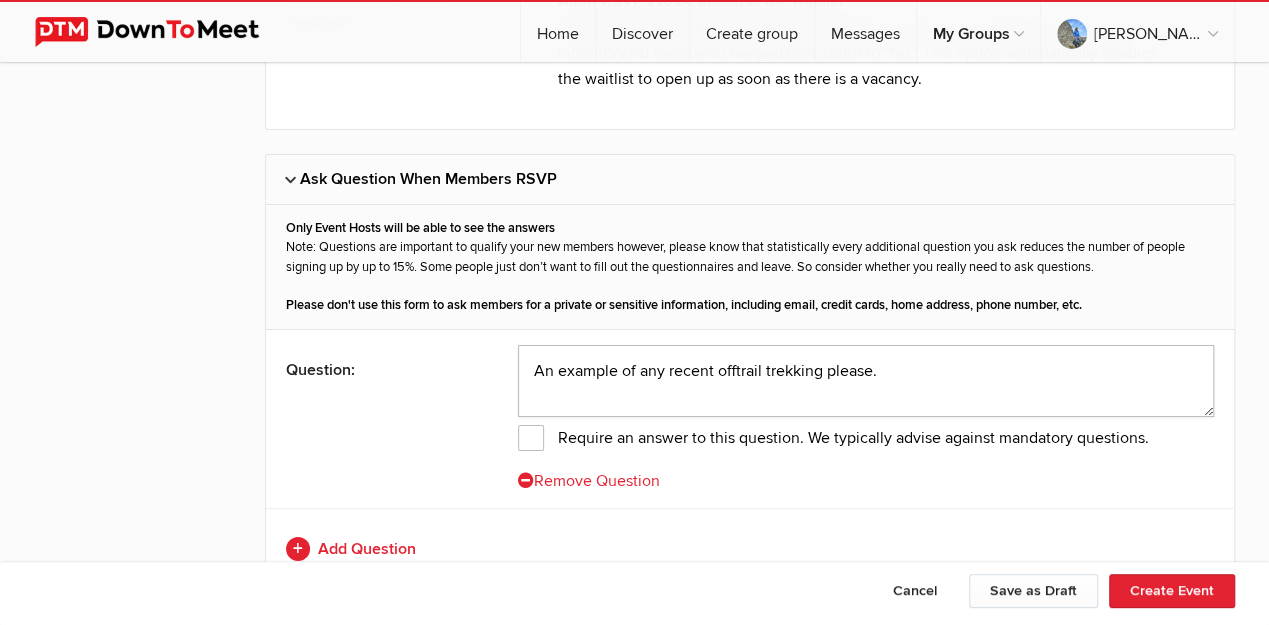 click on "An example of any recent offtrail trekking please." 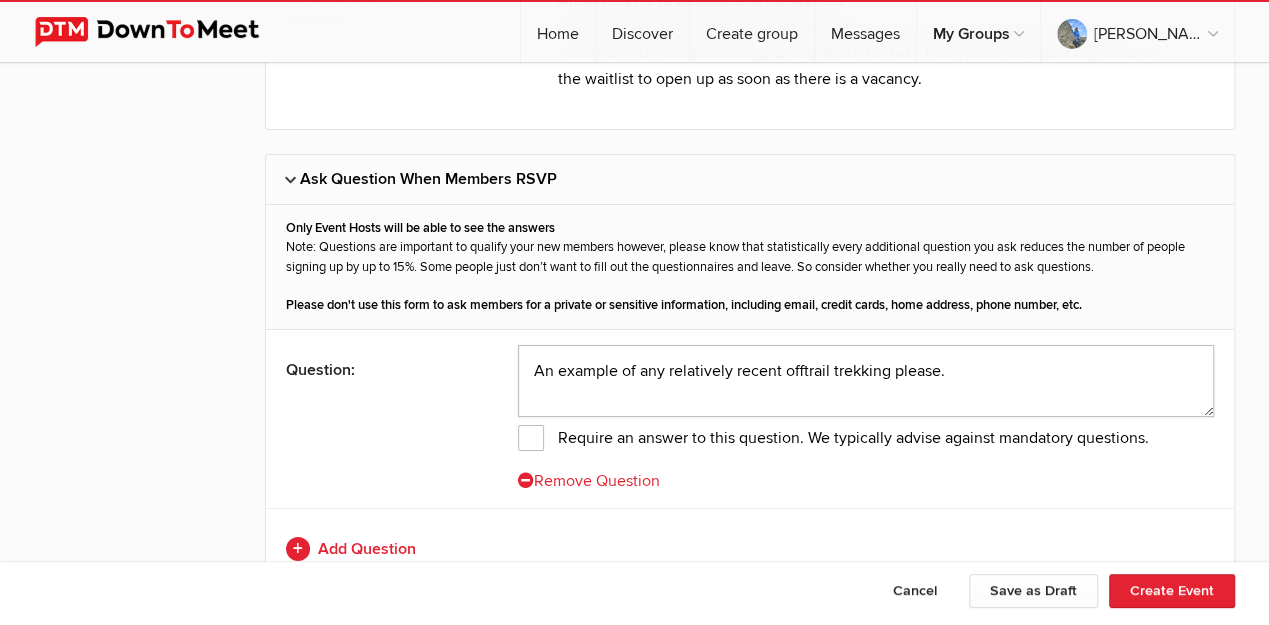 click on "An example of any relatively recent offtrail trekking please." 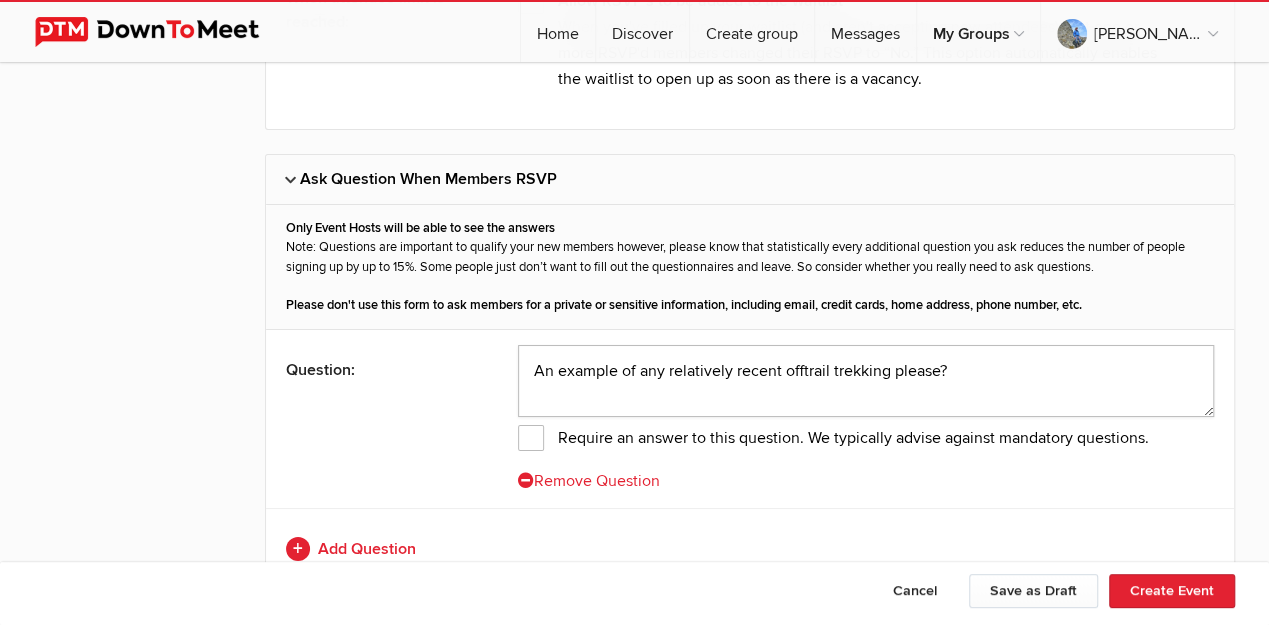 type on "An example of any relatively recent offtrail trekking please?" 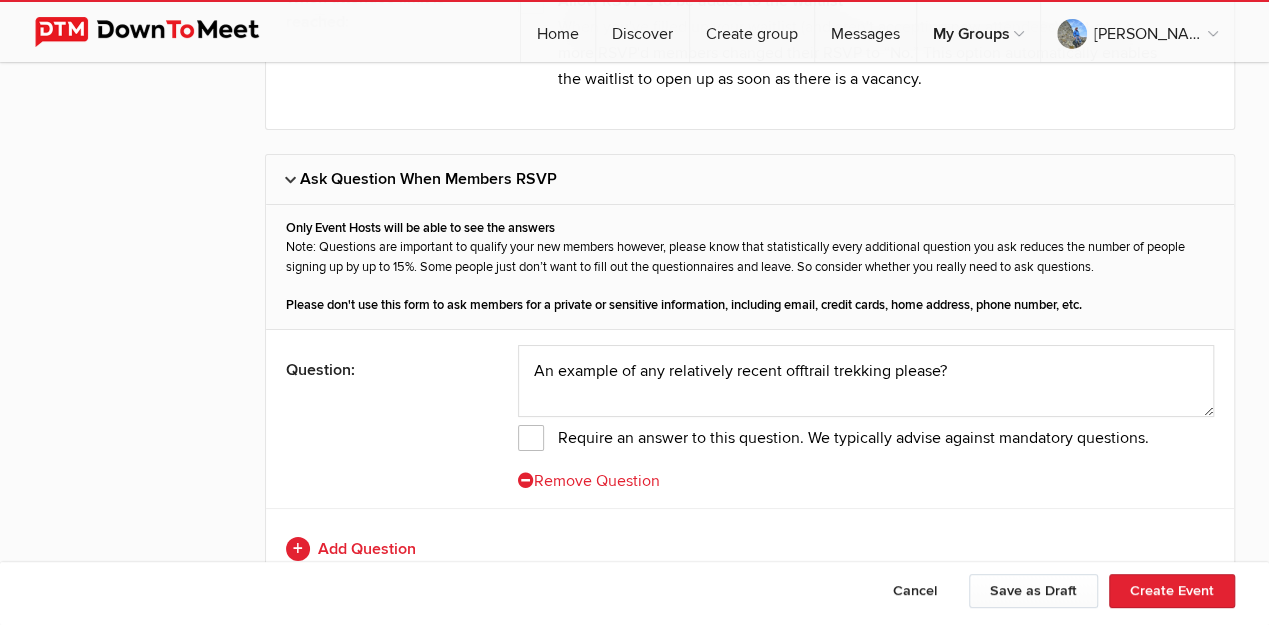 click on "Require an answer to this question. We typically advise against mandatory questions." 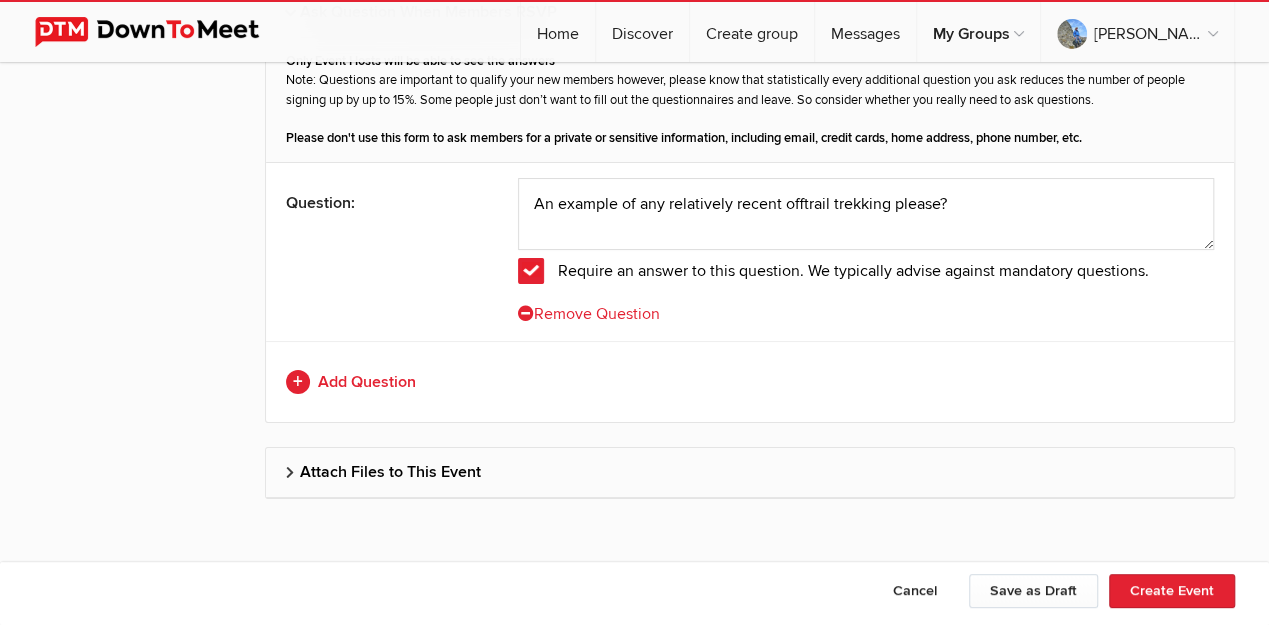 scroll, scrollTop: 7589, scrollLeft: 0, axis: vertical 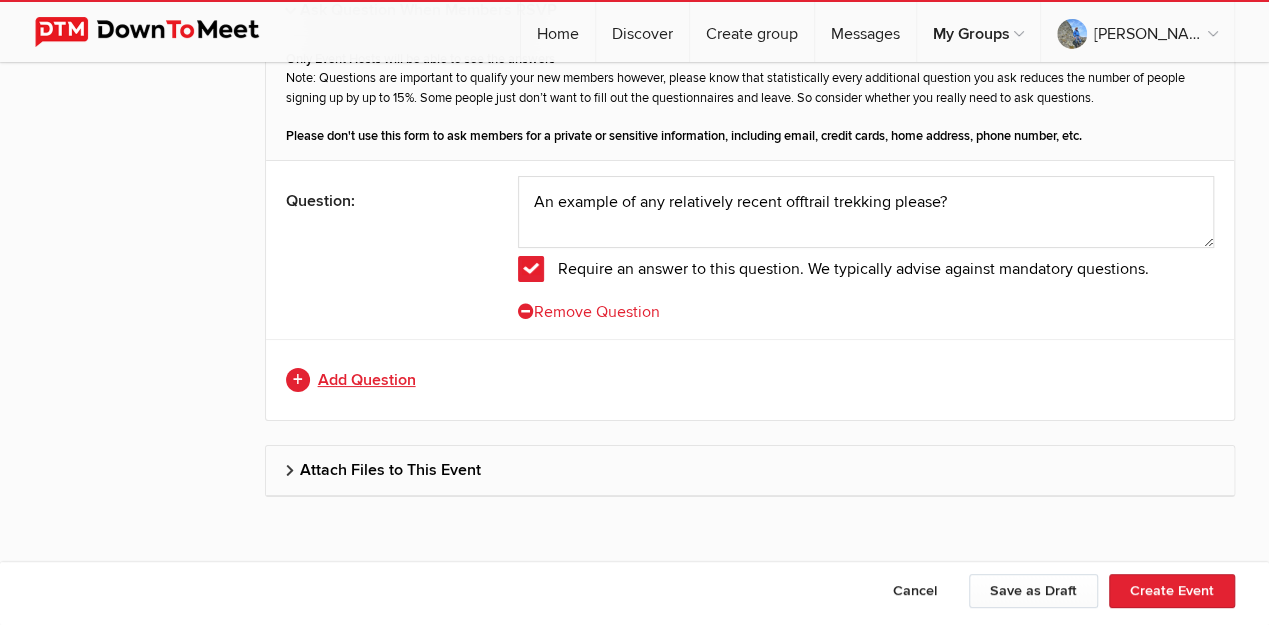 click on "Add Question" 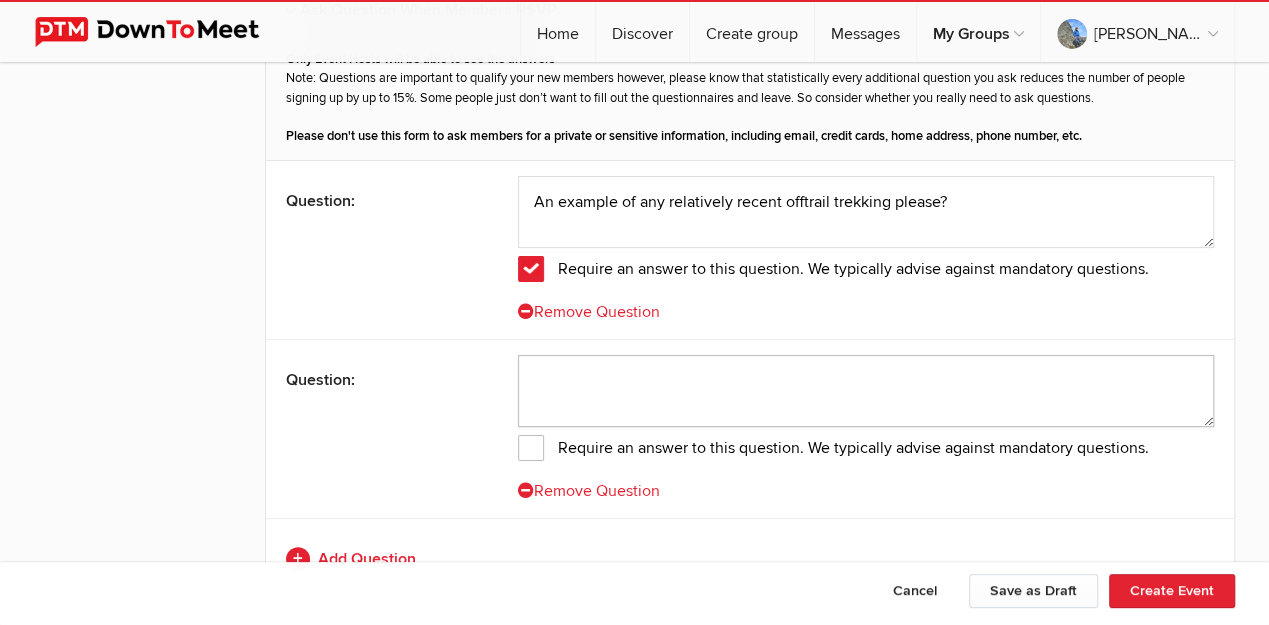 click 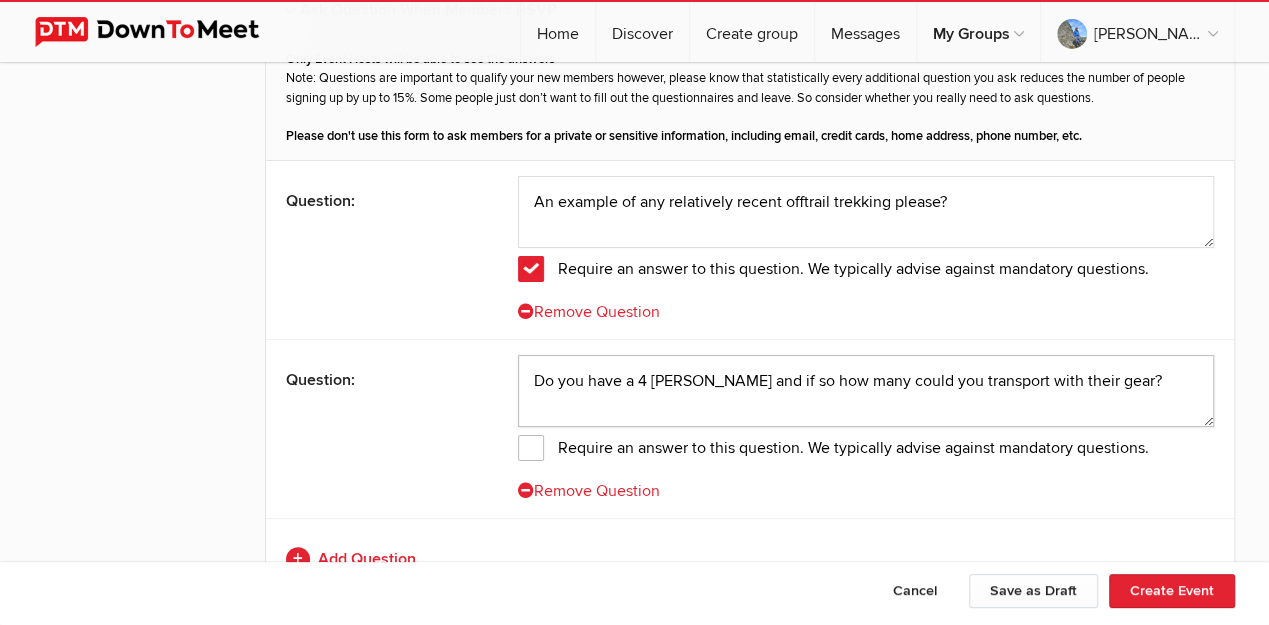 type on "Do you have a 4 [PERSON_NAME] and if so how many could you transport with their gear?" 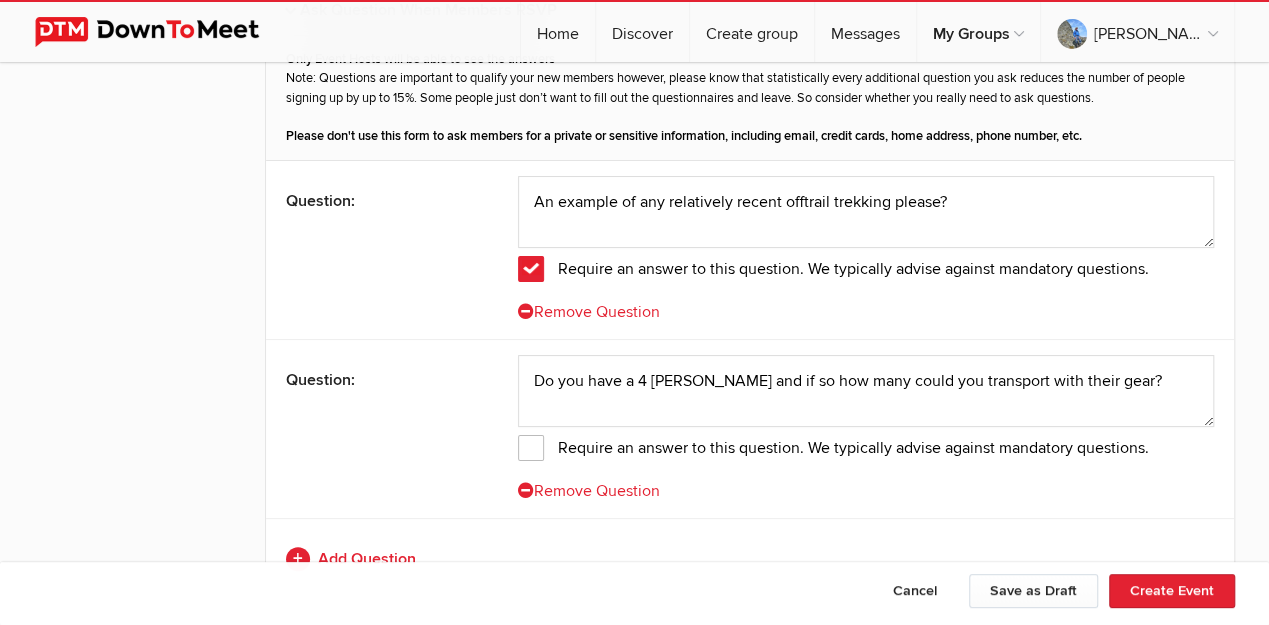 click on "Require an answer to this question. We typically advise against mandatory questions." 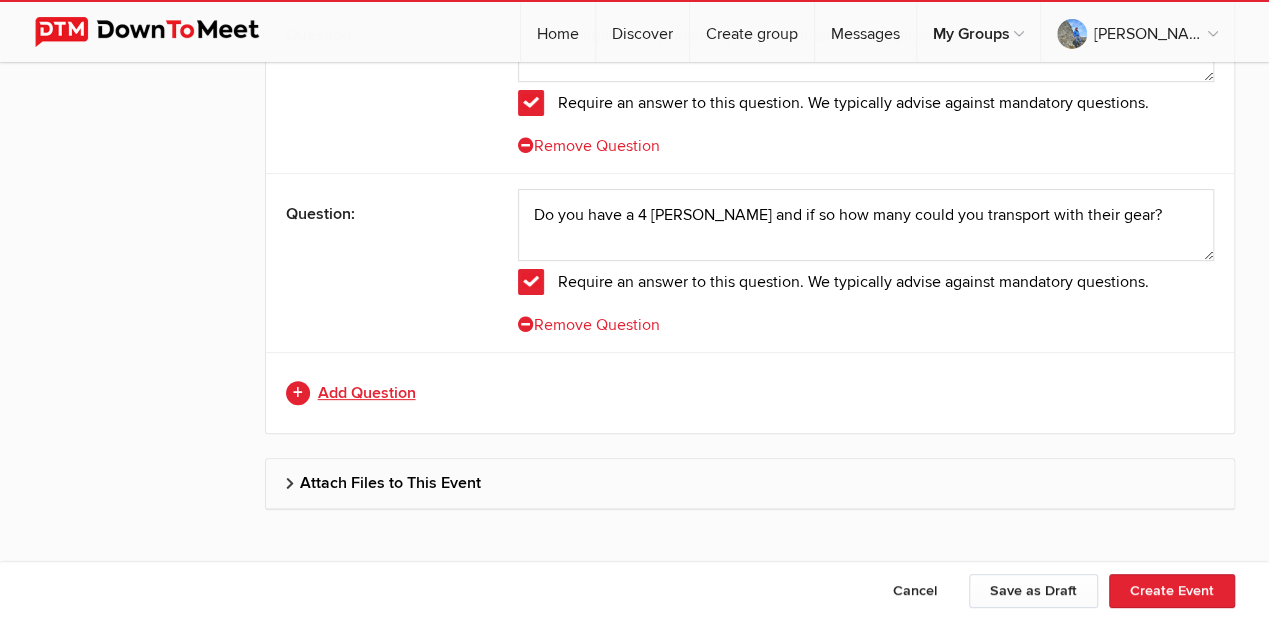 scroll, scrollTop: 7768, scrollLeft: 0, axis: vertical 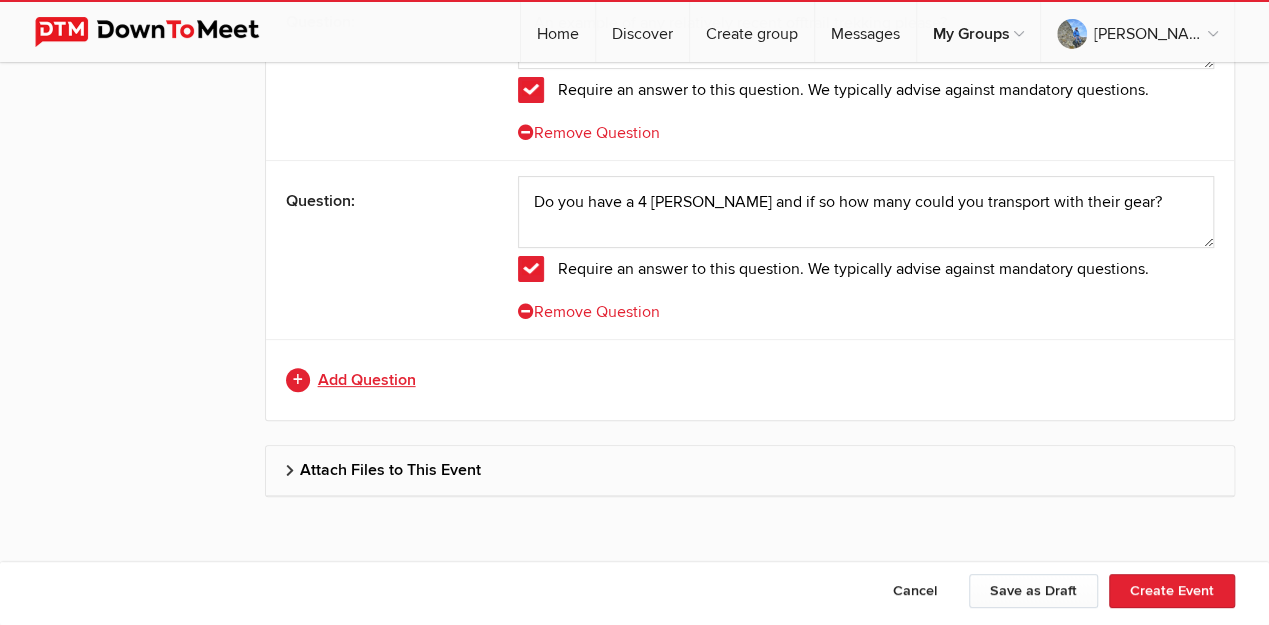 click on "Add Question" 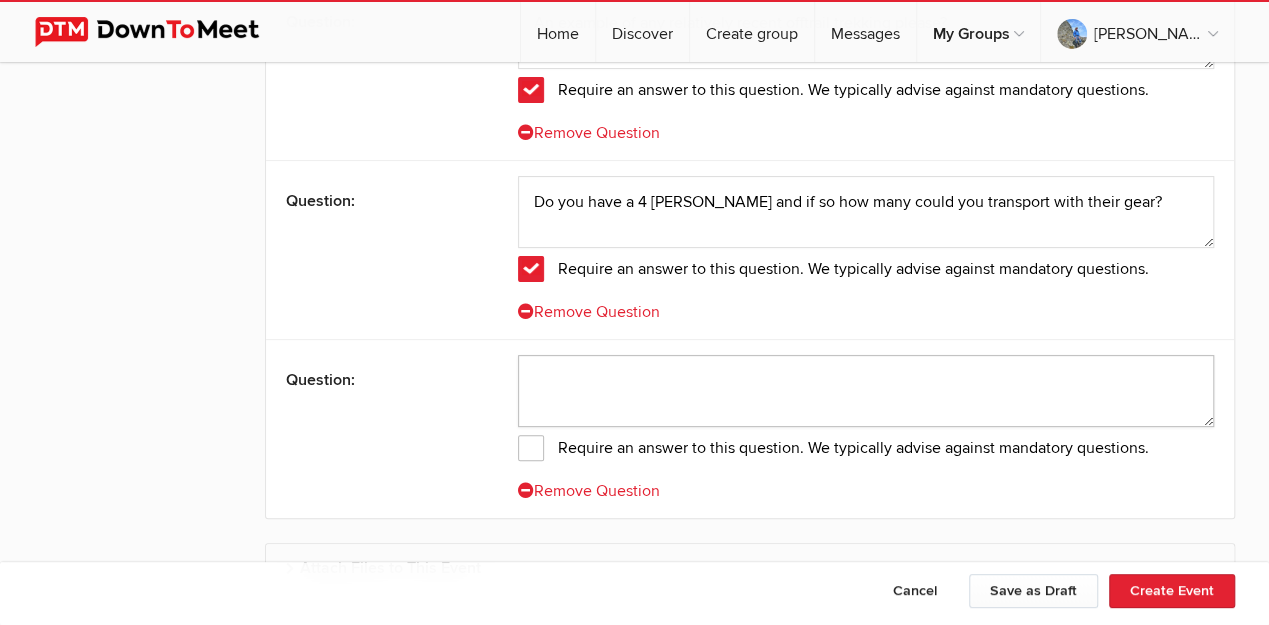 click 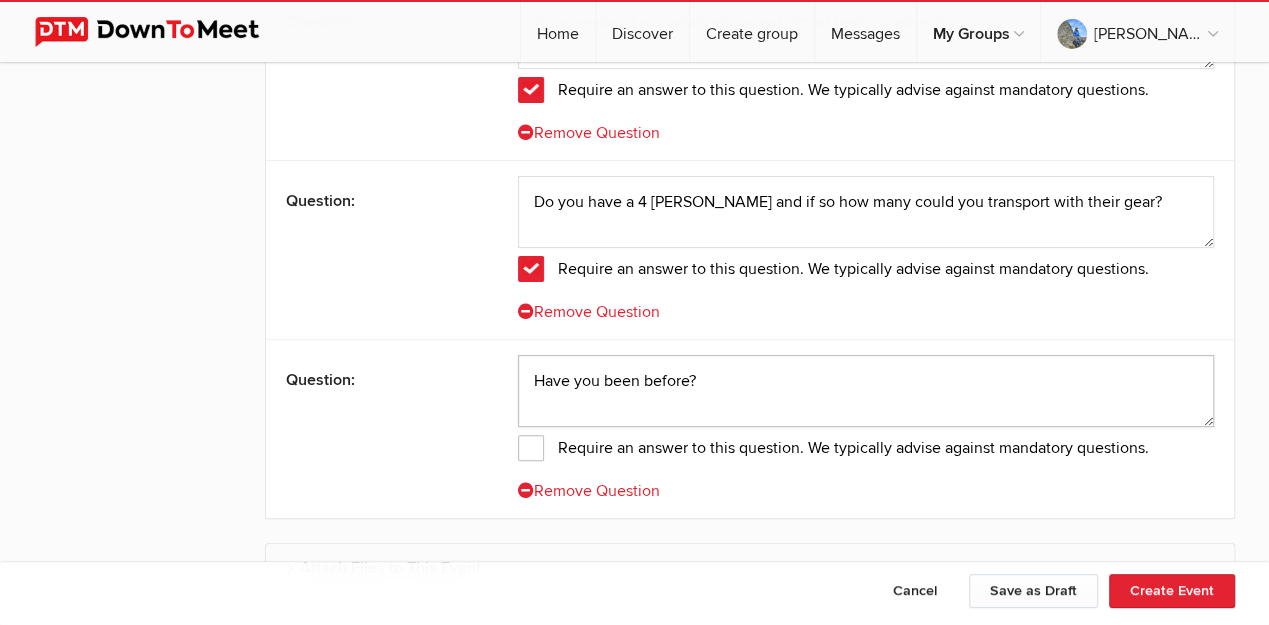 type on "Have you been before?" 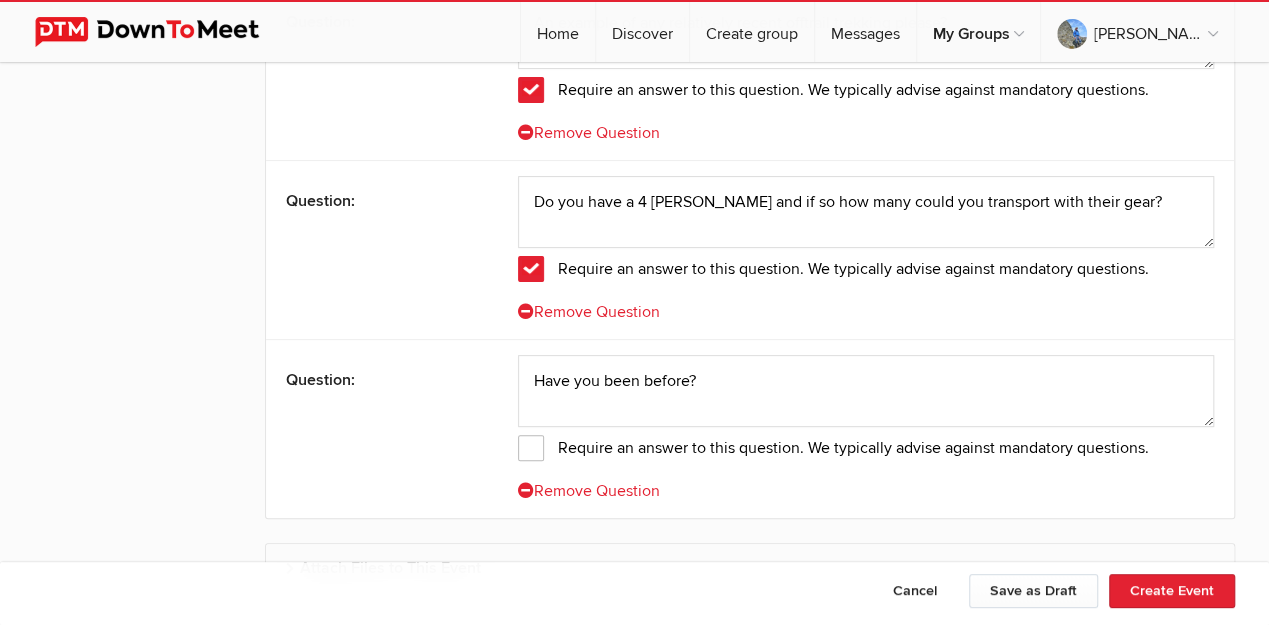 click on "Require an answer to this question. We typically advise against mandatory questions." 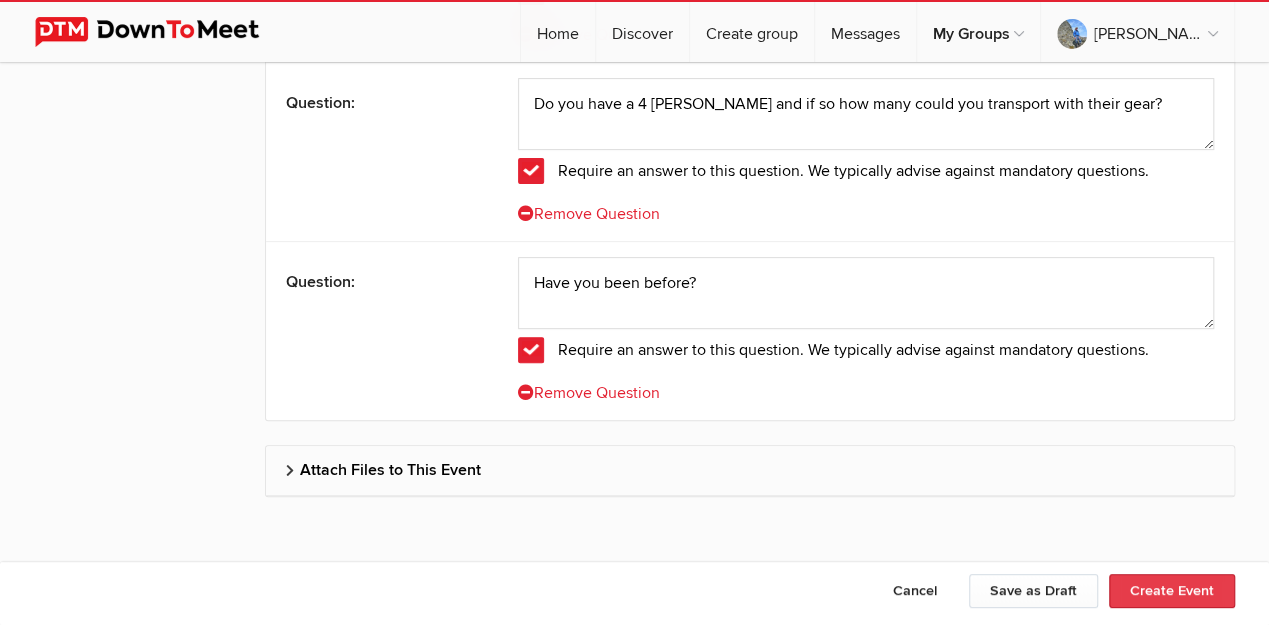 scroll, scrollTop: 7799, scrollLeft: 0, axis: vertical 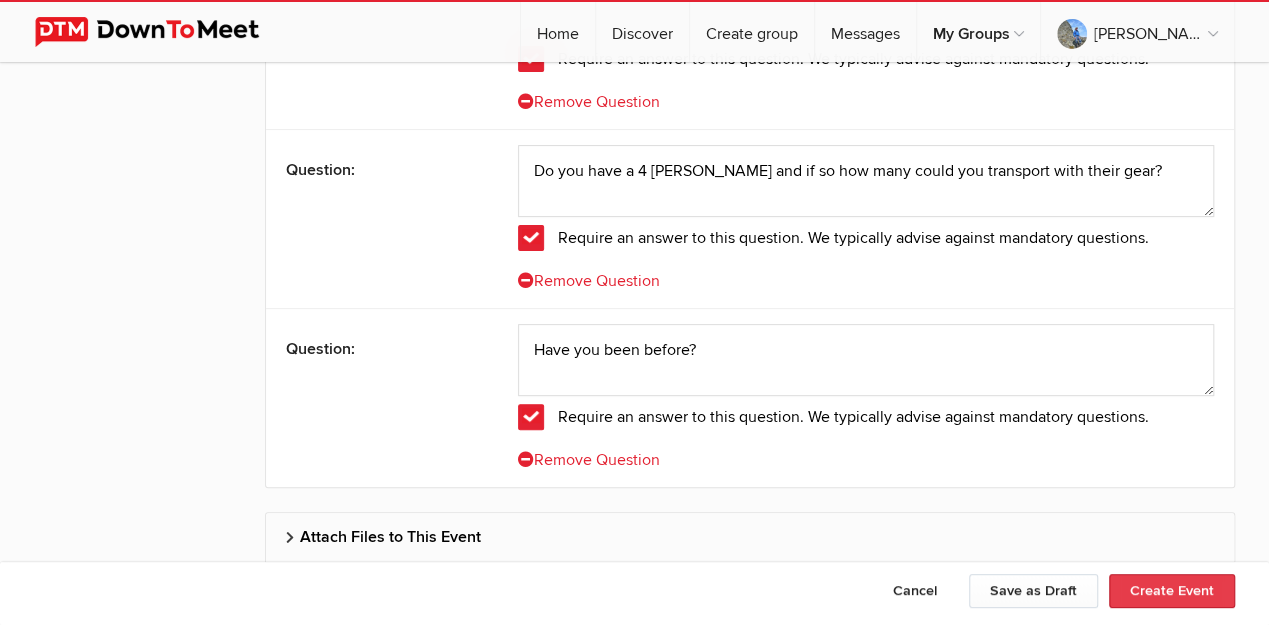 click on "Create Event" 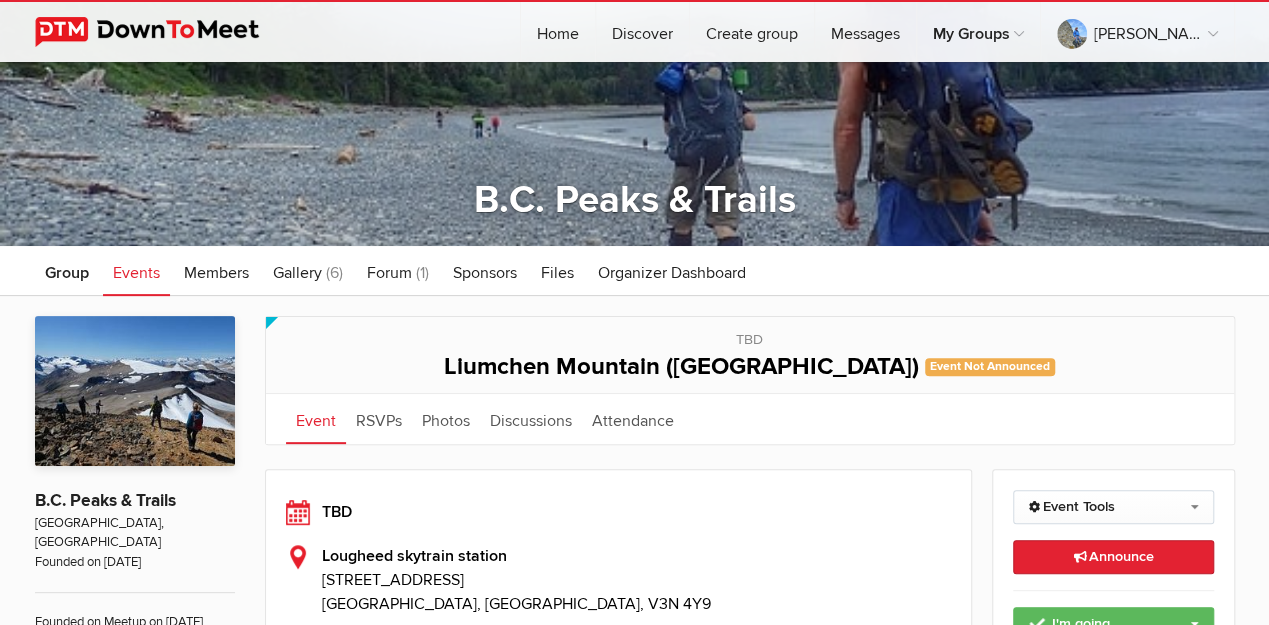 scroll, scrollTop: 466, scrollLeft: 0, axis: vertical 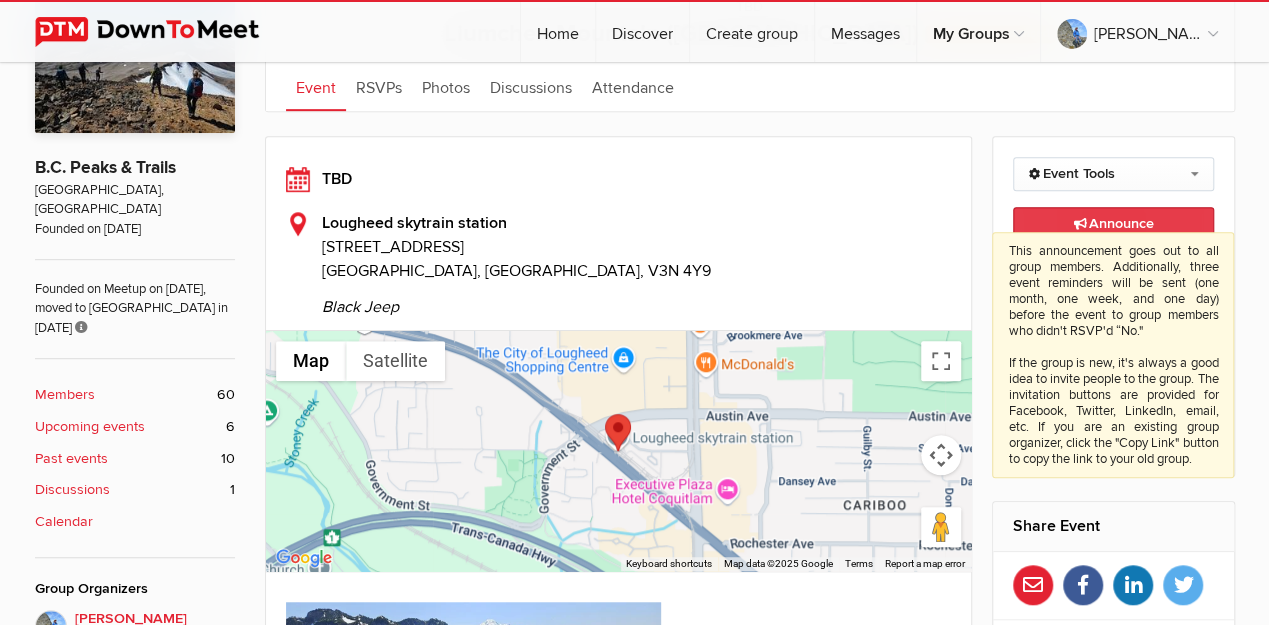 click on "Announce
This announcement goes out to all group members. Additionally, three event reminders will be sent (one month, one week, and one day) before the event to group members who didn't RSVP'd “No."
If the group is new, it's always a good idea to invite people to the group. The invitation buttons are provided for Facebook, Twitter, LinkedIn, email, etc. If you are an existing group organizer, click the "Copy Link" button to copy the link to your old group." 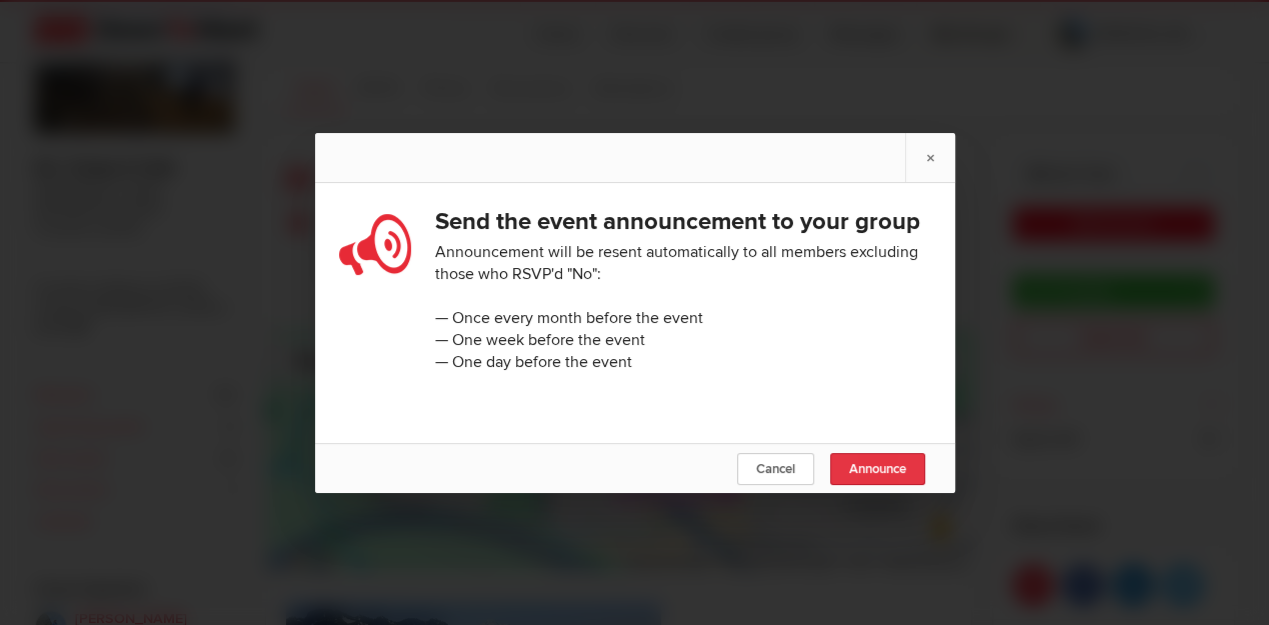 click on "Announce" 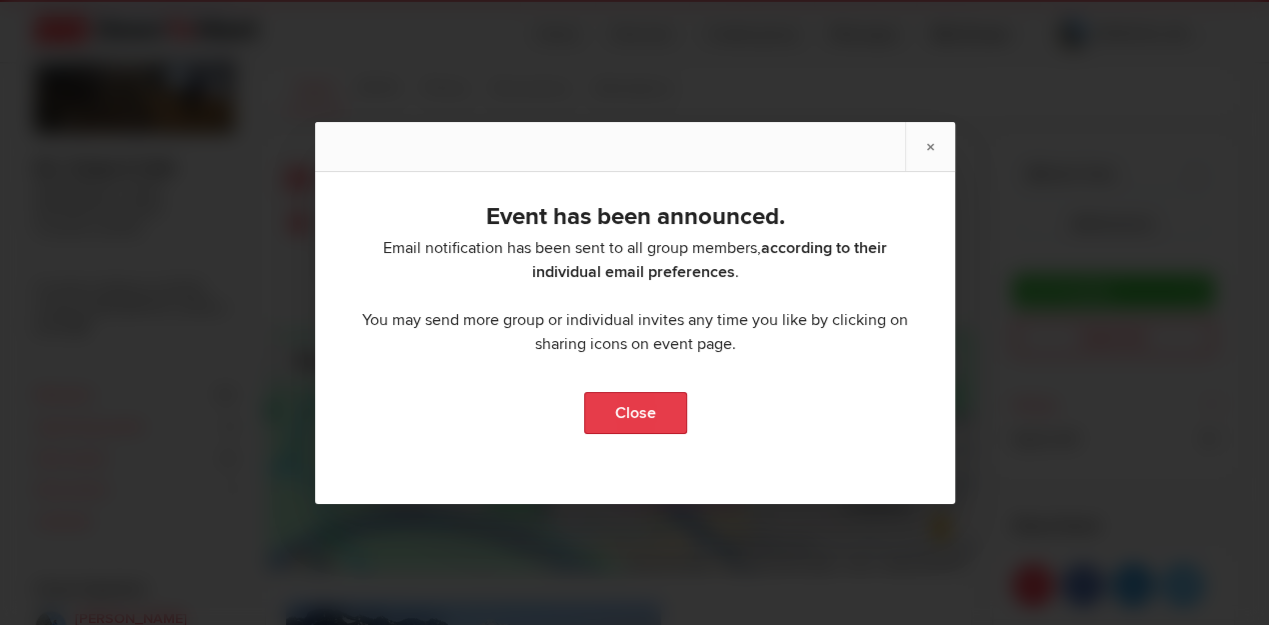 click on "Close" 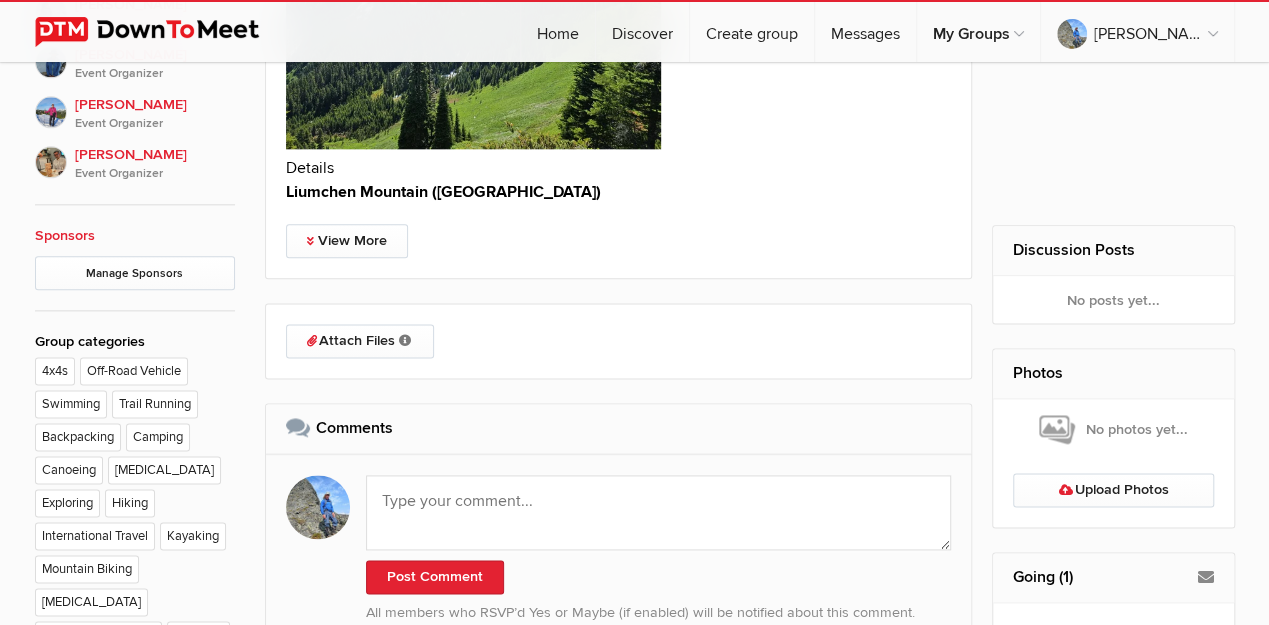 scroll, scrollTop: 1000, scrollLeft: 0, axis: vertical 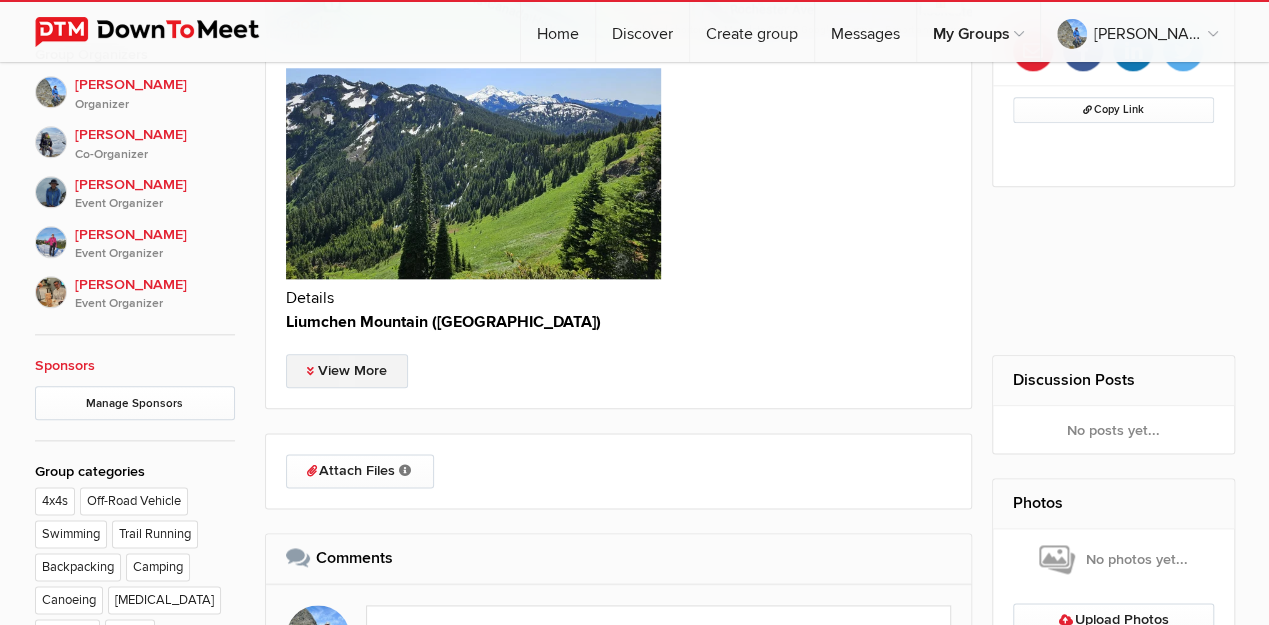 click on "View More" 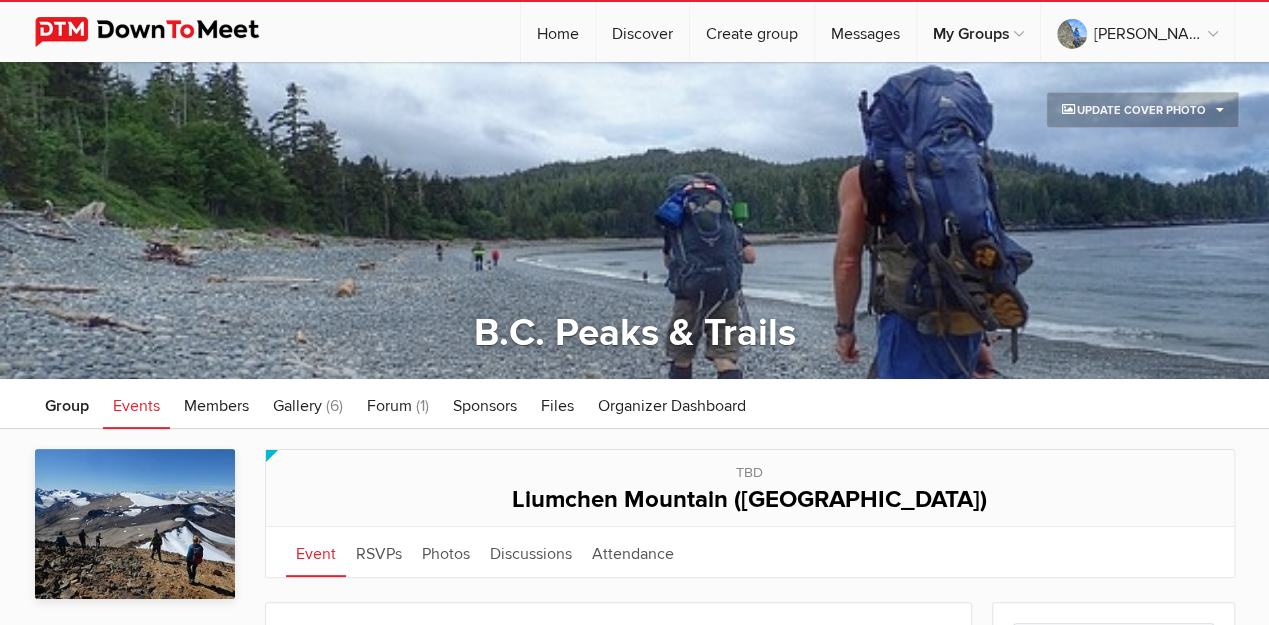 scroll, scrollTop: 0, scrollLeft: 0, axis: both 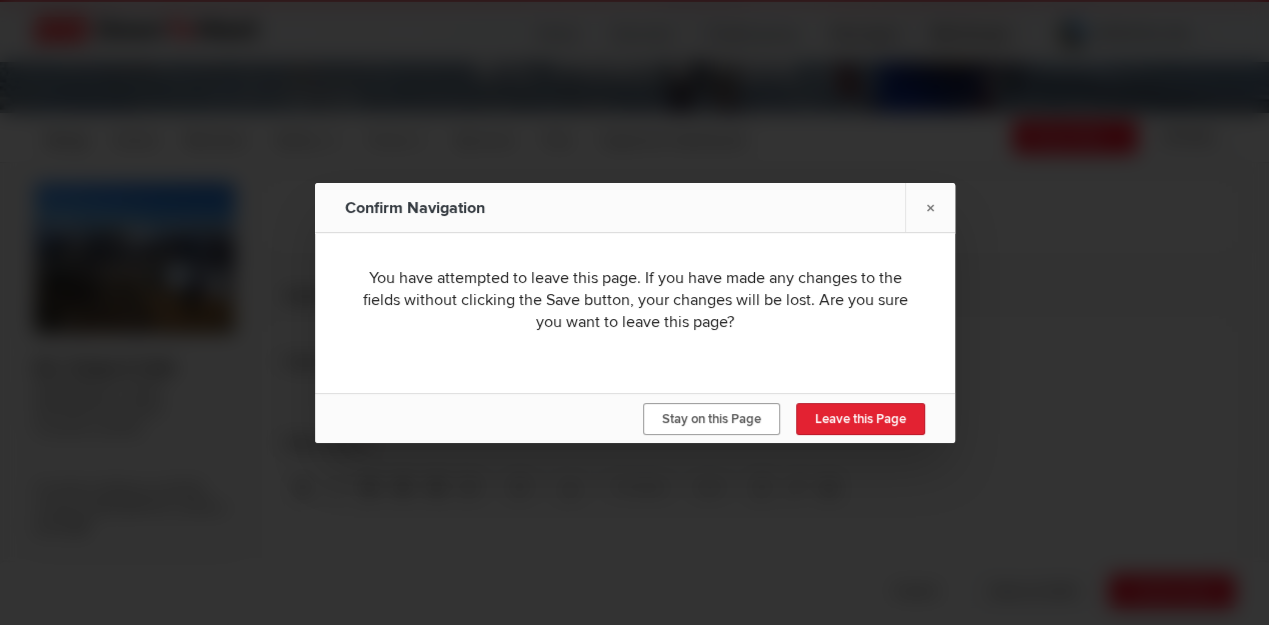 click on "Stay on this Page" 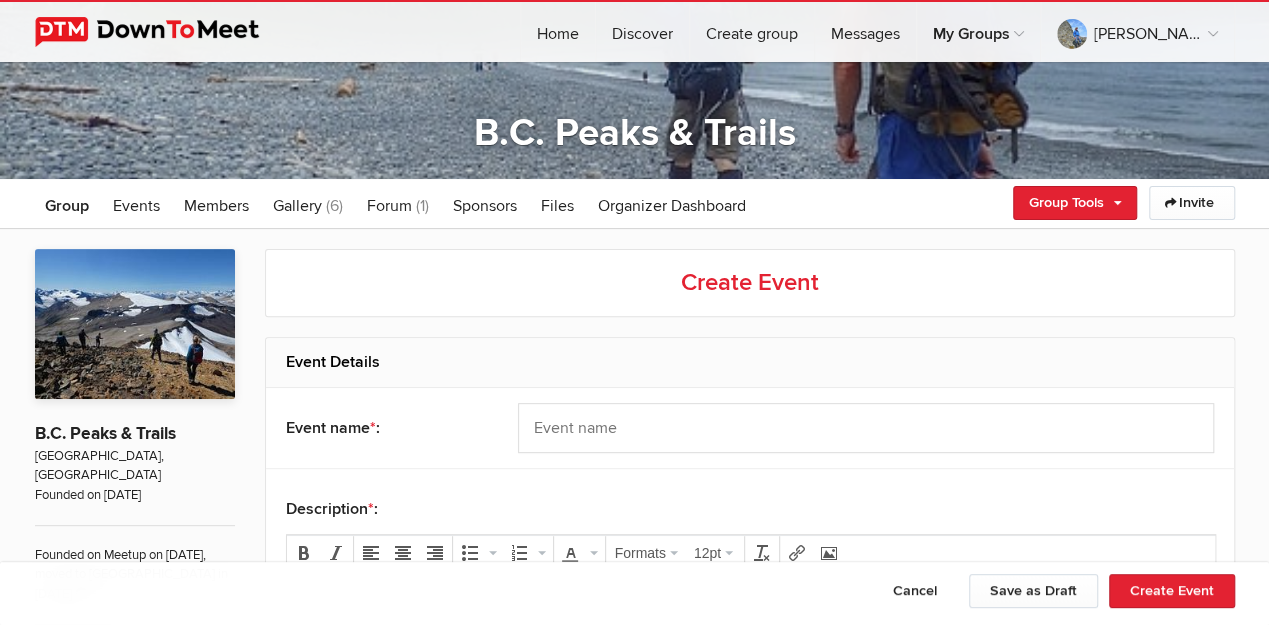scroll, scrollTop: 3232, scrollLeft: 0, axis: vertical 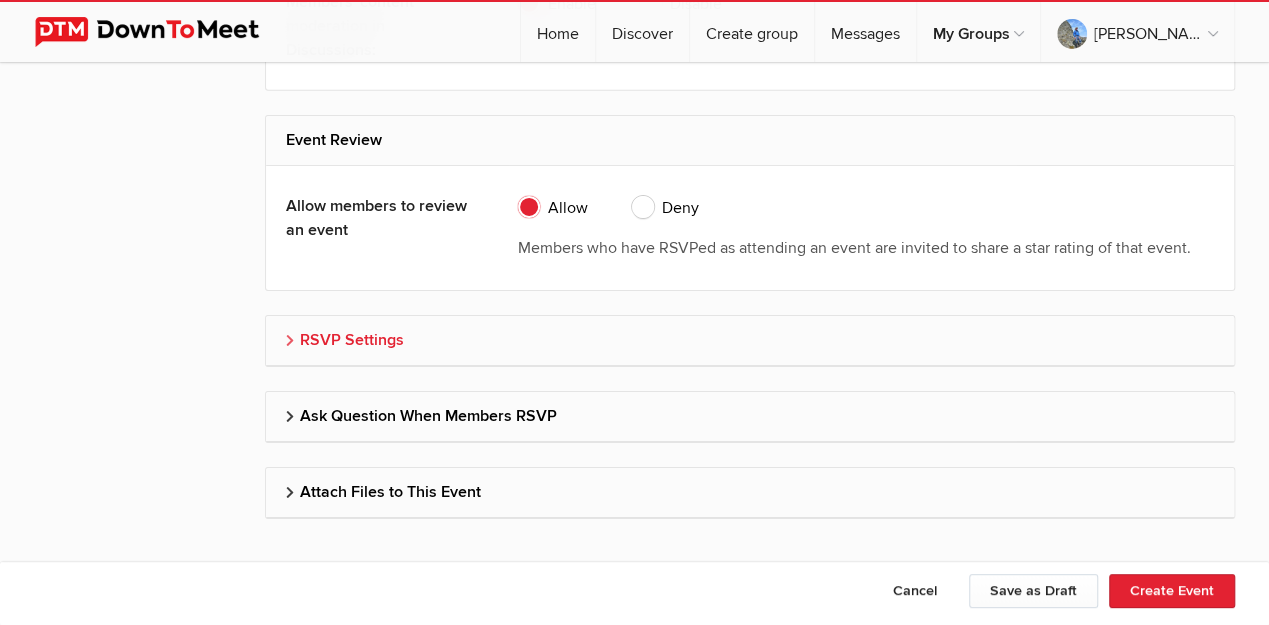click on "RSVP Settings" 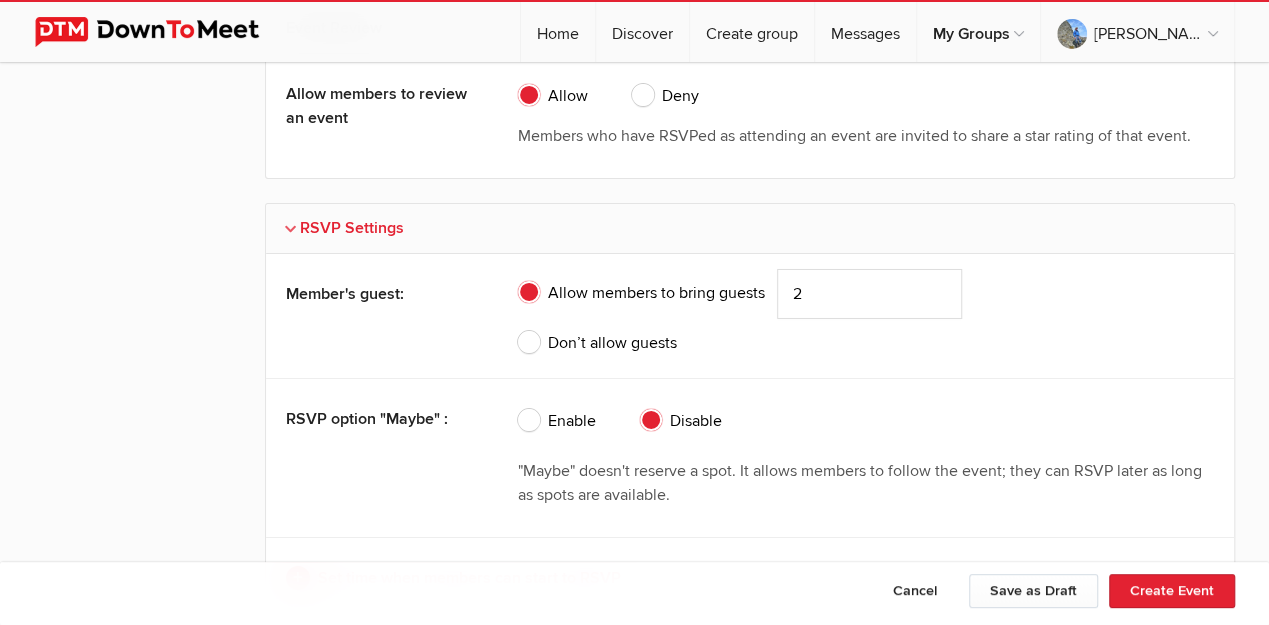 scroll, scrollTop: 3365, scrollLeft: 0, axis: vertical 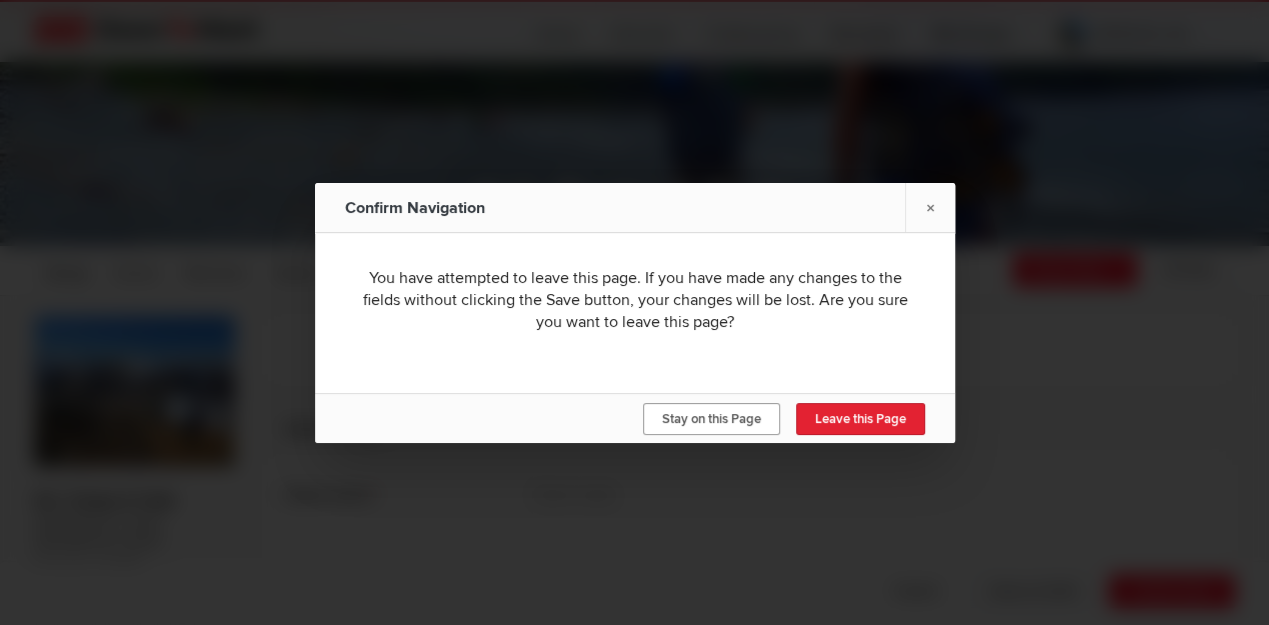 click on "Stay on this Page" 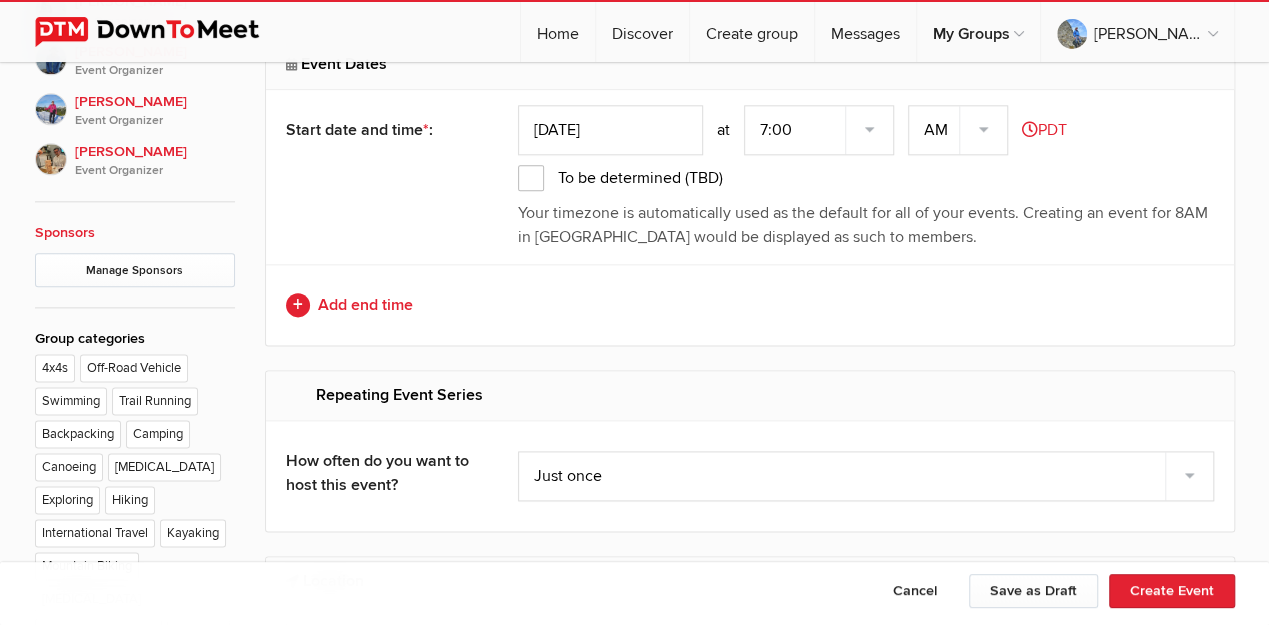 scroll, scrollTop: 965, scrollLeft: 0, axis: vertical 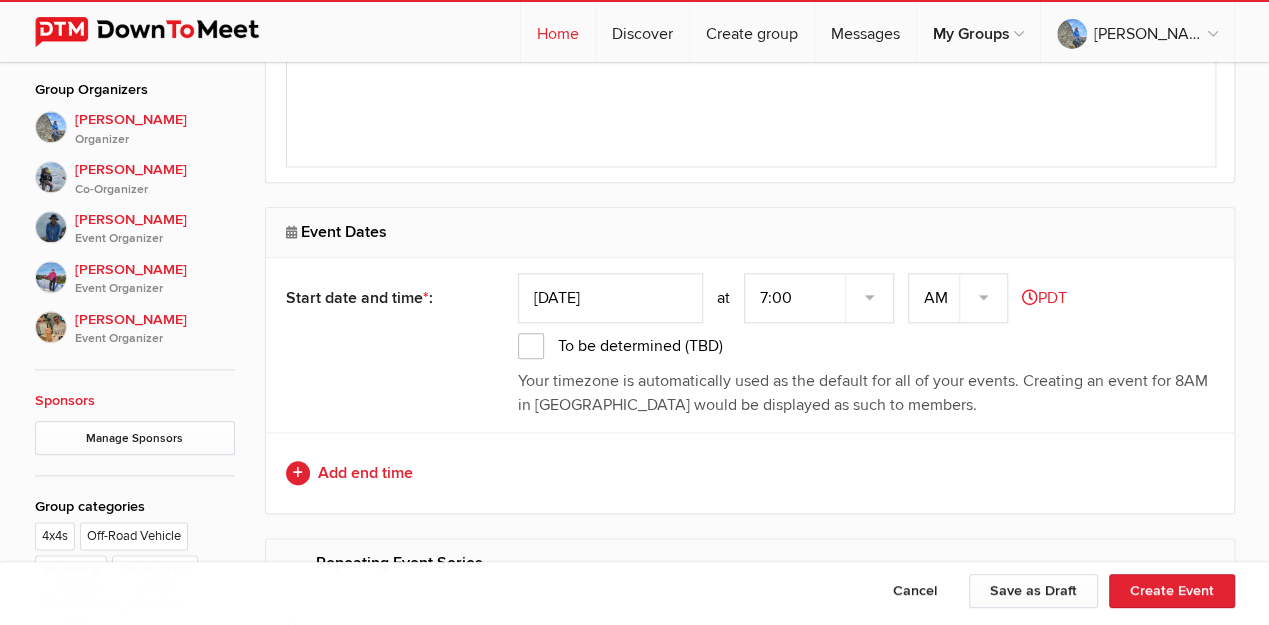 click on "Home" 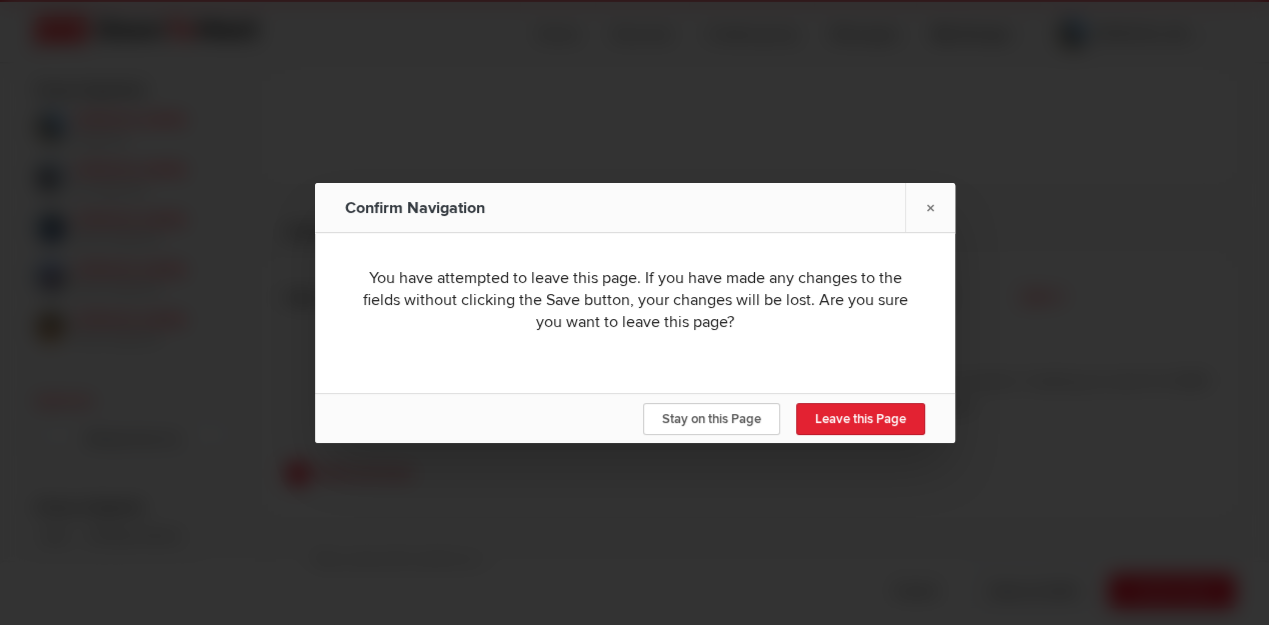 click on "Stay on this Page
Leave this Page" 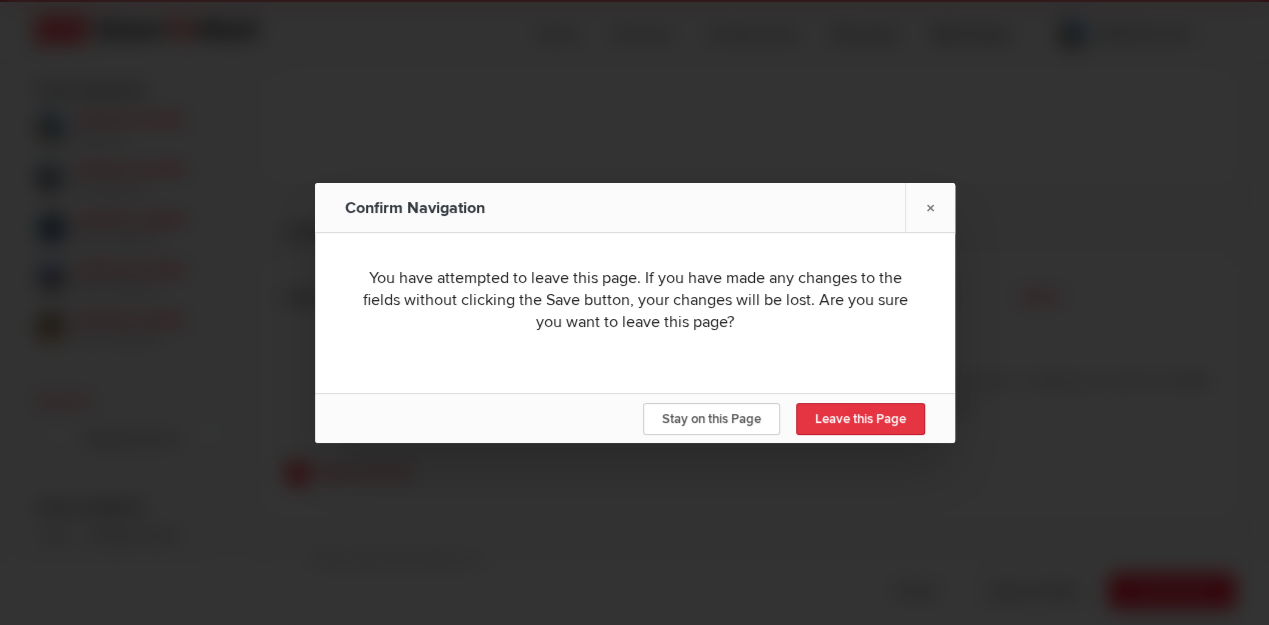 click on "Leave this Page" 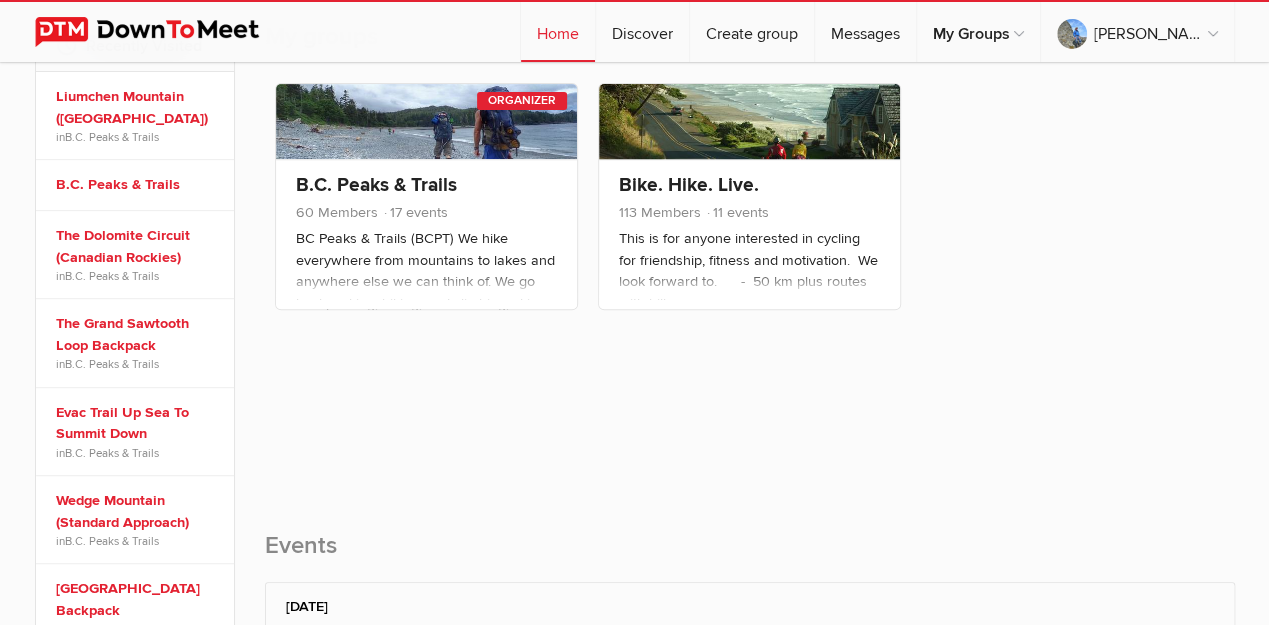 scroll, scrollTop: 266, scrollLeft: 0, axis: vertical 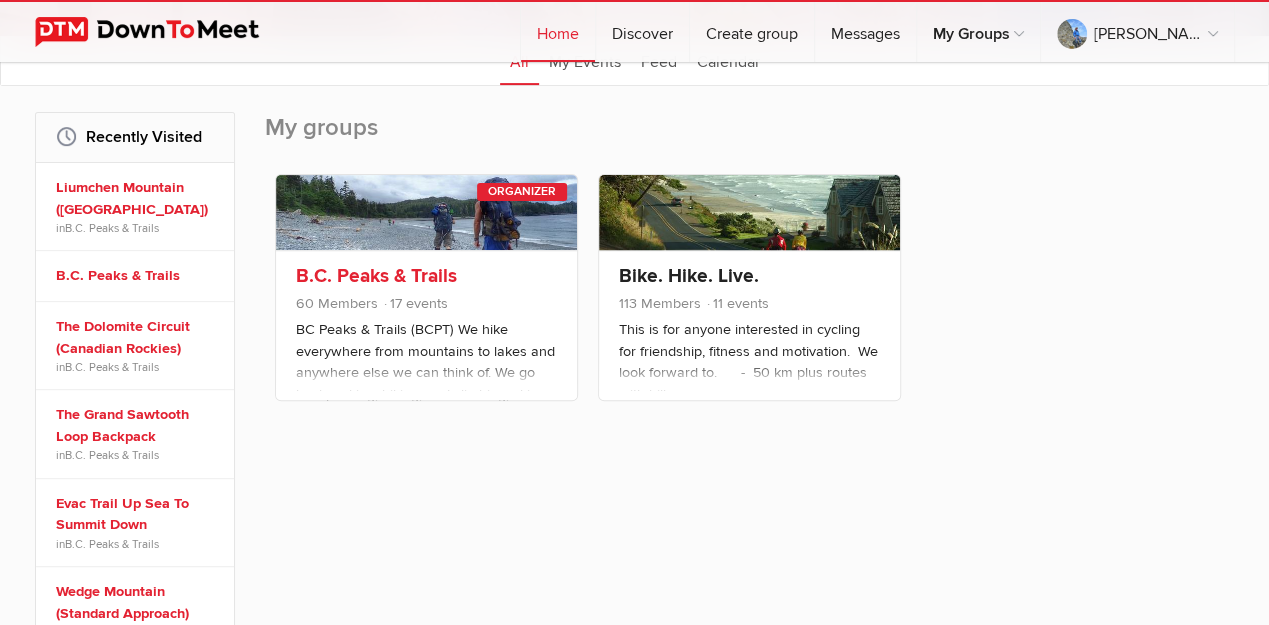 click on "B.C. Peaks & Trails" 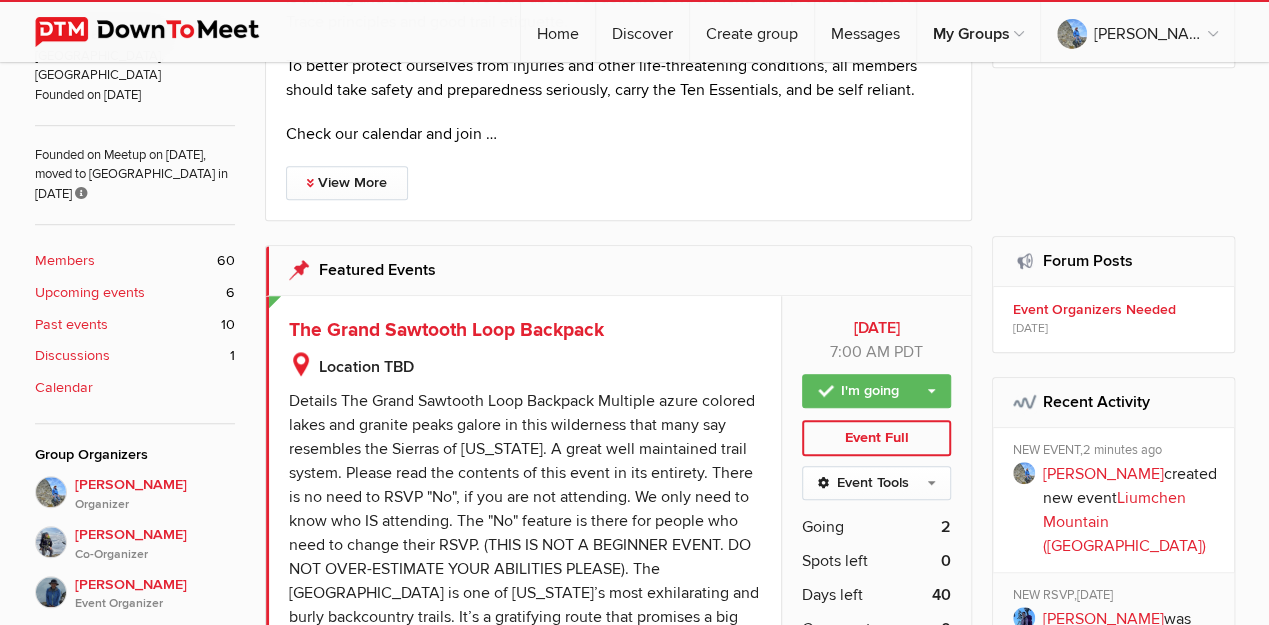 scroll, scrollTop: 200, scrollLeft: 0, axis: vertical 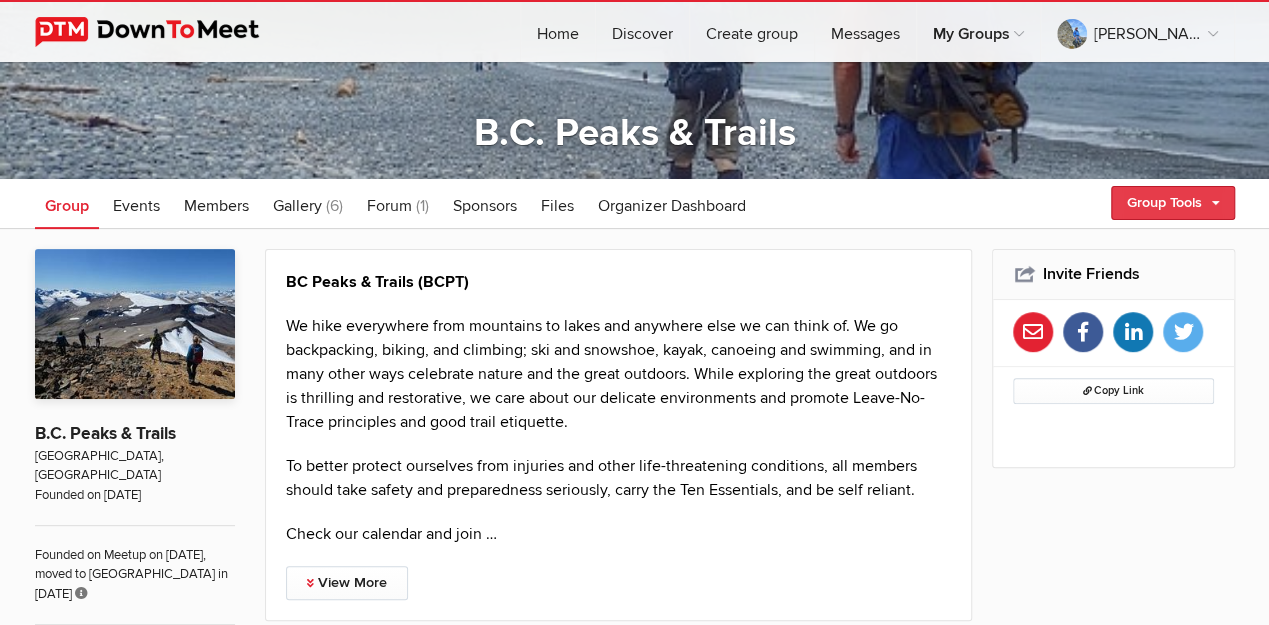 click on "Group Tools" 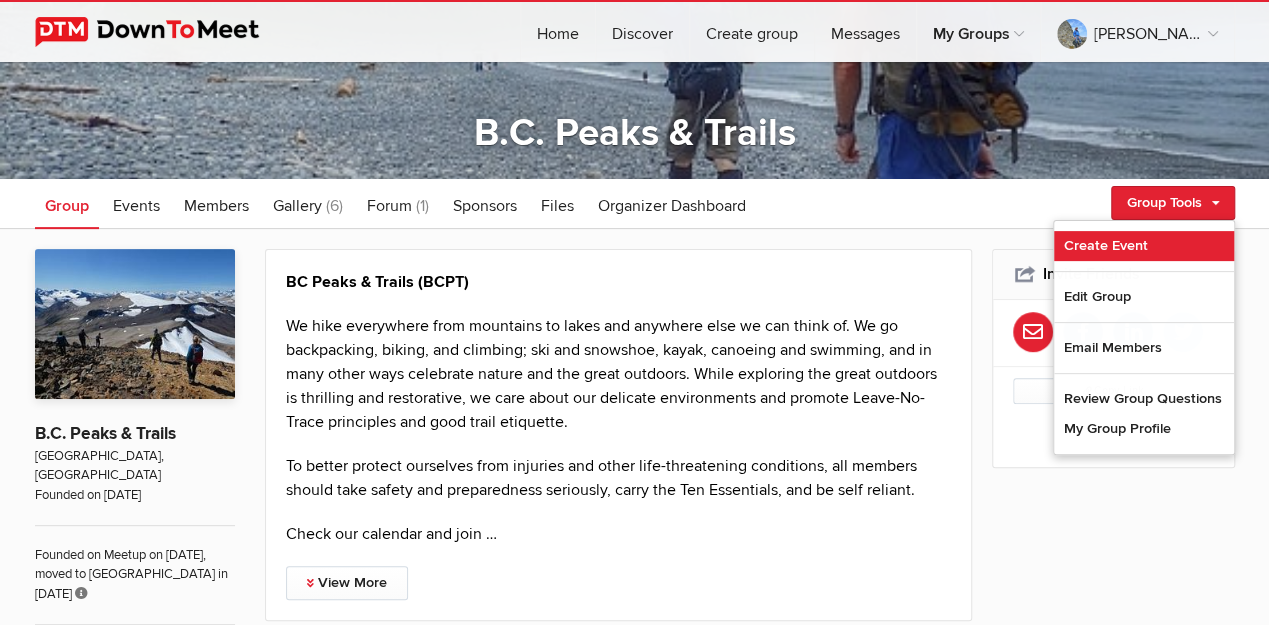 click on "Create Event" 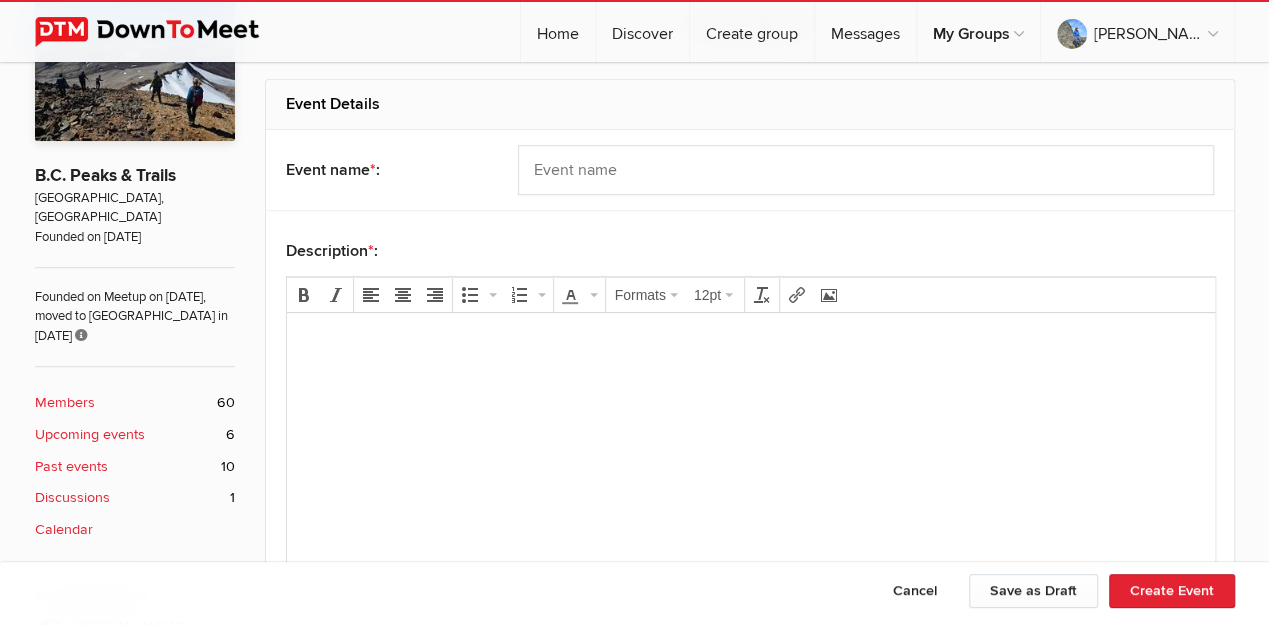 scroll, scrollTop: 466, scrollLeft: 0, axis: vertical 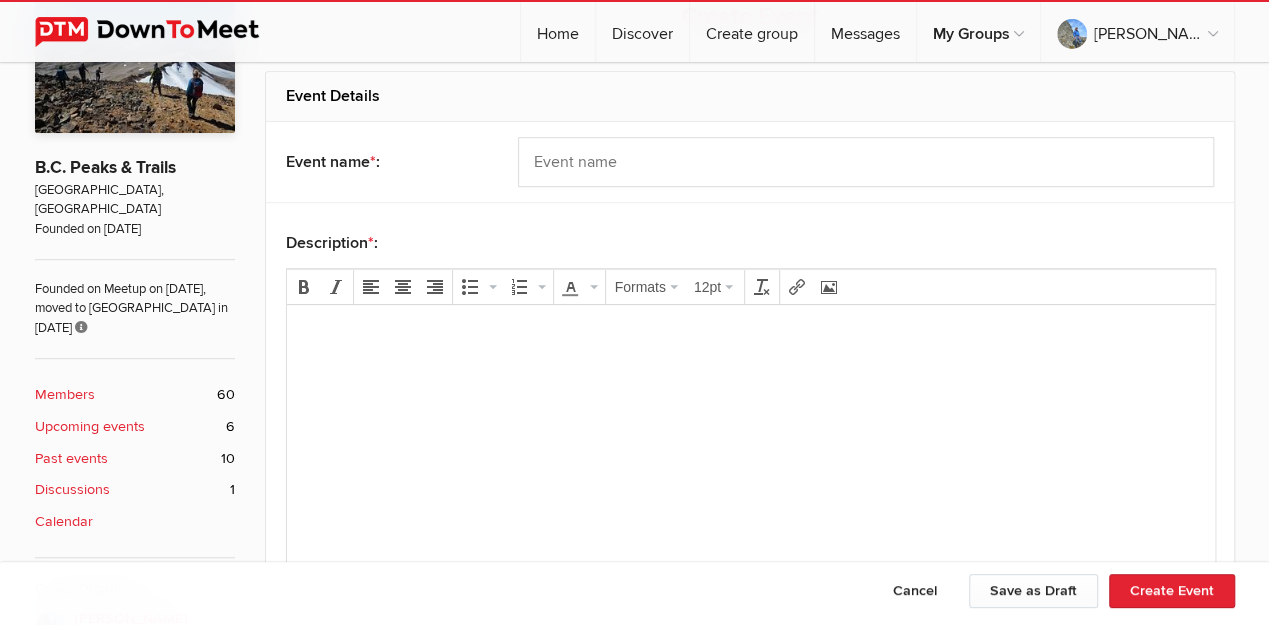 click at bounding box center [750, 333] 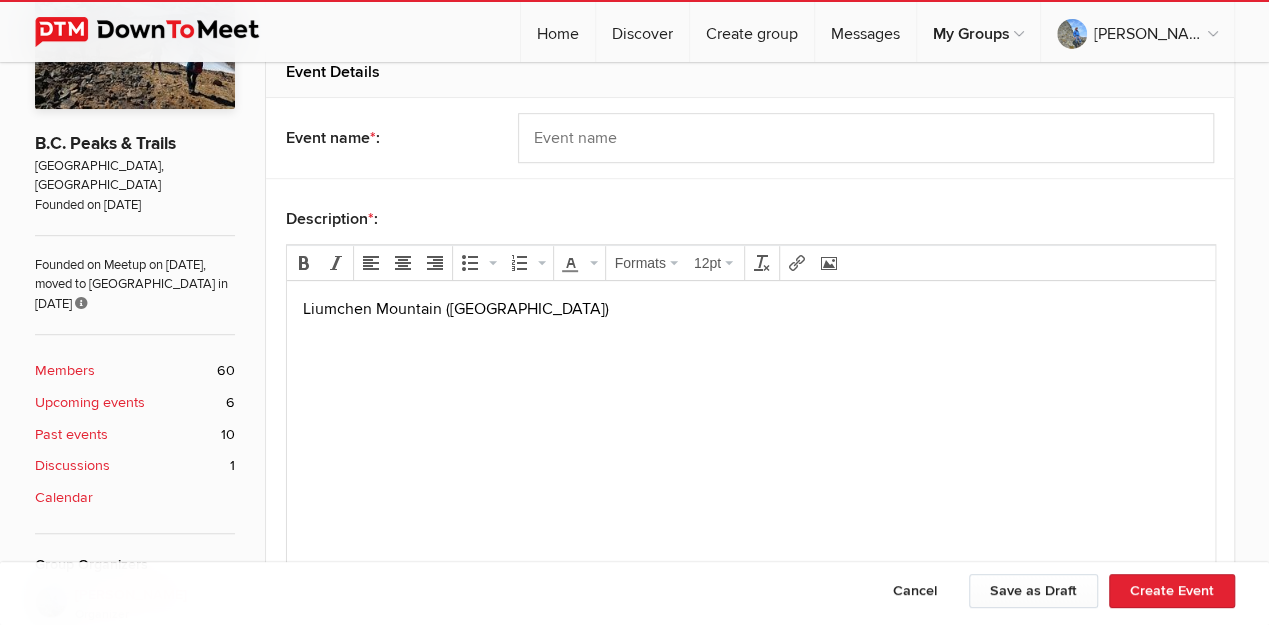 scroll, scrollTop: 466, scrollLeft: 0, axis: vertical 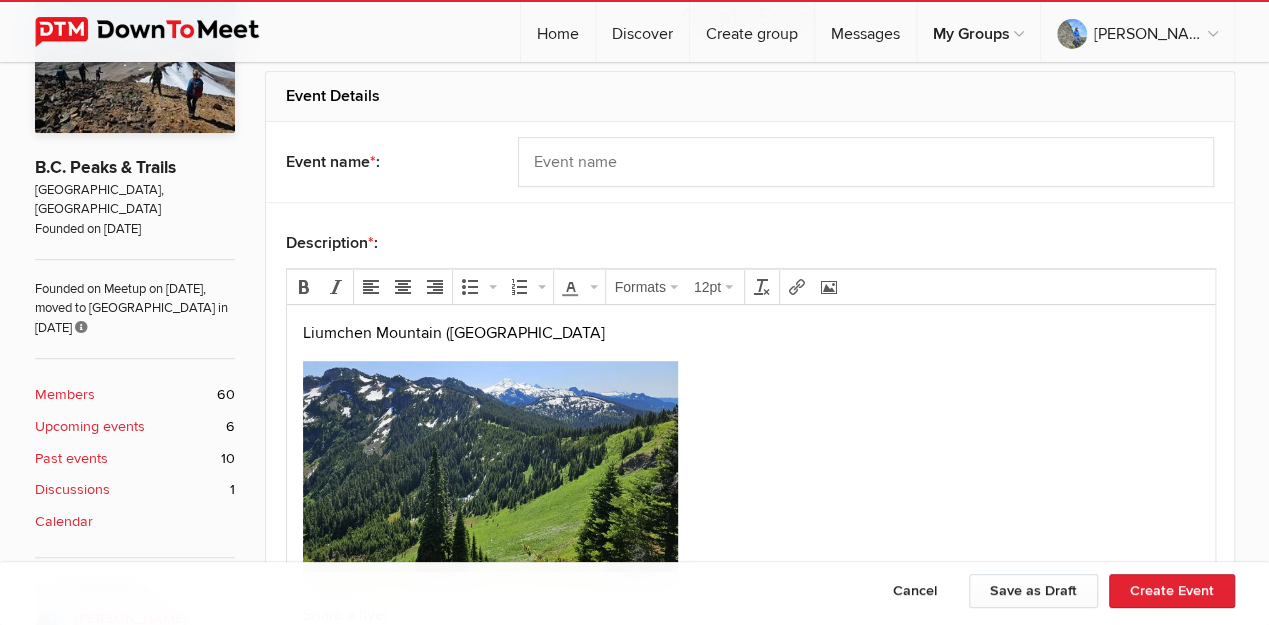drag, startPoint x: 567, startPoint y: 335, endPoint x: 651, endPoint y: 318, distance: 85.70297 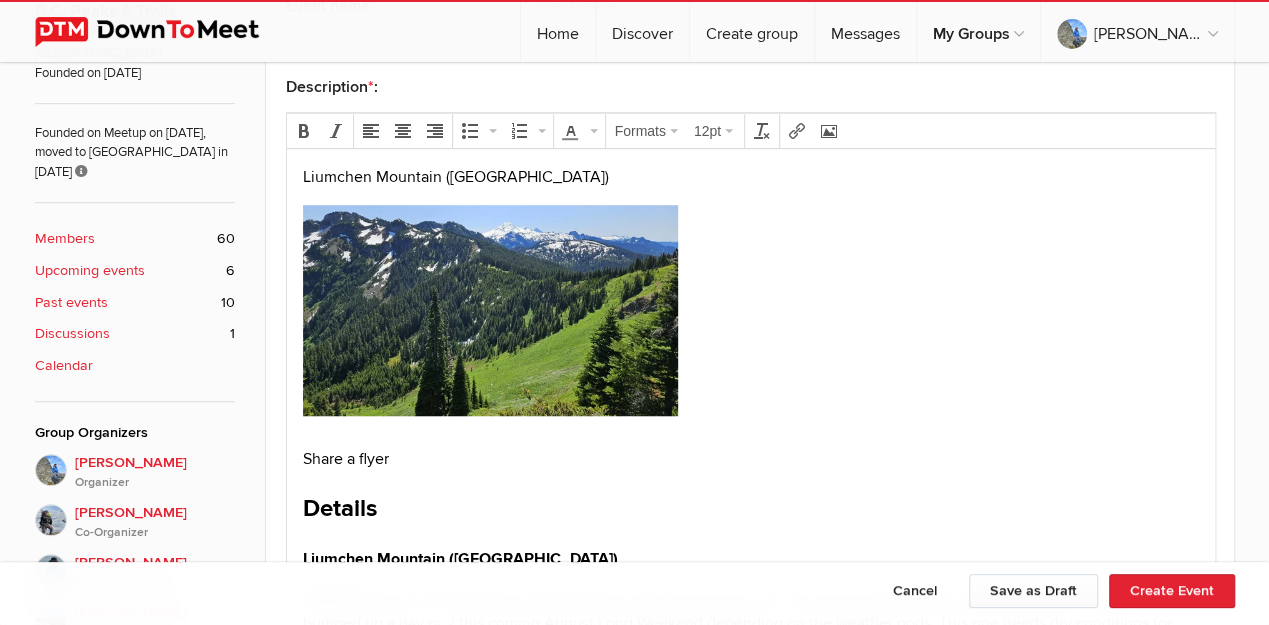 scroll, scrollTop: 533, scrollLeft: 0, axis: vertical 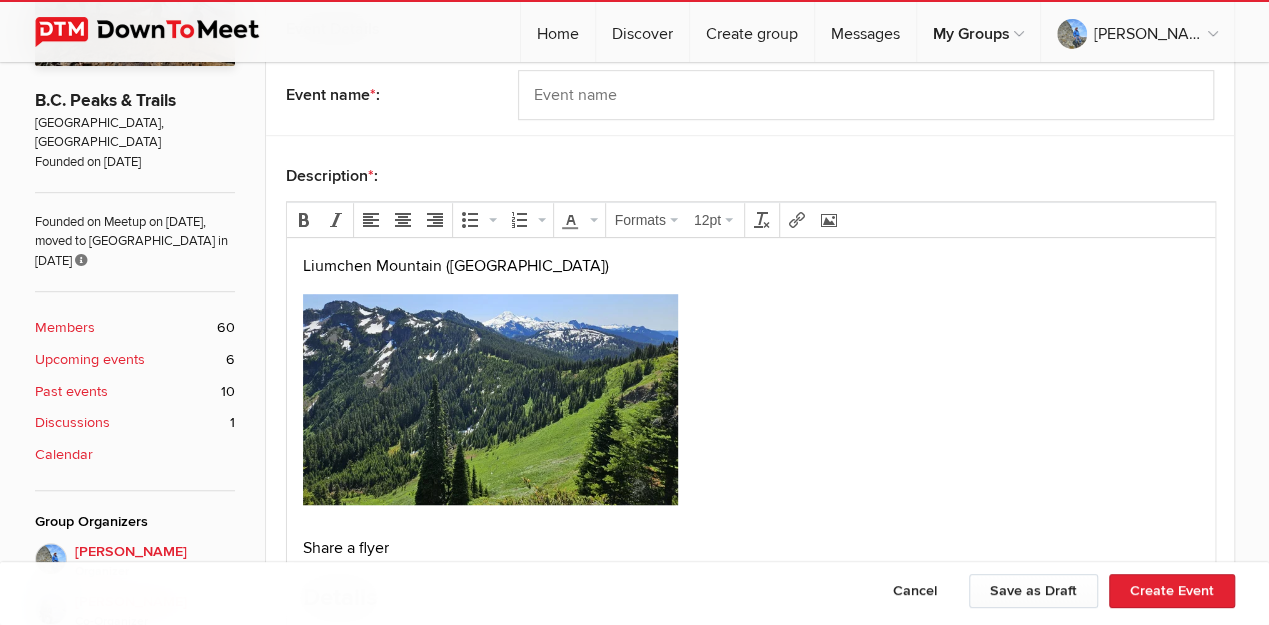click on "Liumchen Mountain ([GEOGRAPHIC_DATA])" at bounding box center [750, 266] 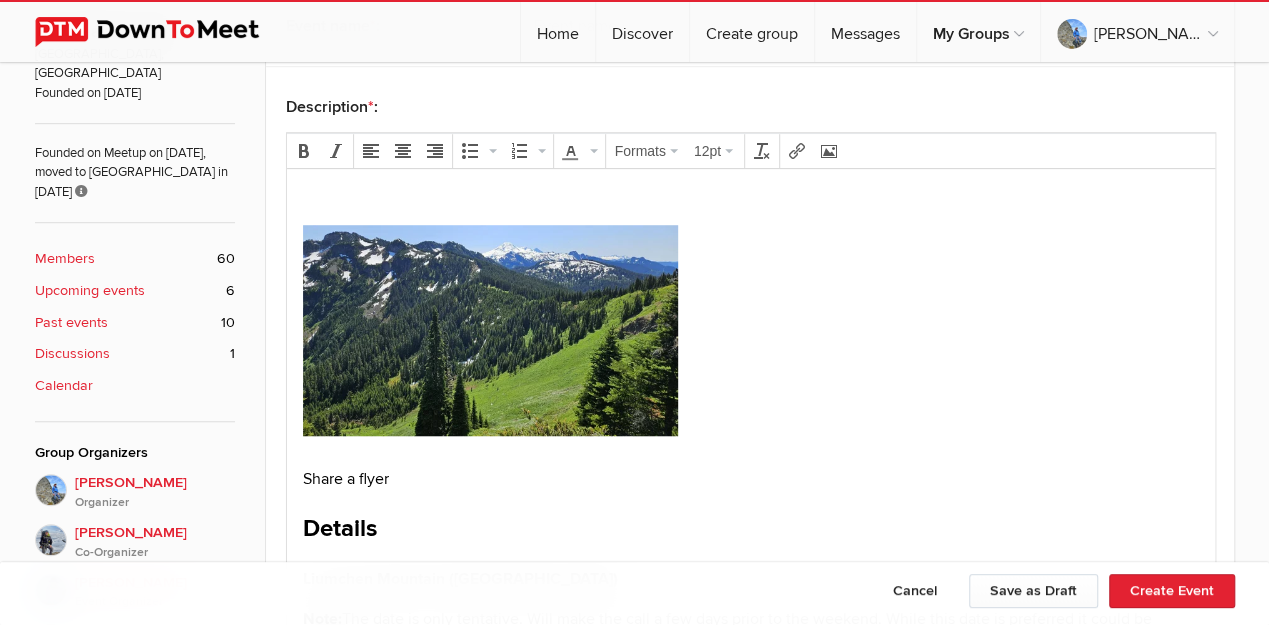 scroll, scrollTop: 666, scrollLeft: 0, axis: vertical 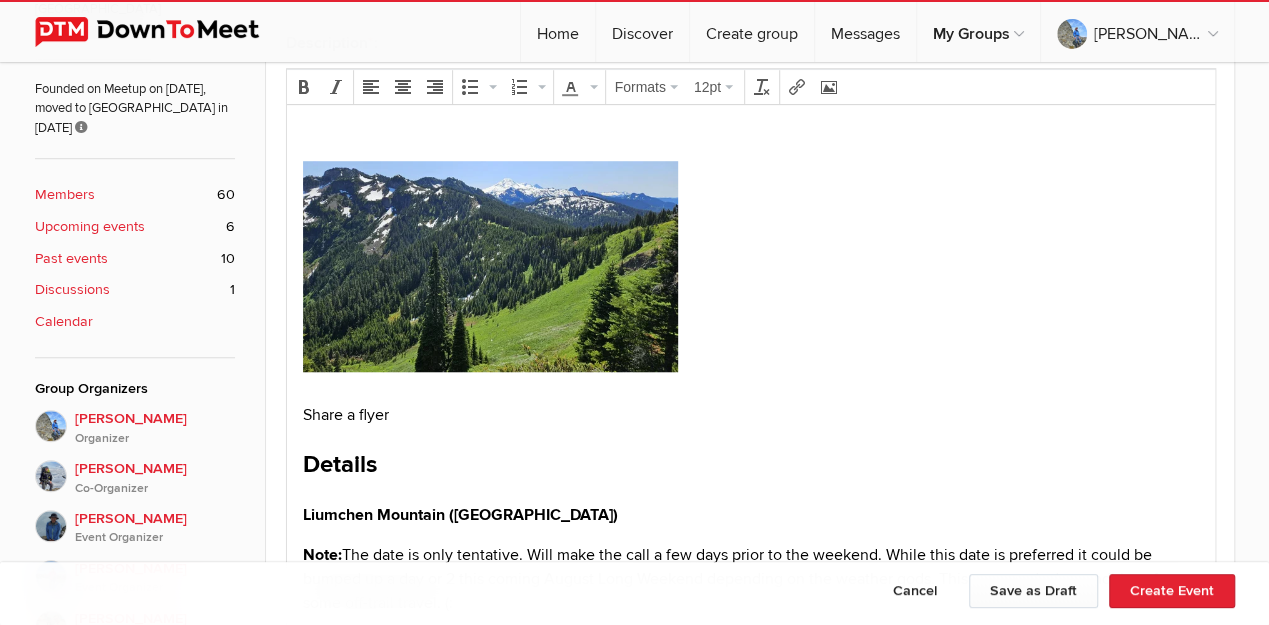 click on "Share a flyer" at bounding box center (750, 415) 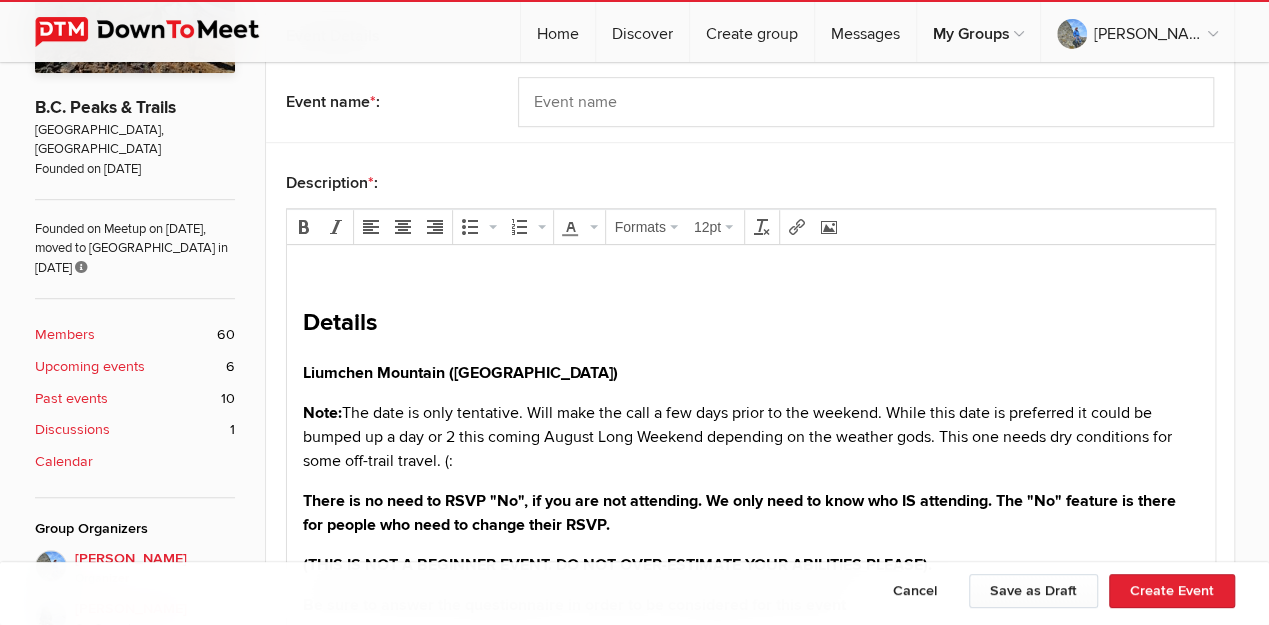 scroll, scrollTop: 400, scrollLeft: 0, axis: vertical 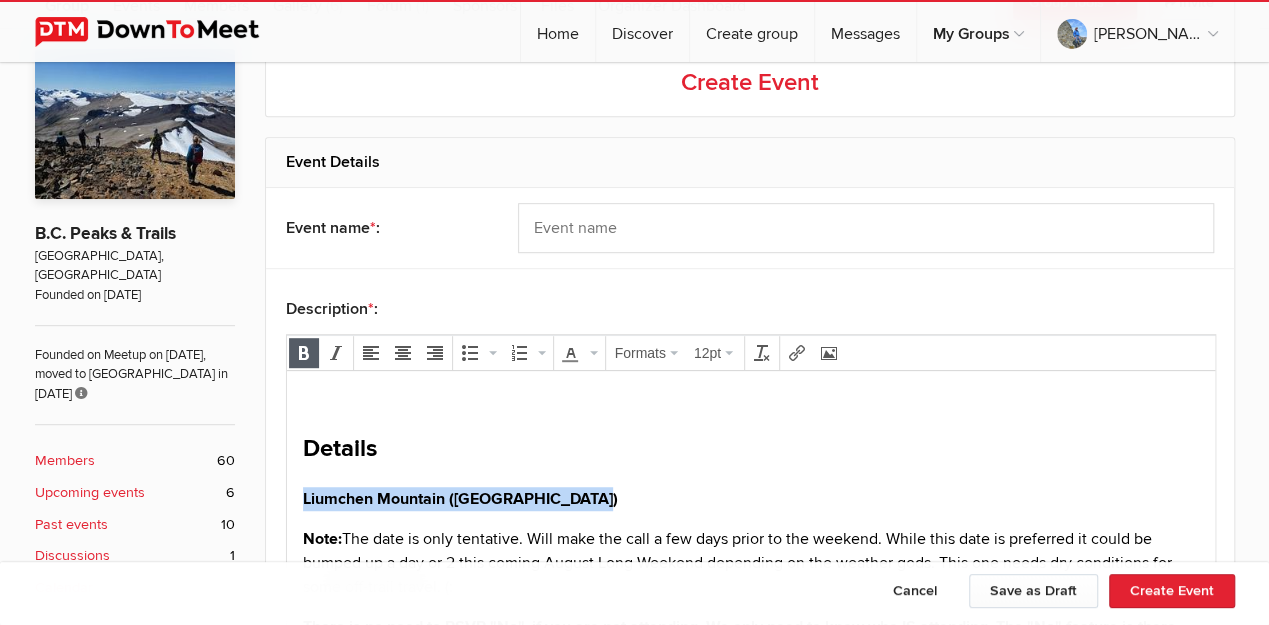 drag, startPoint x: 301, startPoint y: 492, endPoint x: 746, endPoint y: 486, distance: 445.04044 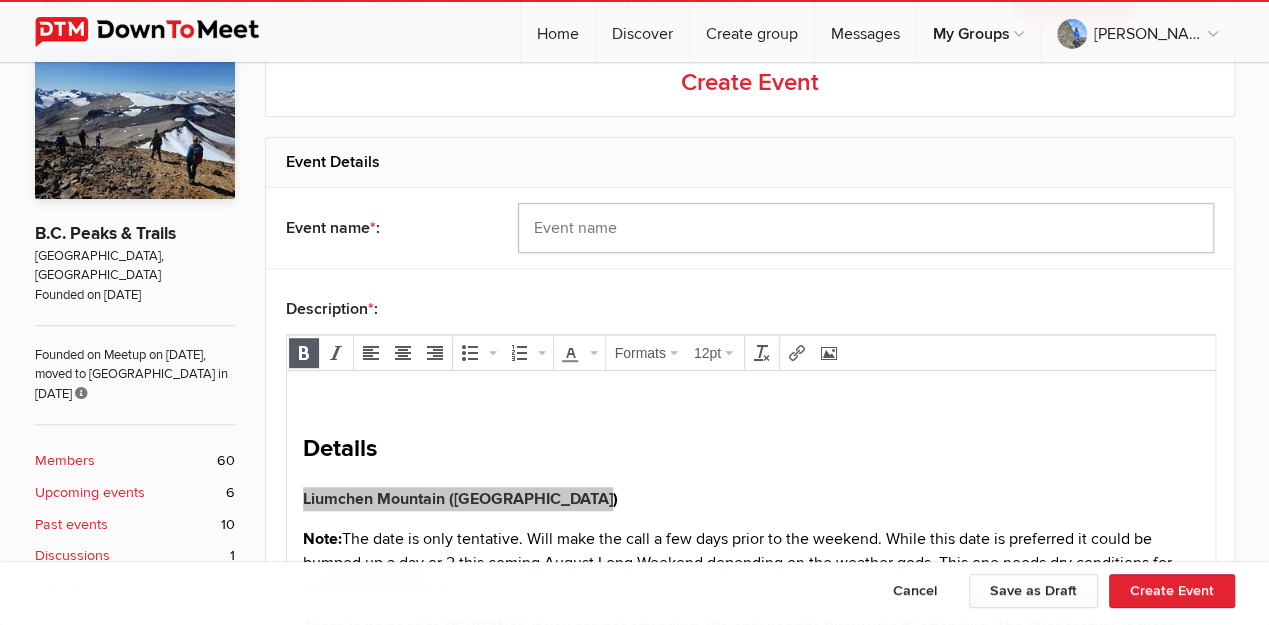 click 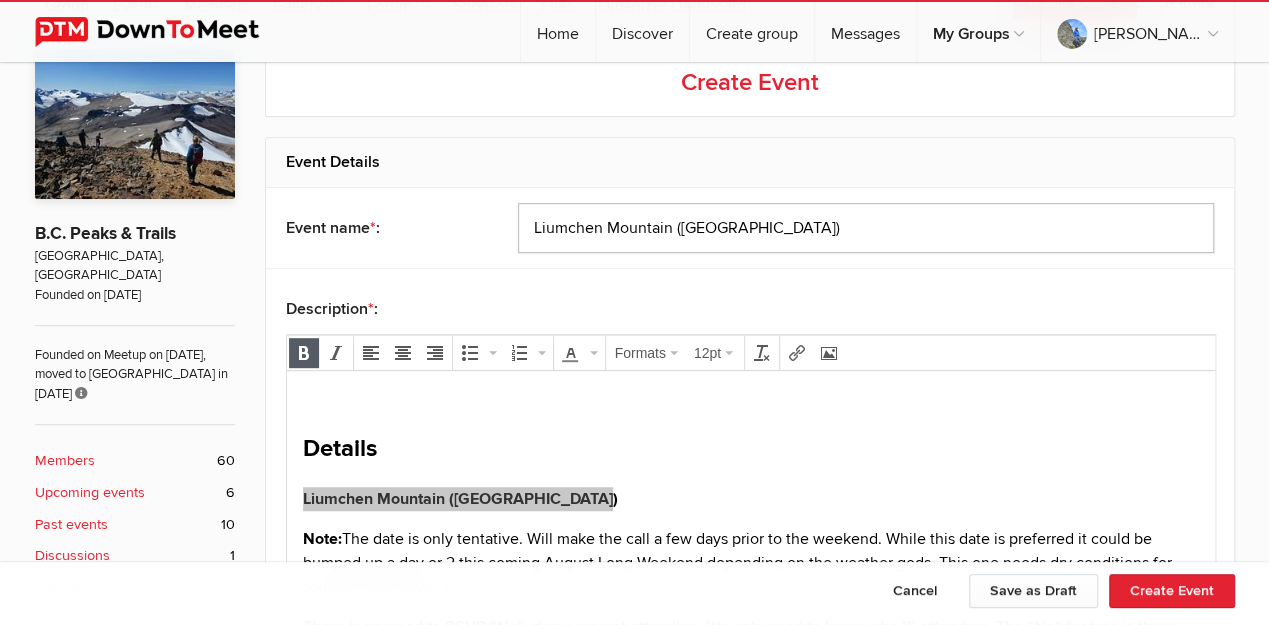 type on "Liumchen Mountain ([GEOGRAPHIC_DATA])" 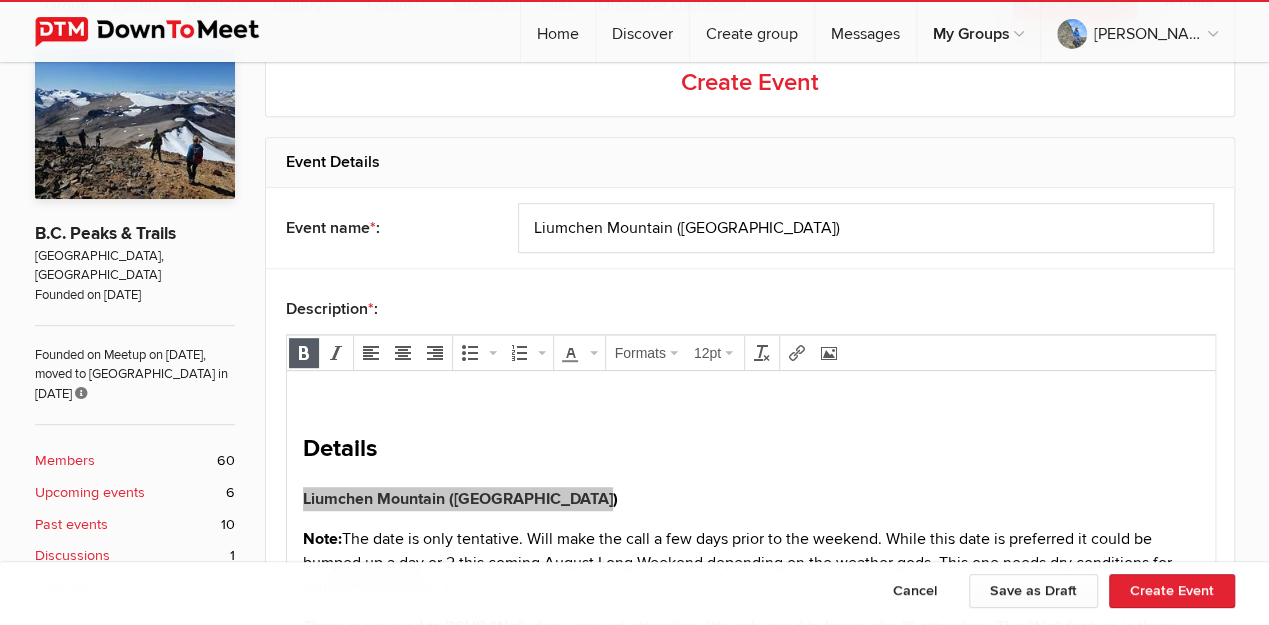 click on "Description * :
Formats   12pt" 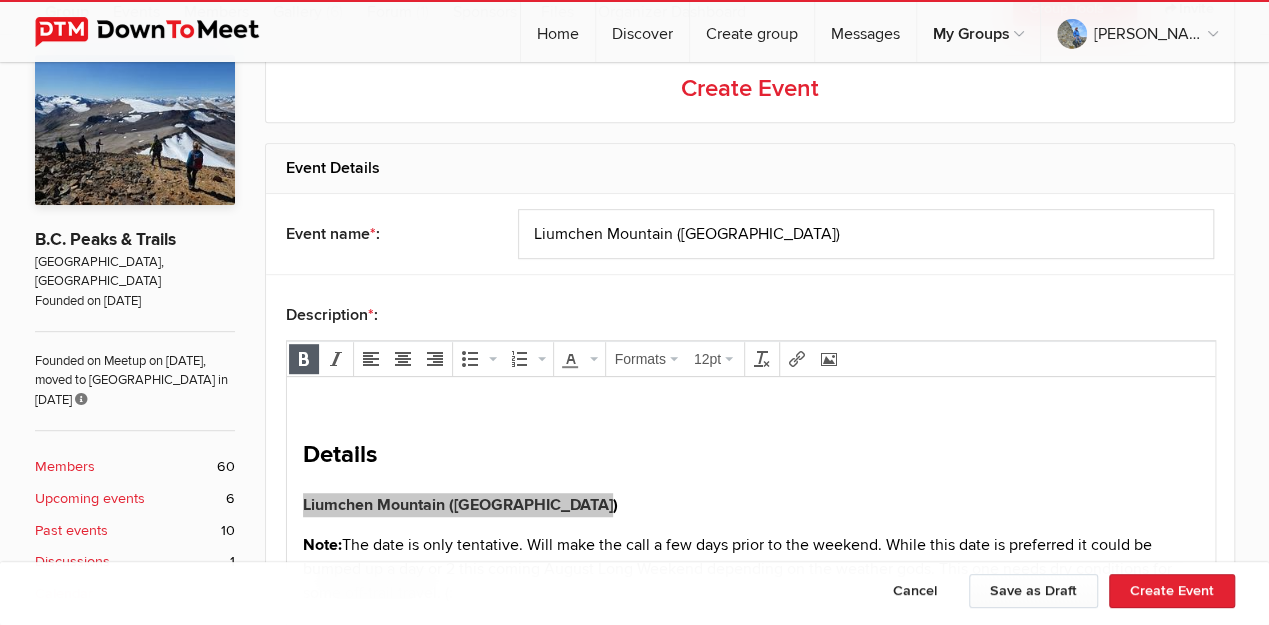 scroll, scrollTop: 400, scrollLeft: 0, axis: vertical 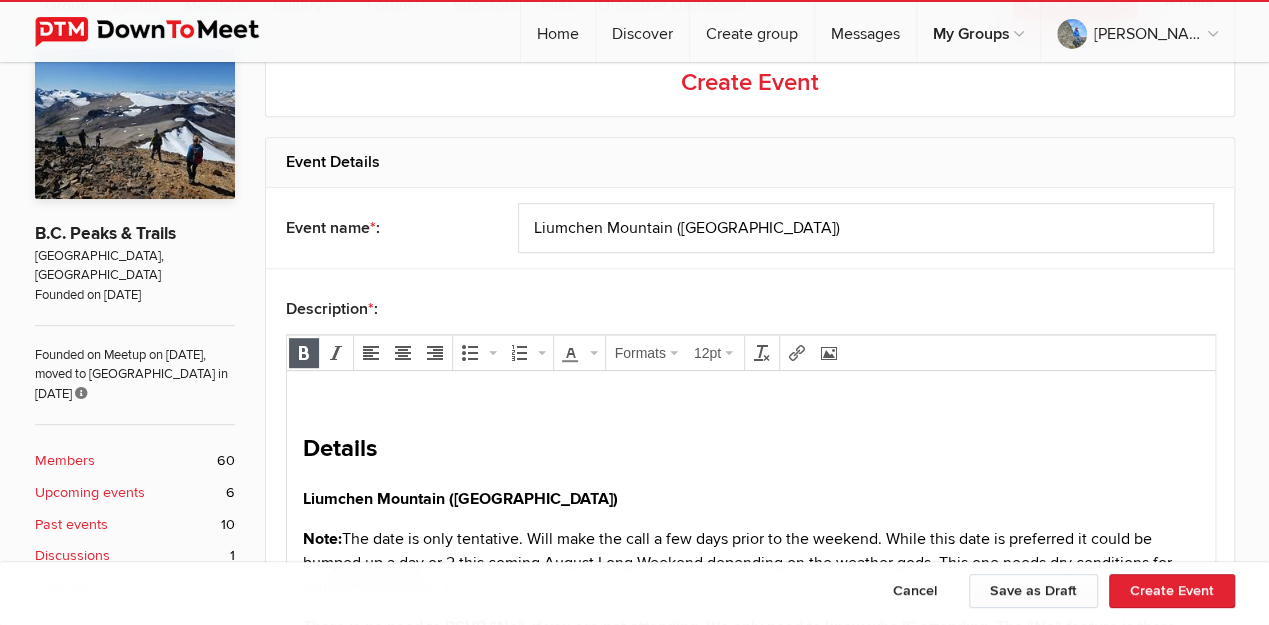 click at bounding box center (750, 399) 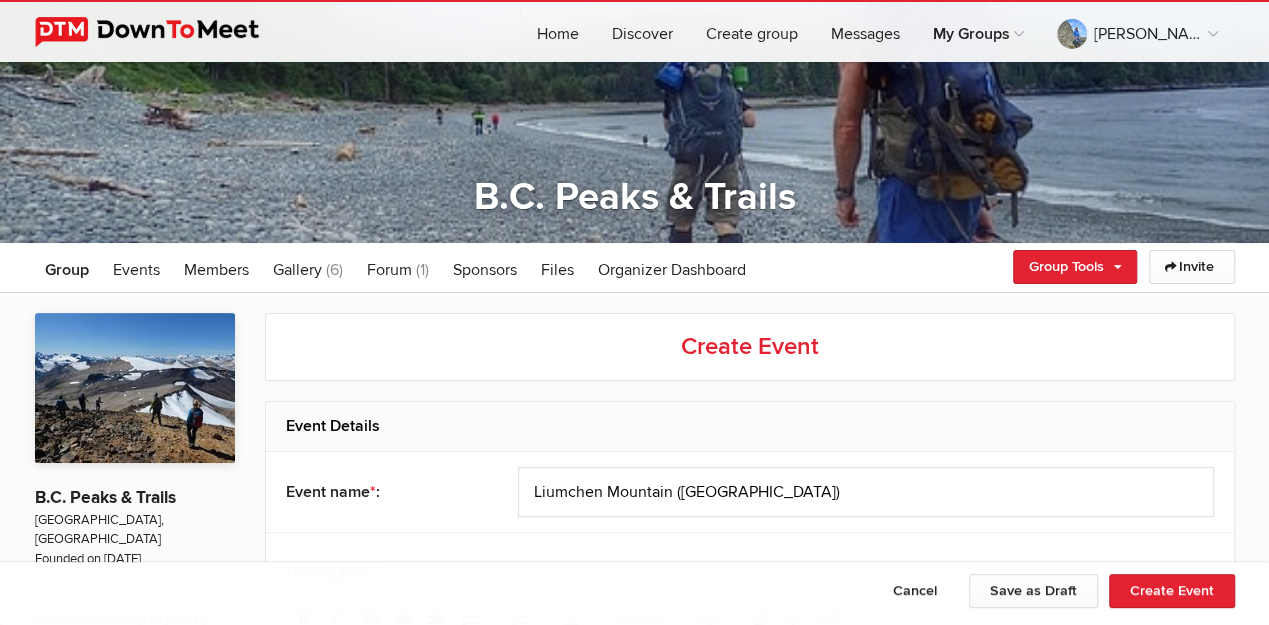 scroll, scrollTop: 133, scrollLeft: 0, axis: vertical 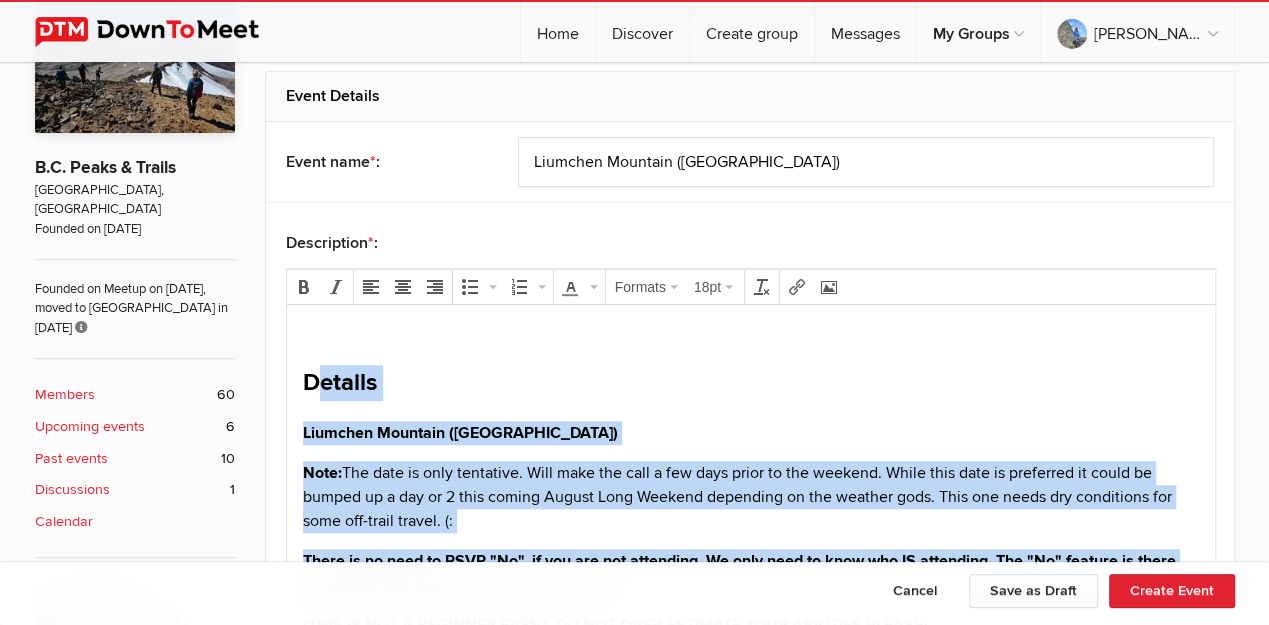 drag, startPoint x: 333, startPoint y: 422, endPoint x: 474, endPoint y: 482, distance: 153.2351 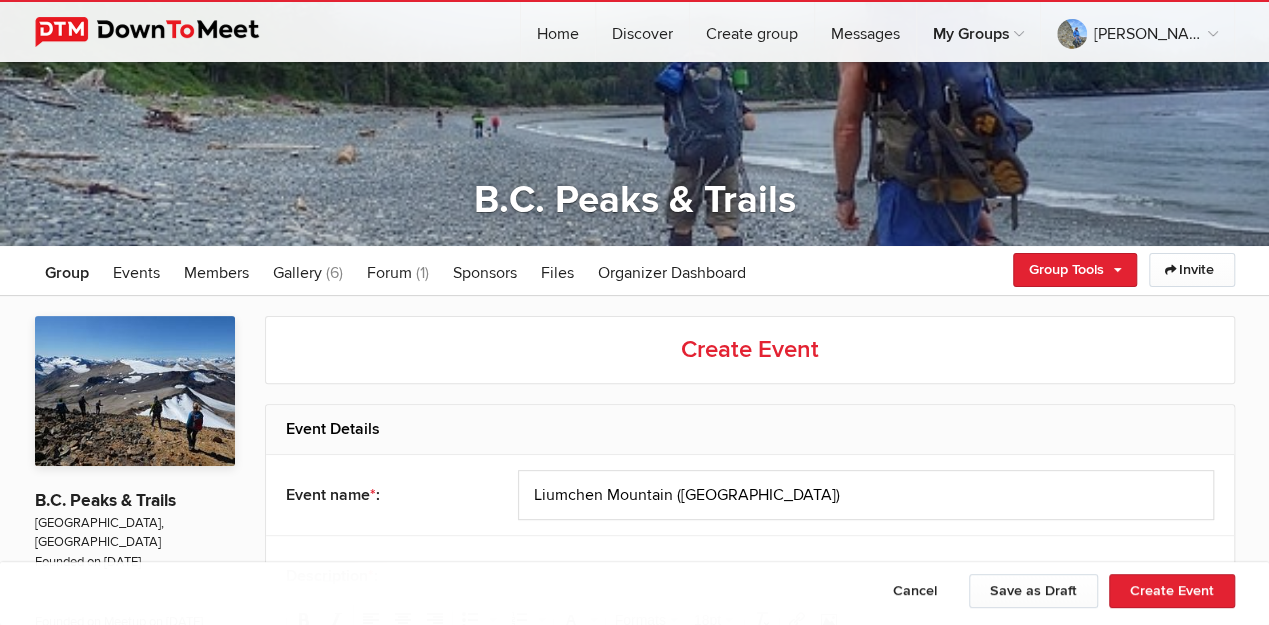 scroll, scrollTop: 0, scrollLeft: 0, axis: both 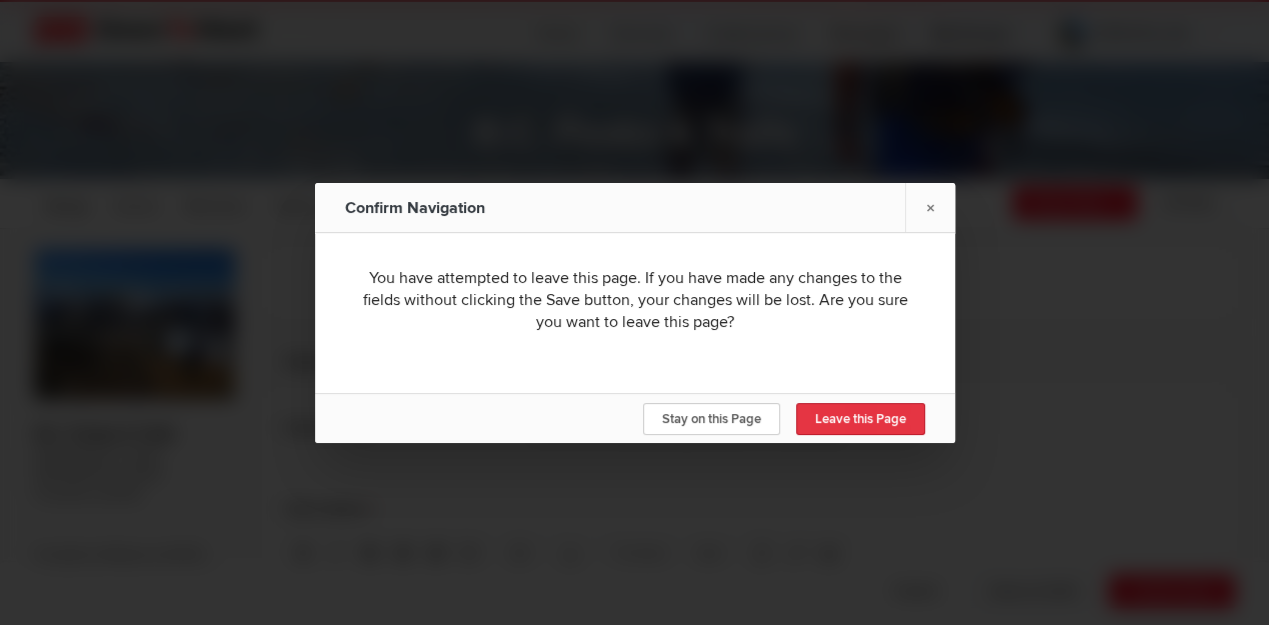 click on "Leave this Page" 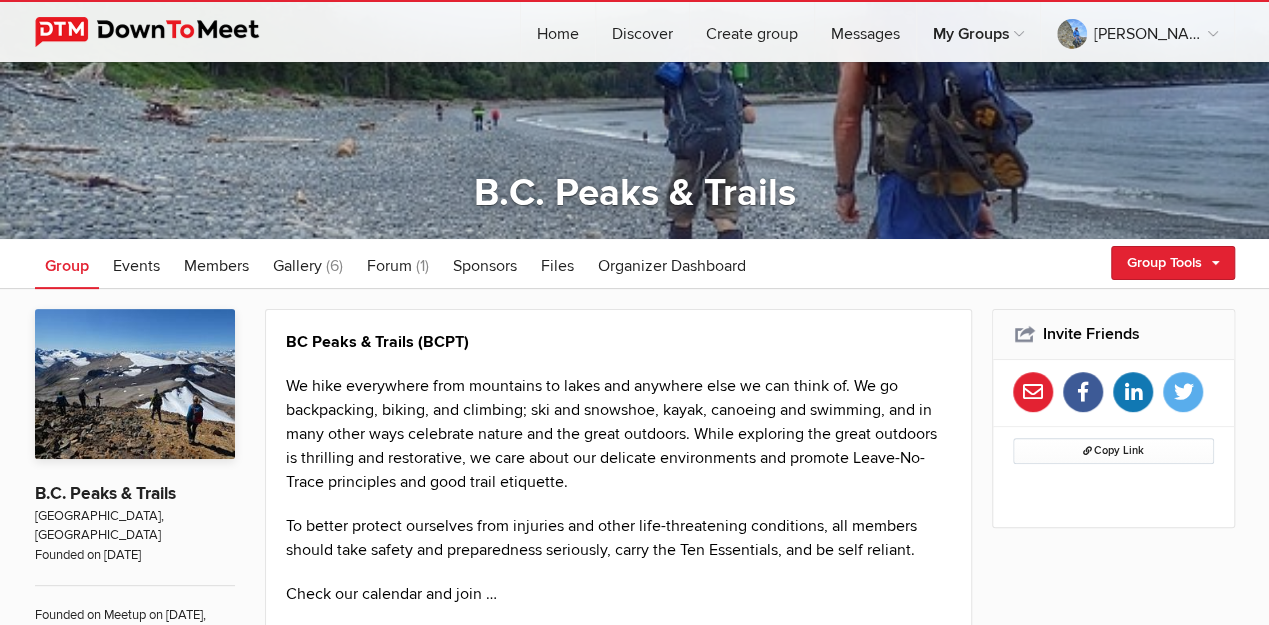 scroll, scrollTop: 133, scrollLeft: 0, axis: vertical 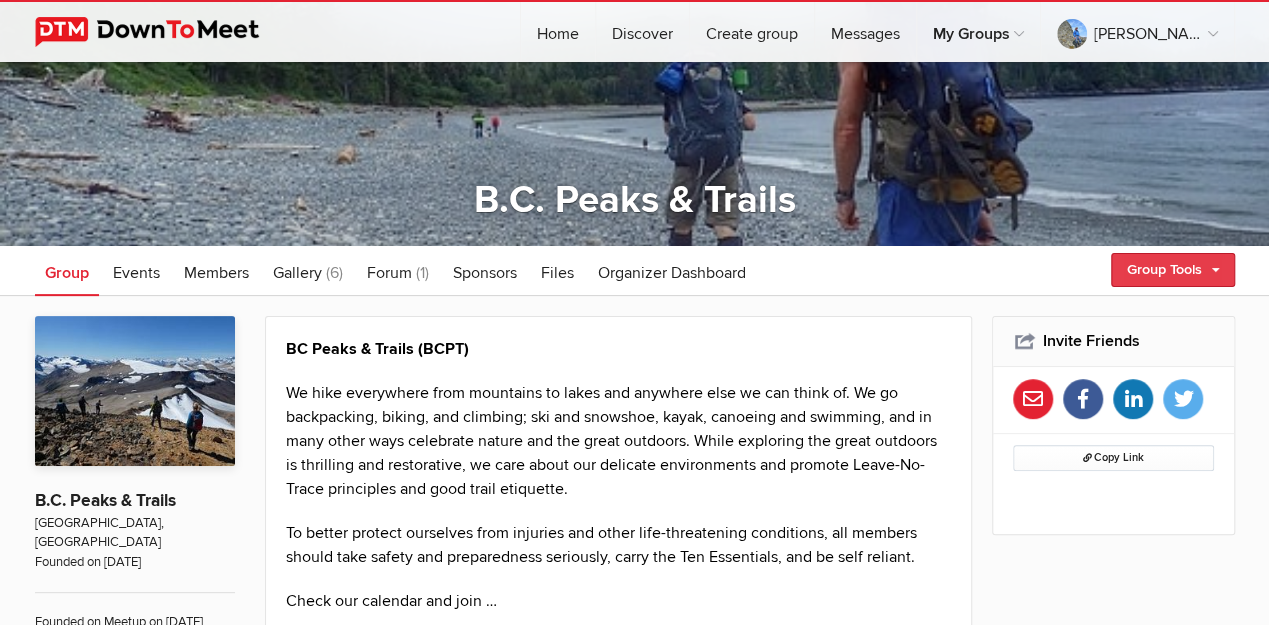 click on "Group Tools" 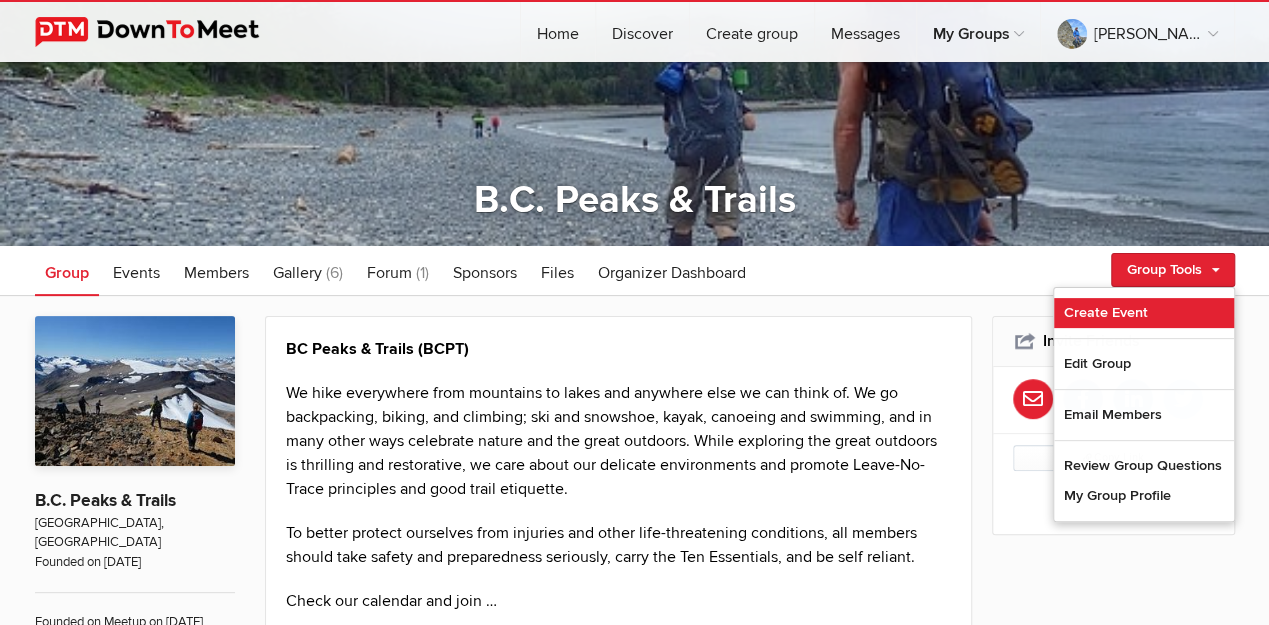 click on "Create Event" 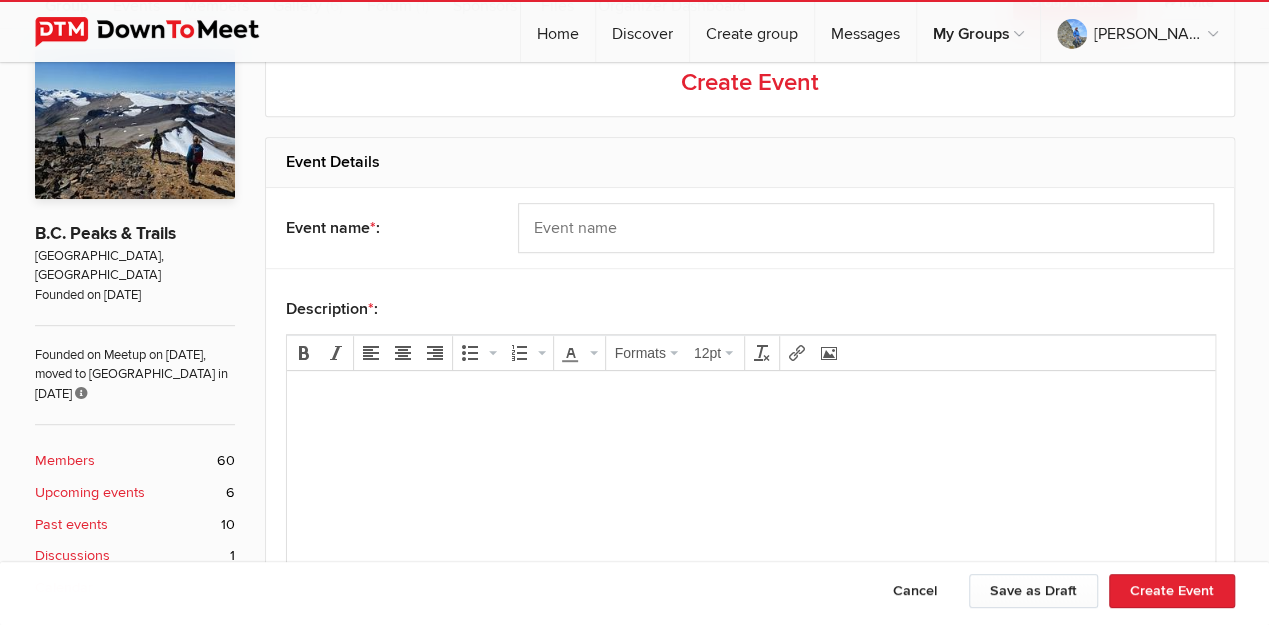 scroll, scrollTop: 466, scrollLeft: 0, axis: vertical 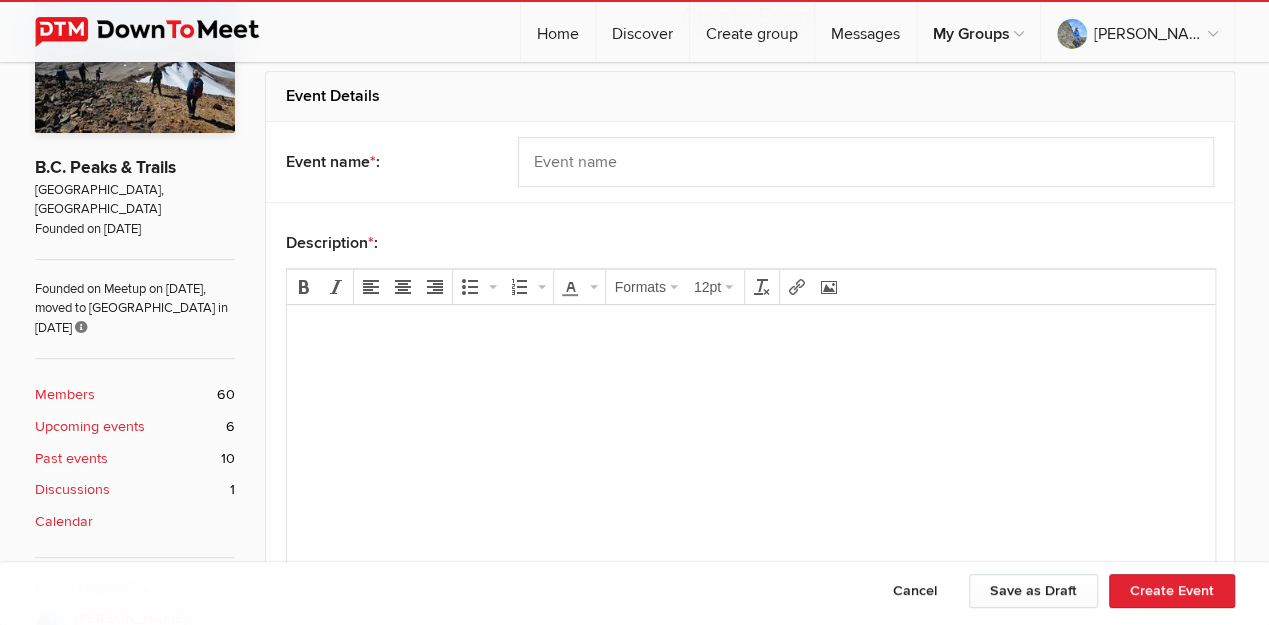 click at bounding box center (750, 333) 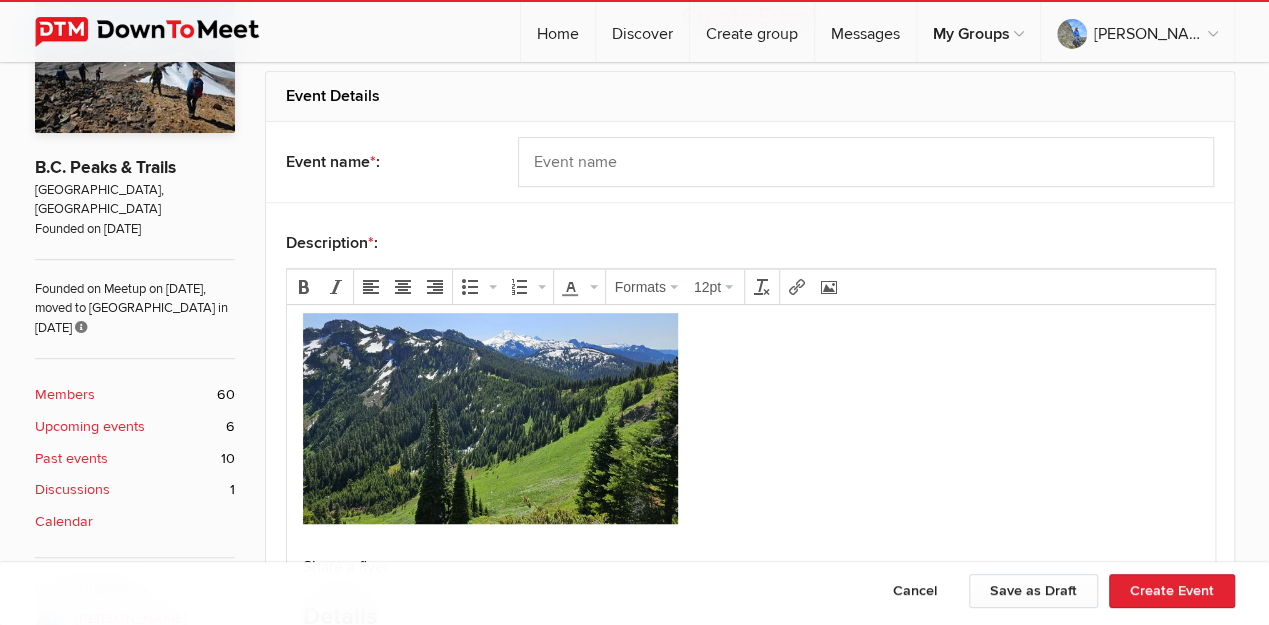 scroll, scrollTop: 600, scrollLeft: 0, axis: vertical 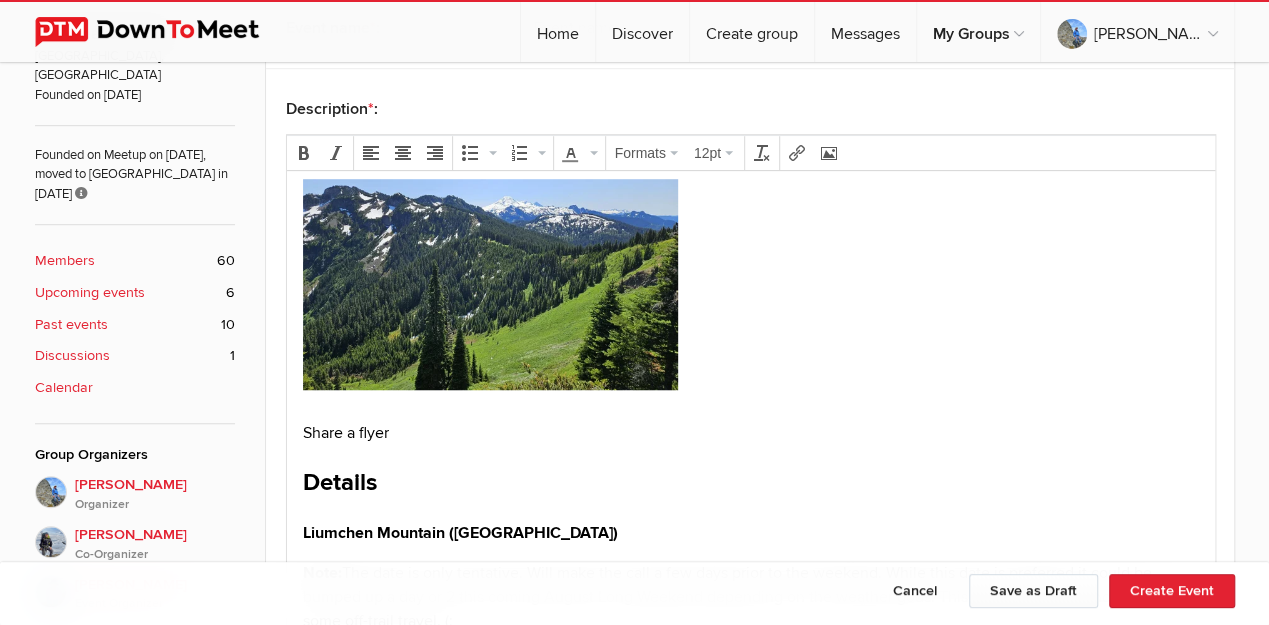 click on "Share a flyer" at bounding box center (750, 433) 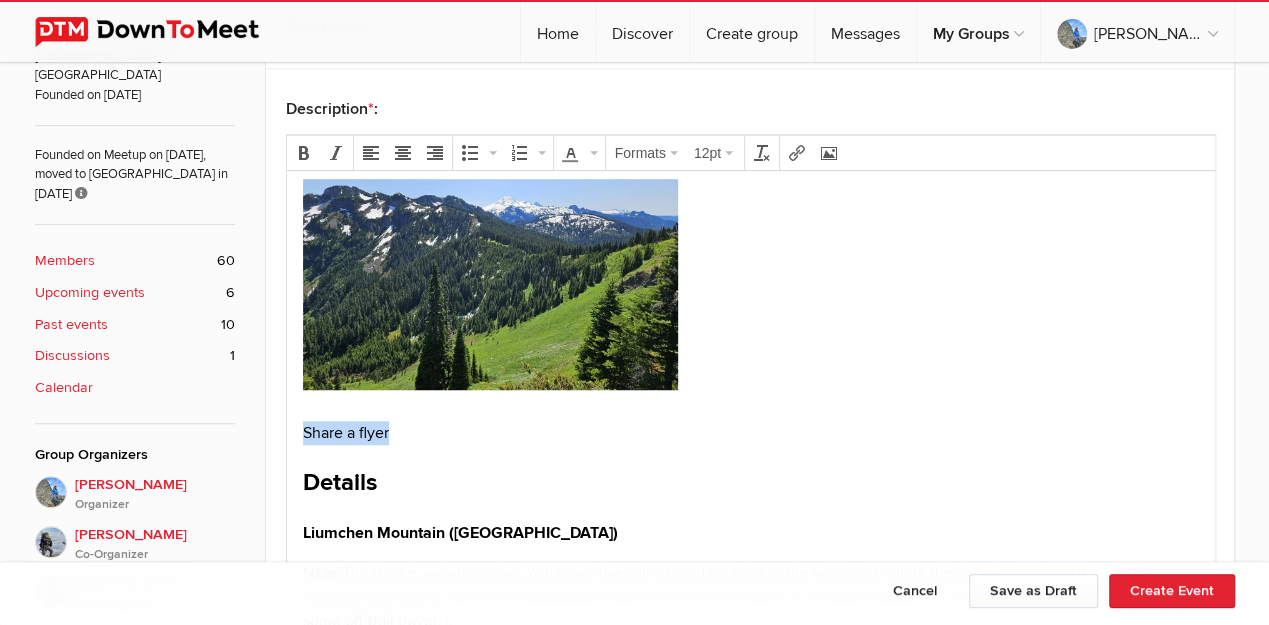 drag, startPoint x: 403, startPoint y: 436, endPoint x: 287, endPoint y: 436, distance: 116 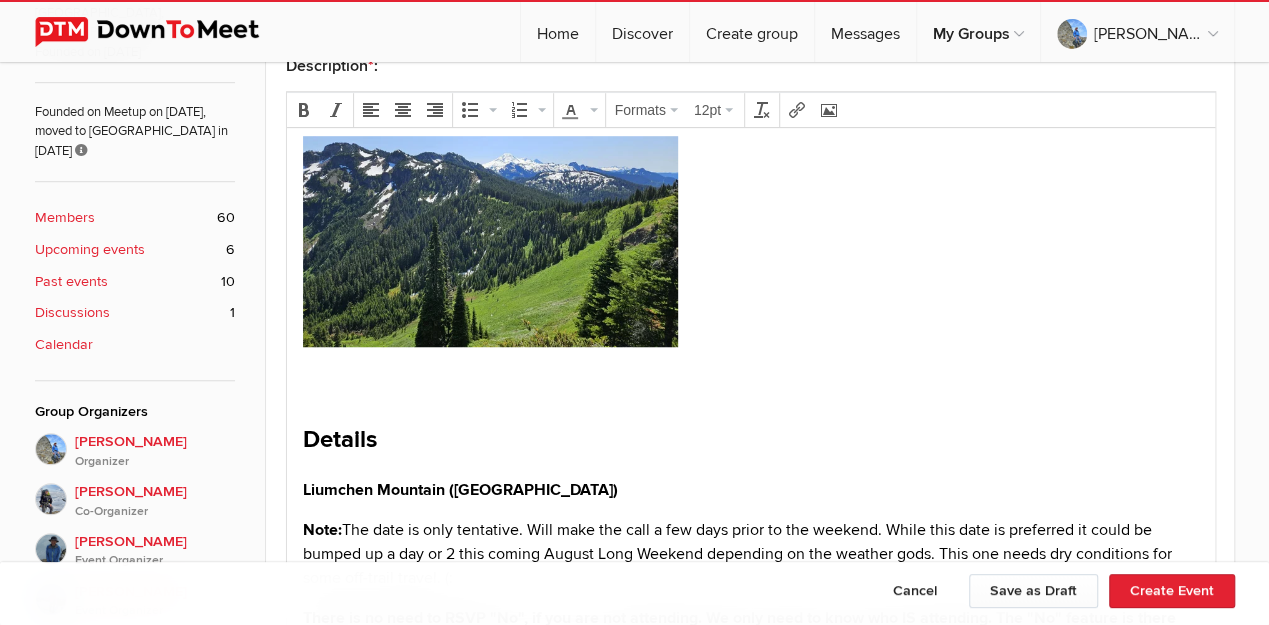 scroll, scrollTop: 666, scrollLeft: 0, axis: vertical 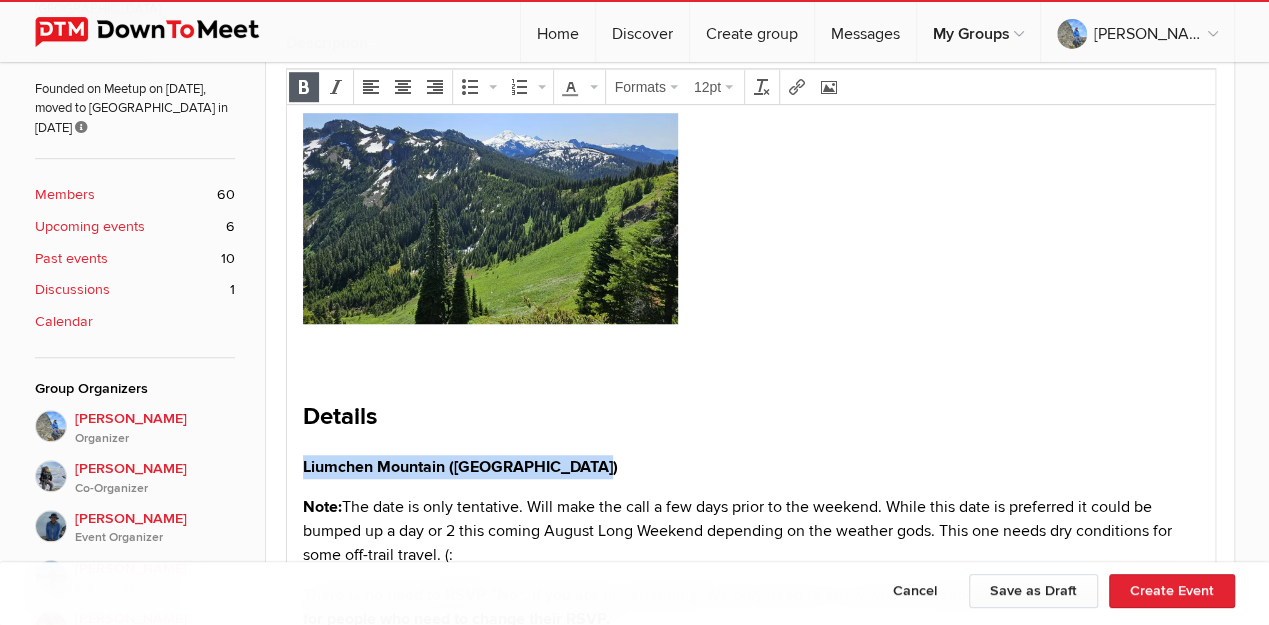 drag, startPoint x: 299, startPoint y: 464, endPoint x: 700, endPoint y: 442, distance: 401.60303 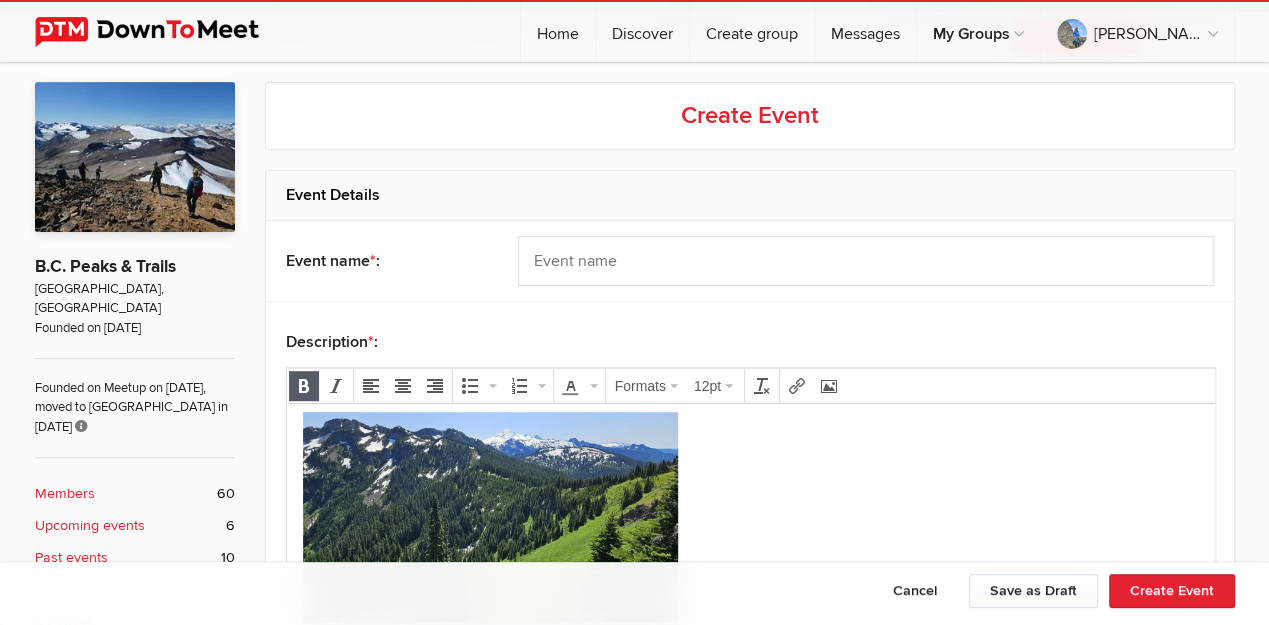scroll, scrollTop: 333, scrollLeft: 0, axis: vertical 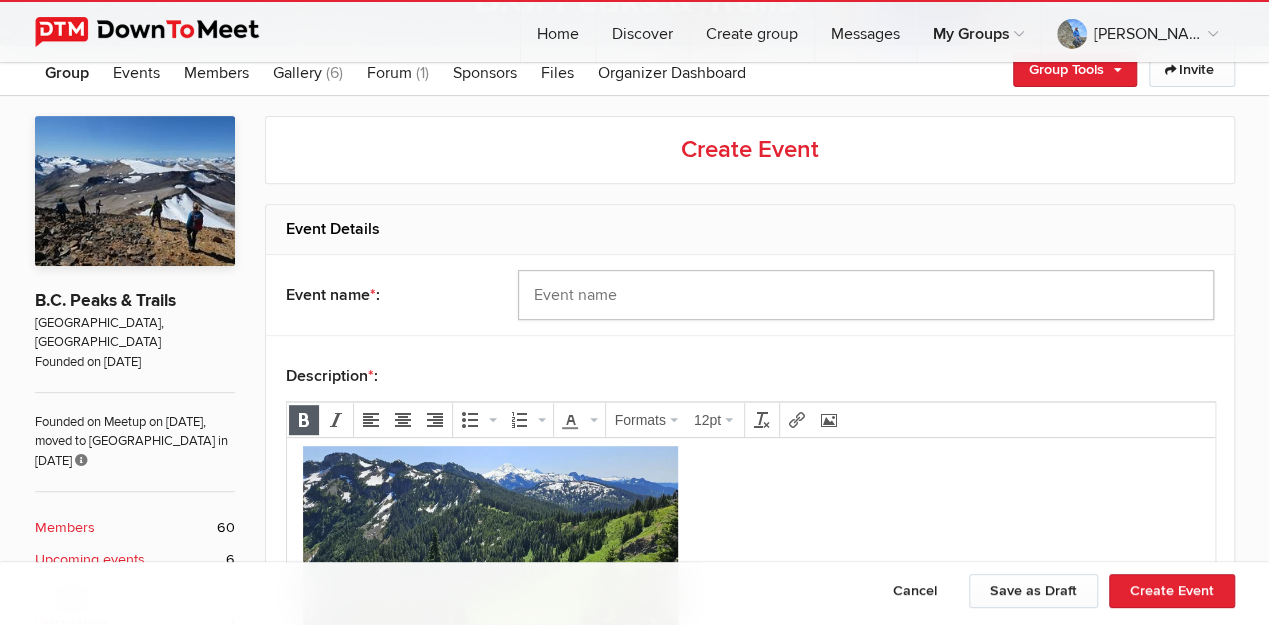 click 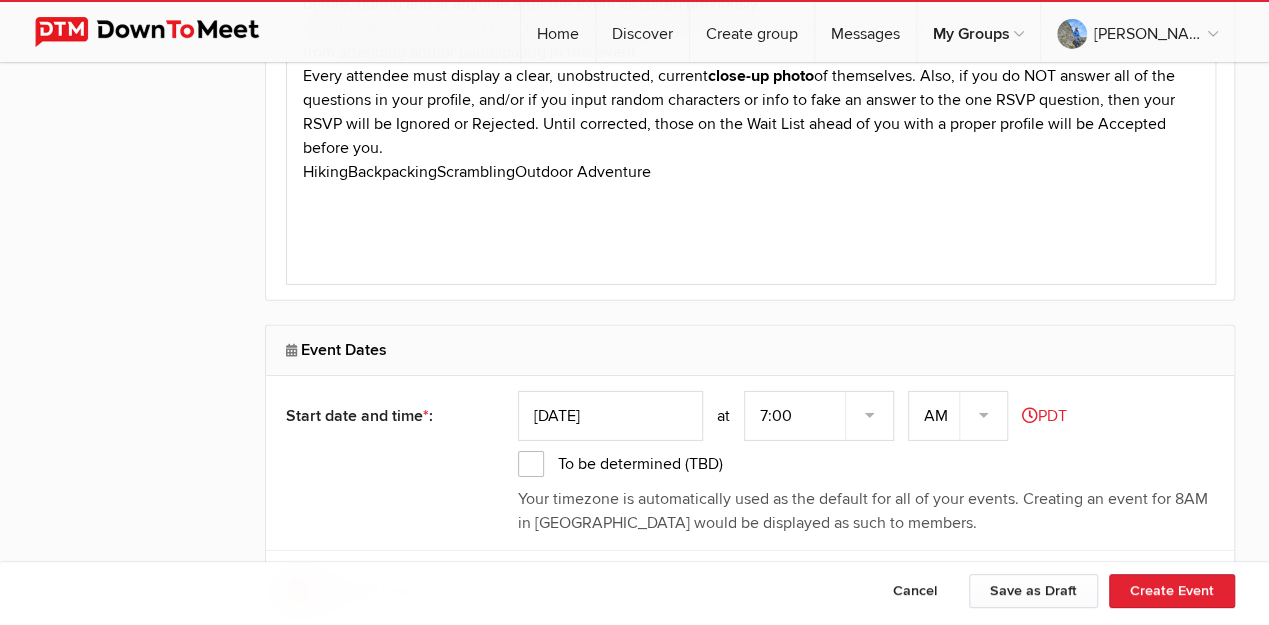 scroll, scrollTop: 3133, scrollLeft: 0, axis: vertical 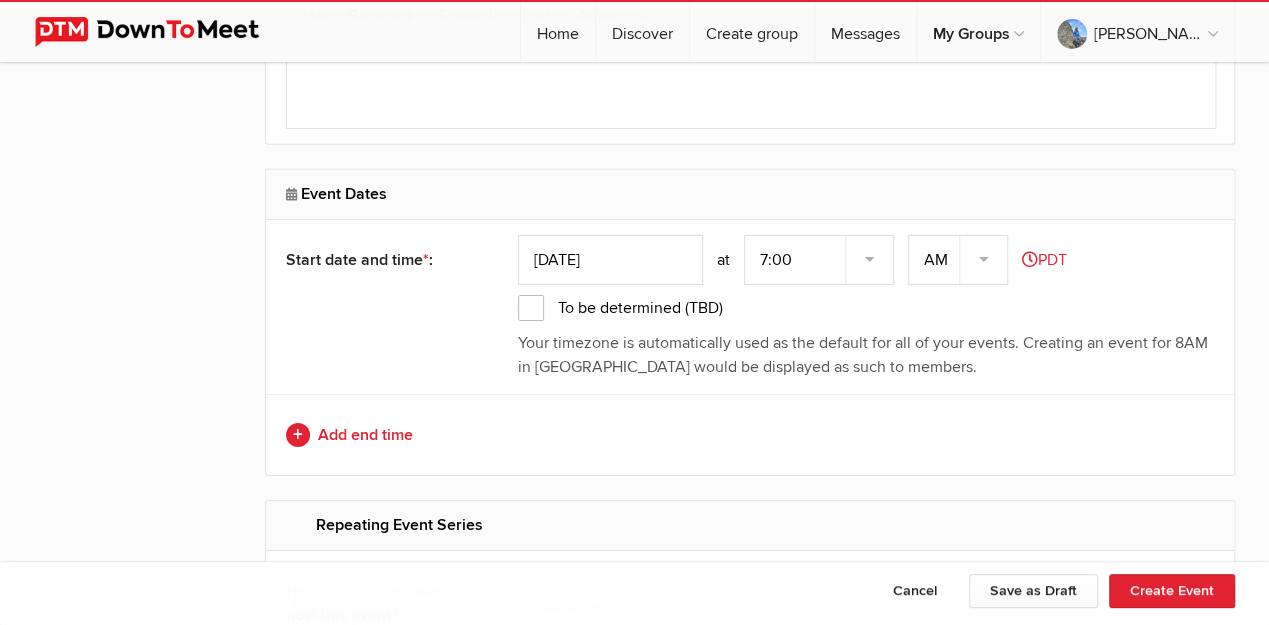 type on "Liumchen Mountain ([GEOGRAPHIC_DATA])" 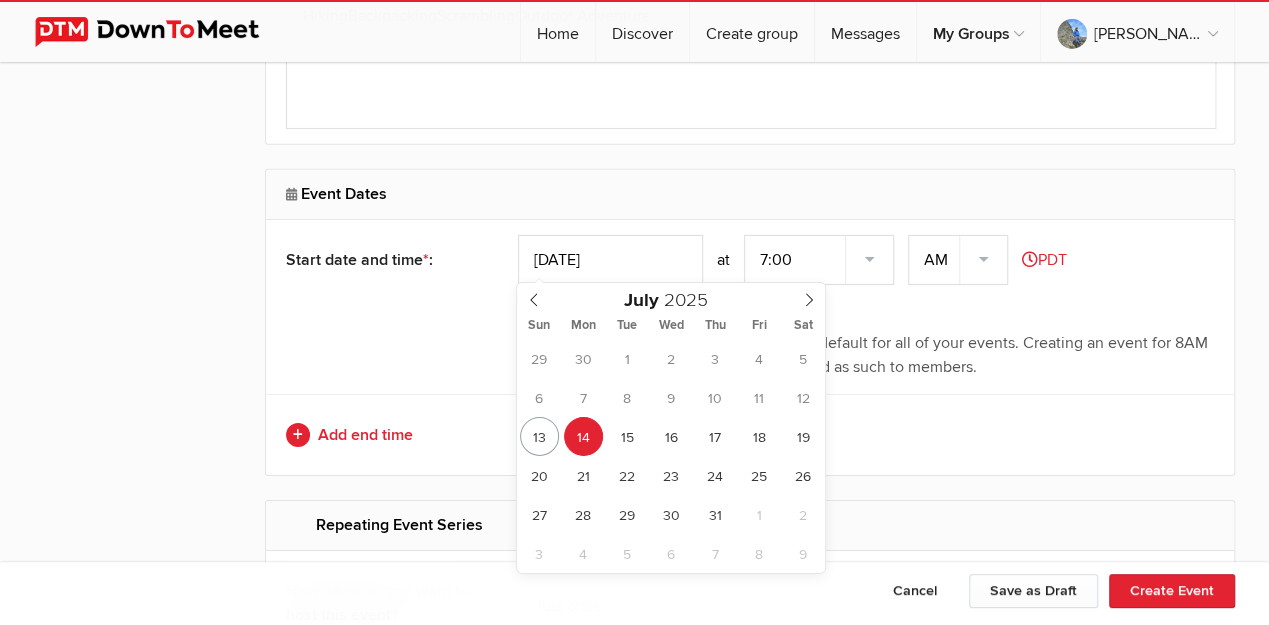 click on "[DATE]" 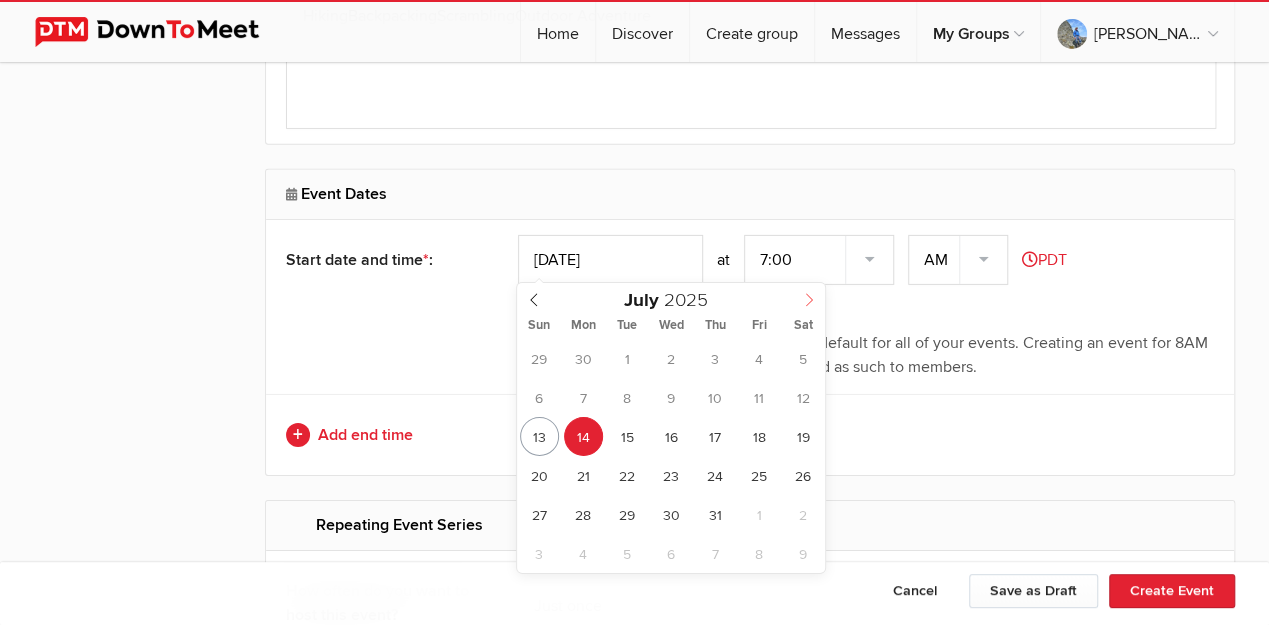 click 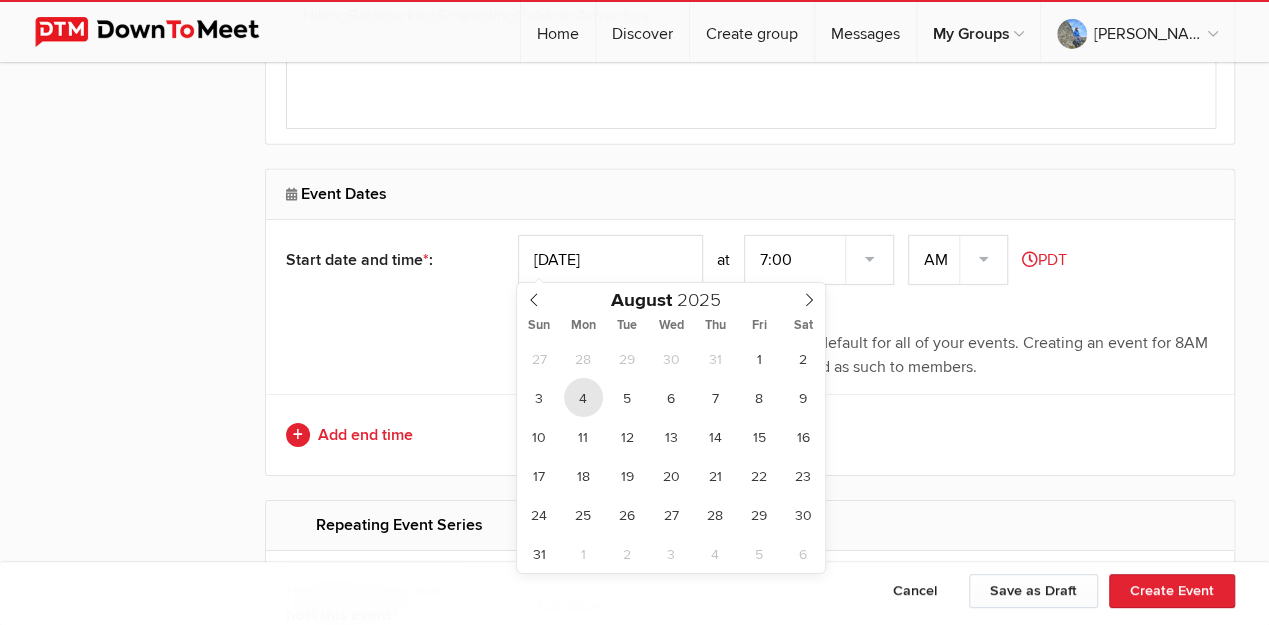 type on "[DATE]" 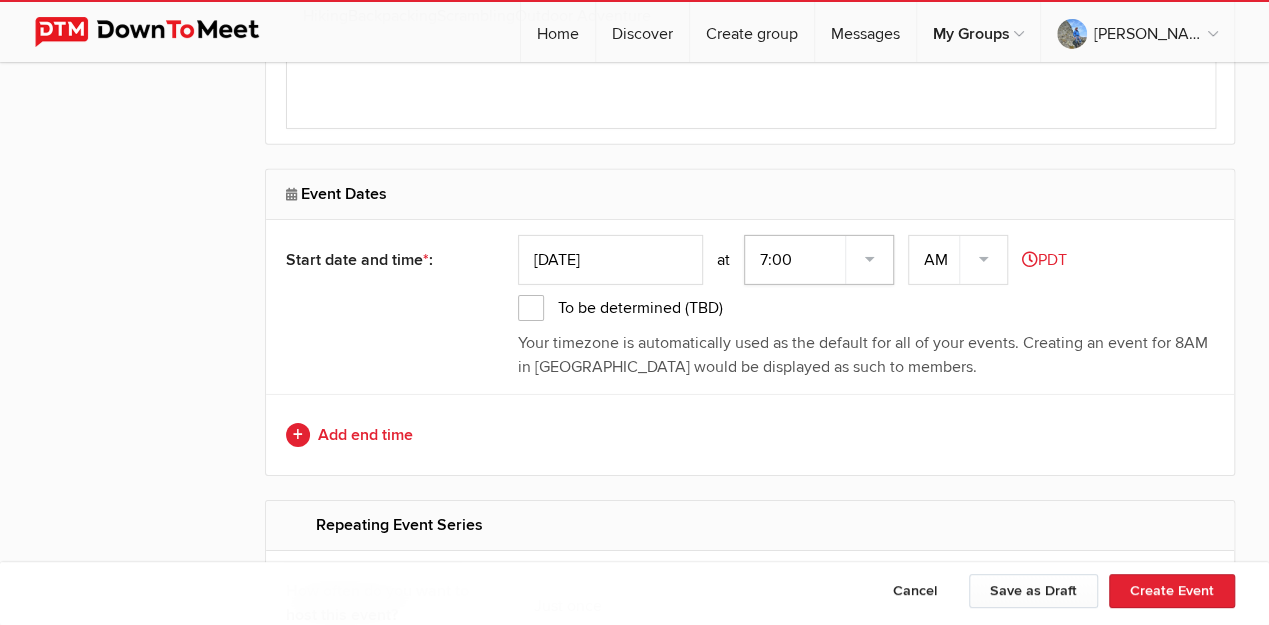 drag, startPoint x: 768, startPoint y: 255, endPoint x: 780, endPoint y: 258, distance: 12.369317 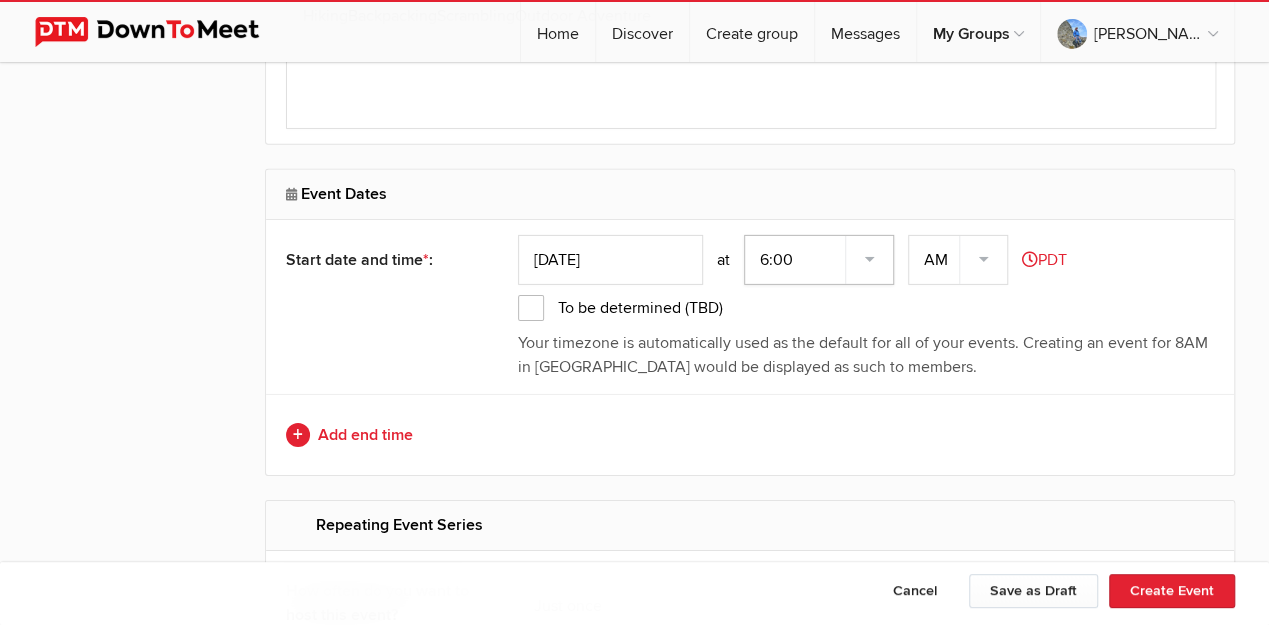 click on "7:00 7:15 7:30 7:45 8:00 8:15 8:30 8:45 9:00 9:15 9:30 9:45 10:00 10:15 10:30 10:45 11:00 11:15 11:30 11:45 12:00 12:15 12:30 12:45 1:00 1:15 1:30 1:45 2:00 2:15 2:30 2:45 3:00 3:15 3:30 3:45 4:00 4:15 4:30 4:45 5:00 5:15 5:30 5:45 6:00 6:15 6:30 6:45" 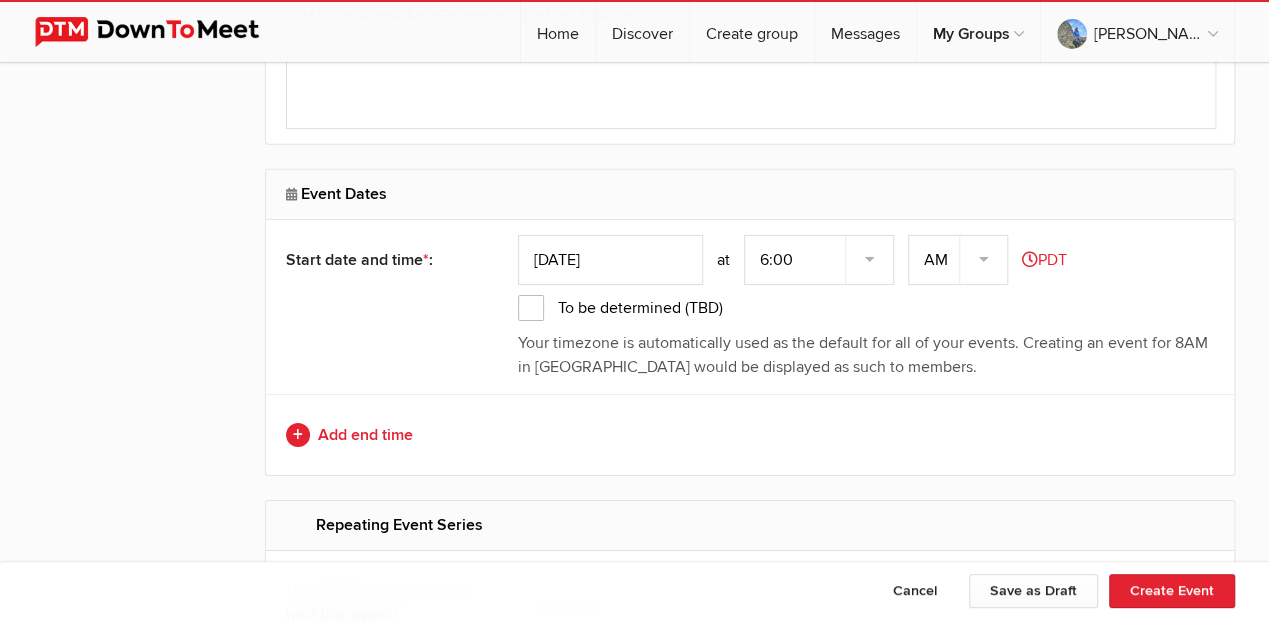 click on "To be determined (TBD)" 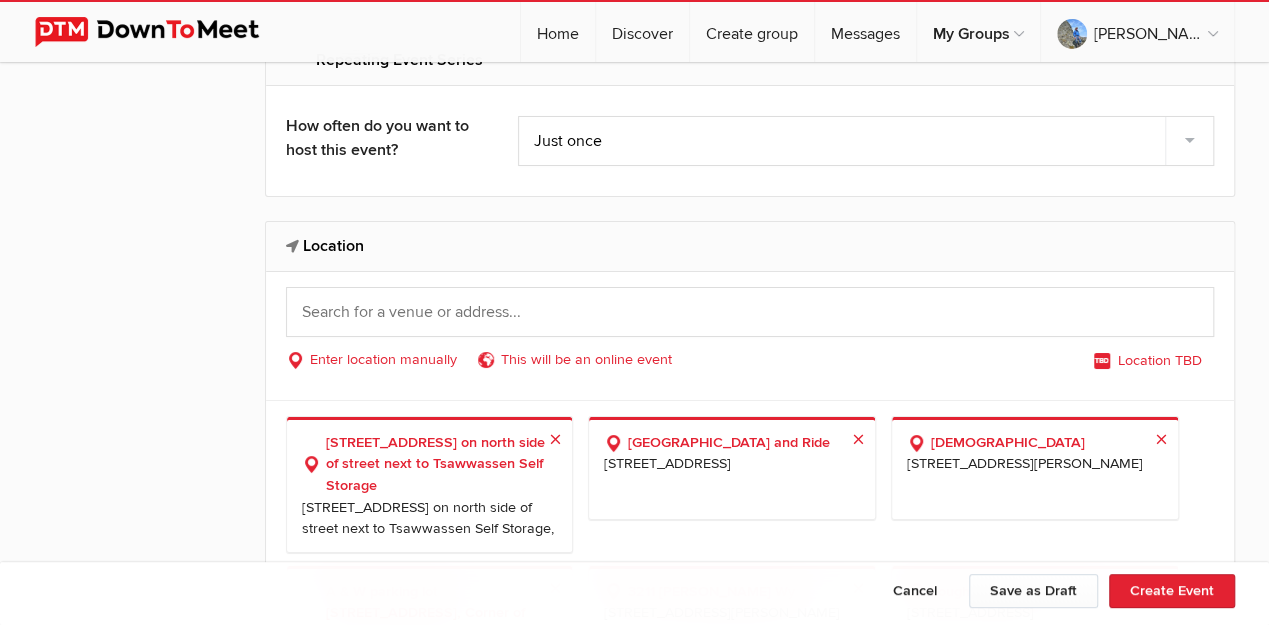 scroll, scrollTop: 3600, scrollLeft: 0, axis: vertical 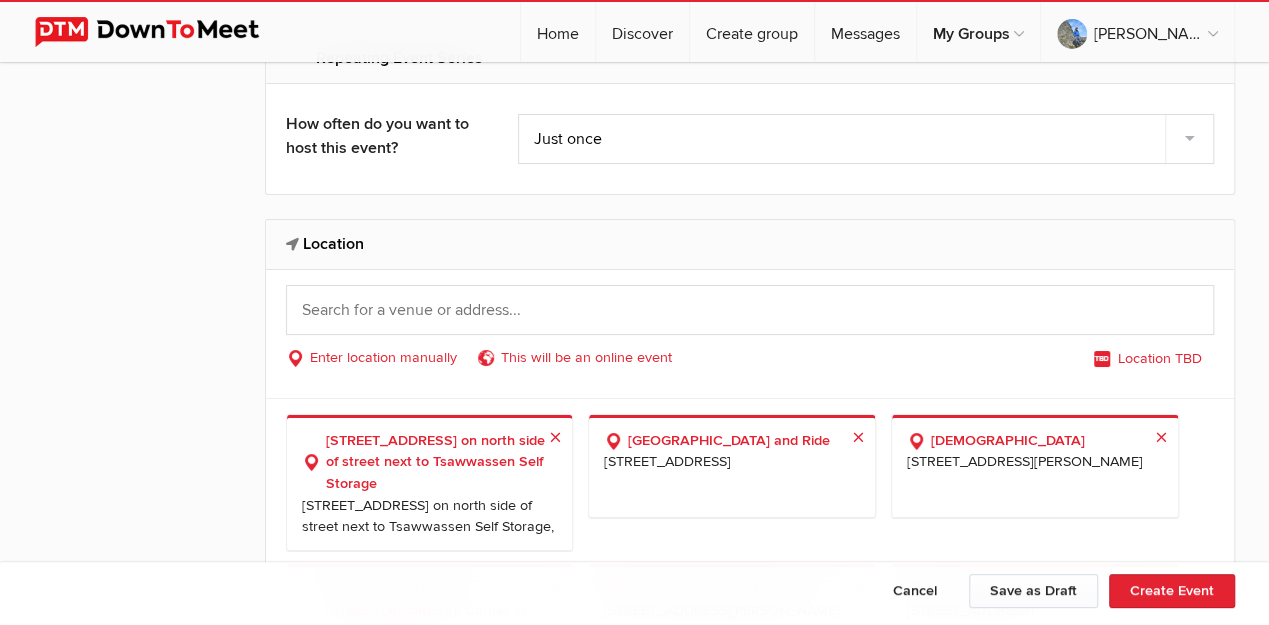 click on "Location" 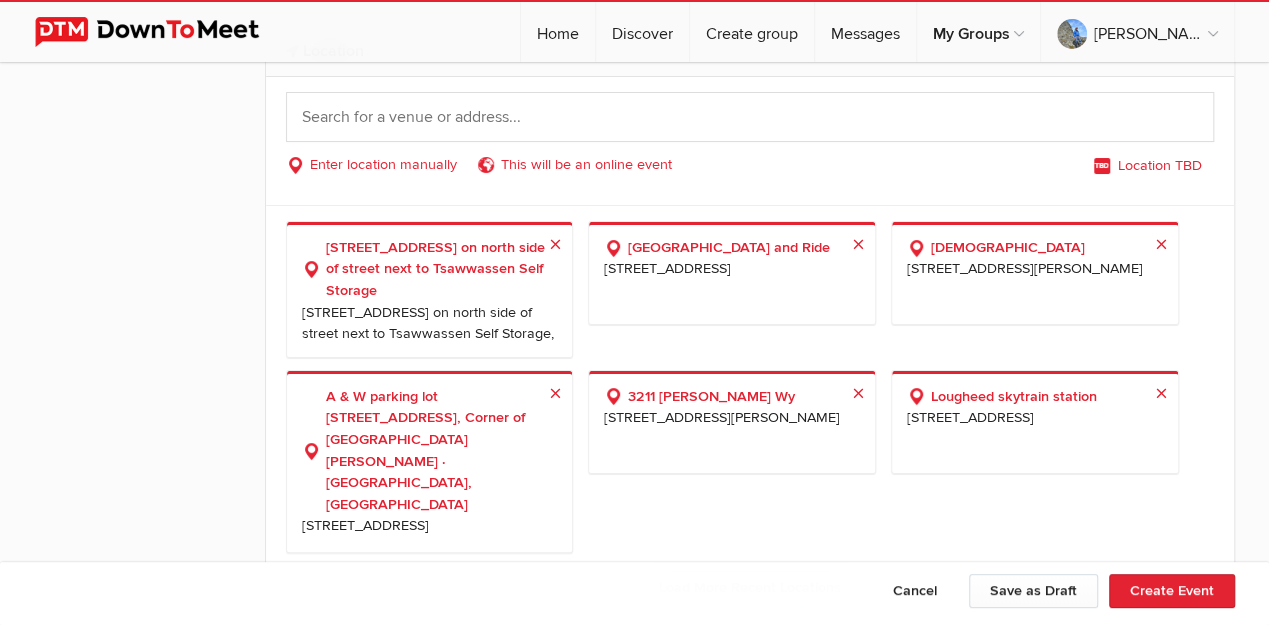 scroll, scrollTop: 3800, scrollLeft: 0, axis: vertical 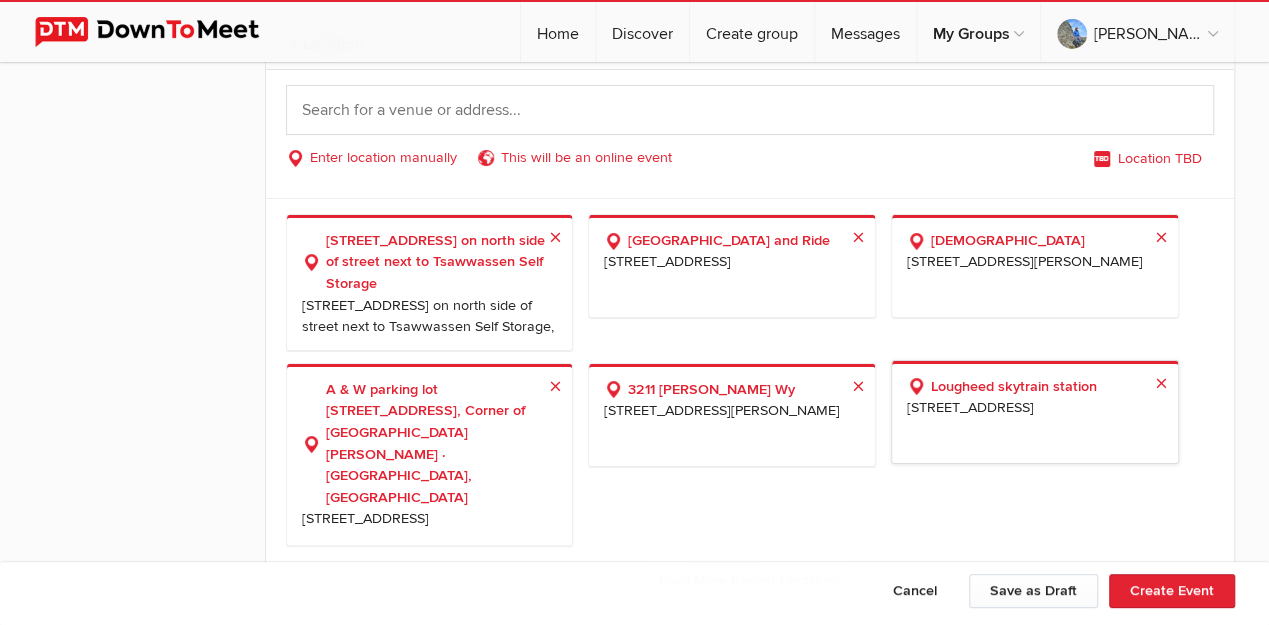 click on "Lougheed skytrain station
[STREET_ADDRESS]
×" 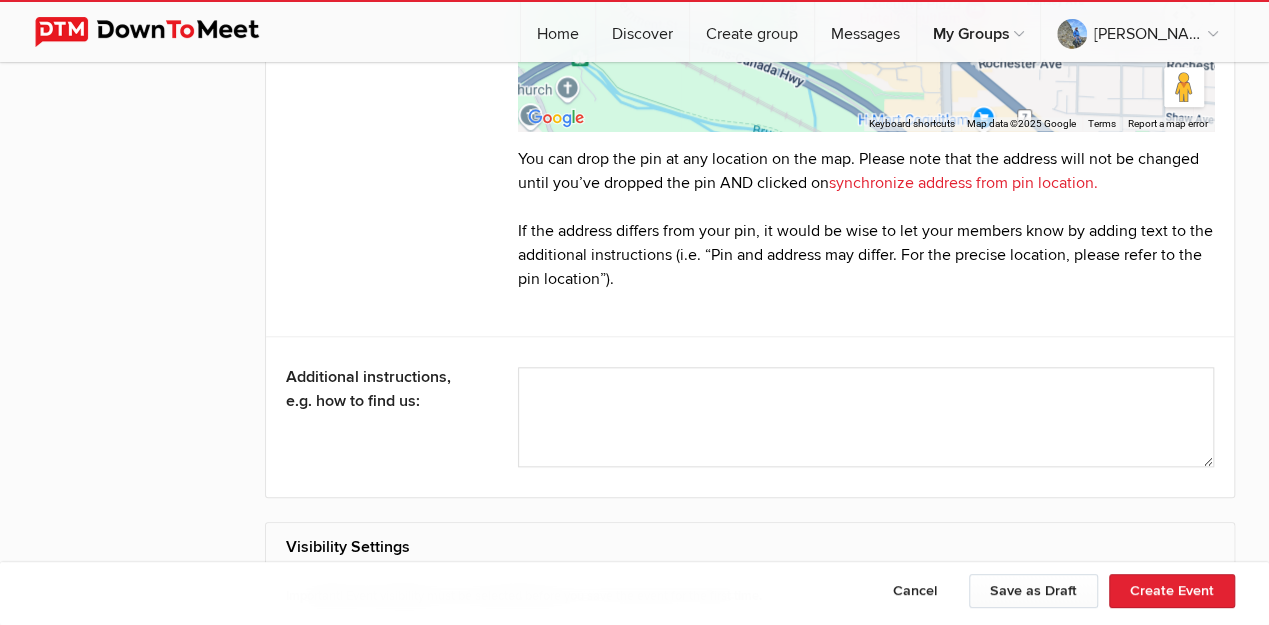 scroll, scrollTop: 4666, scrollLeft: 0, axis: vertical 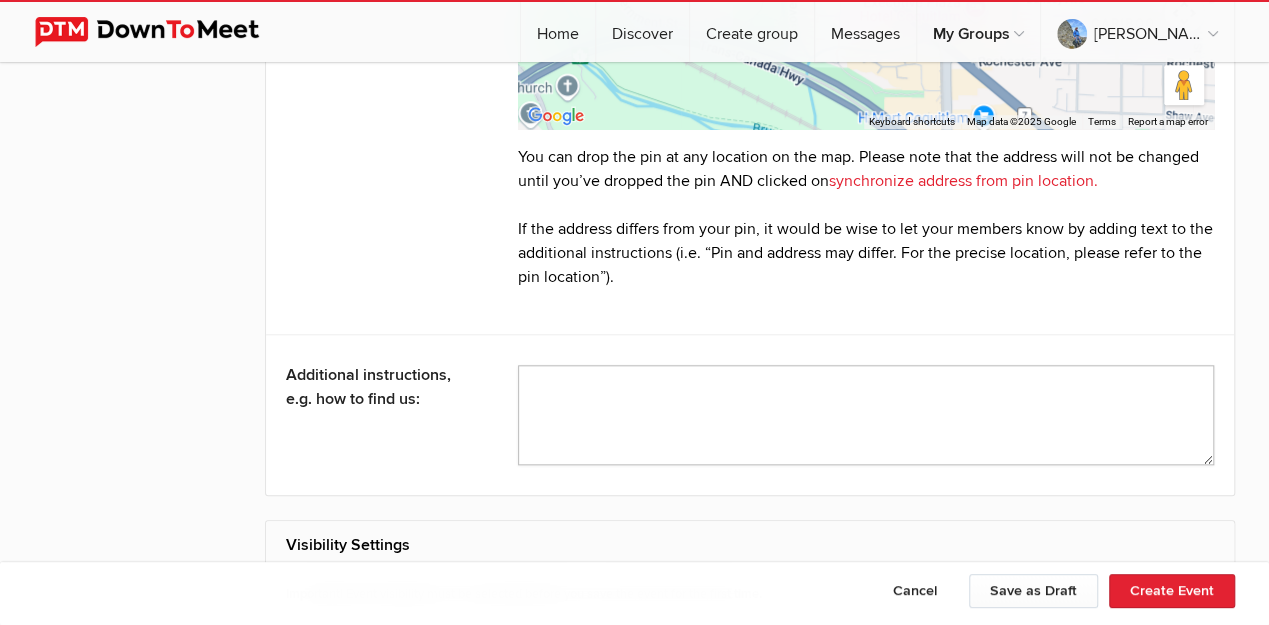 click 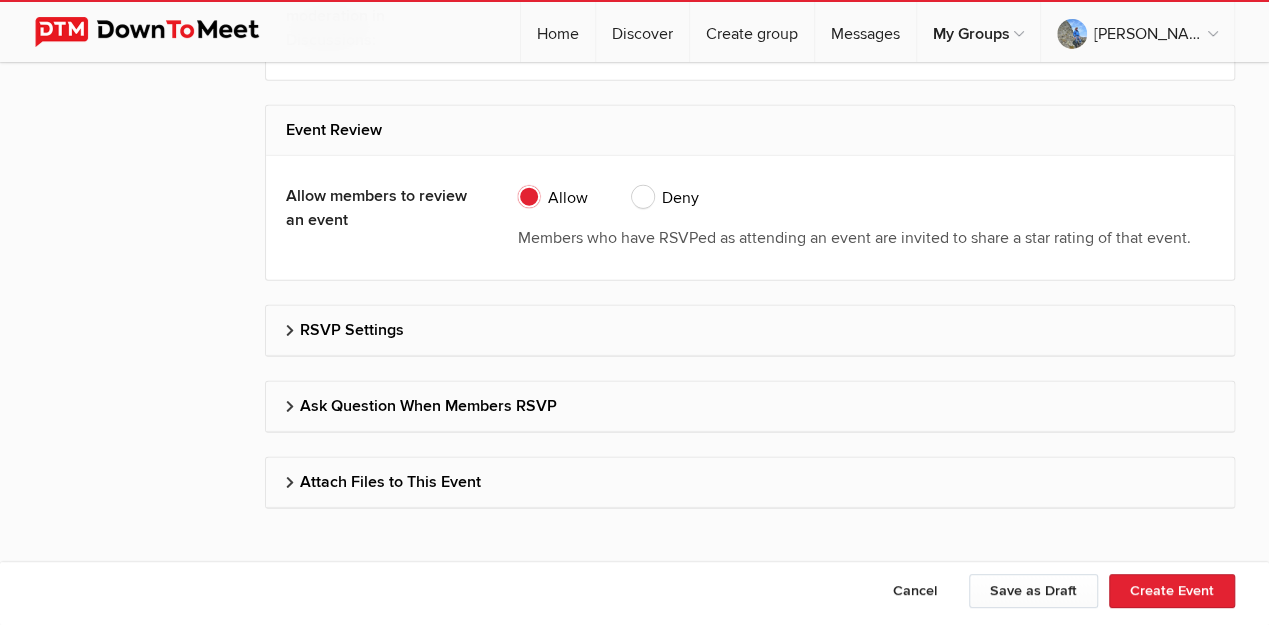 scroll, scrollTop: 6134, scrollLeft: 0, axis: vertical 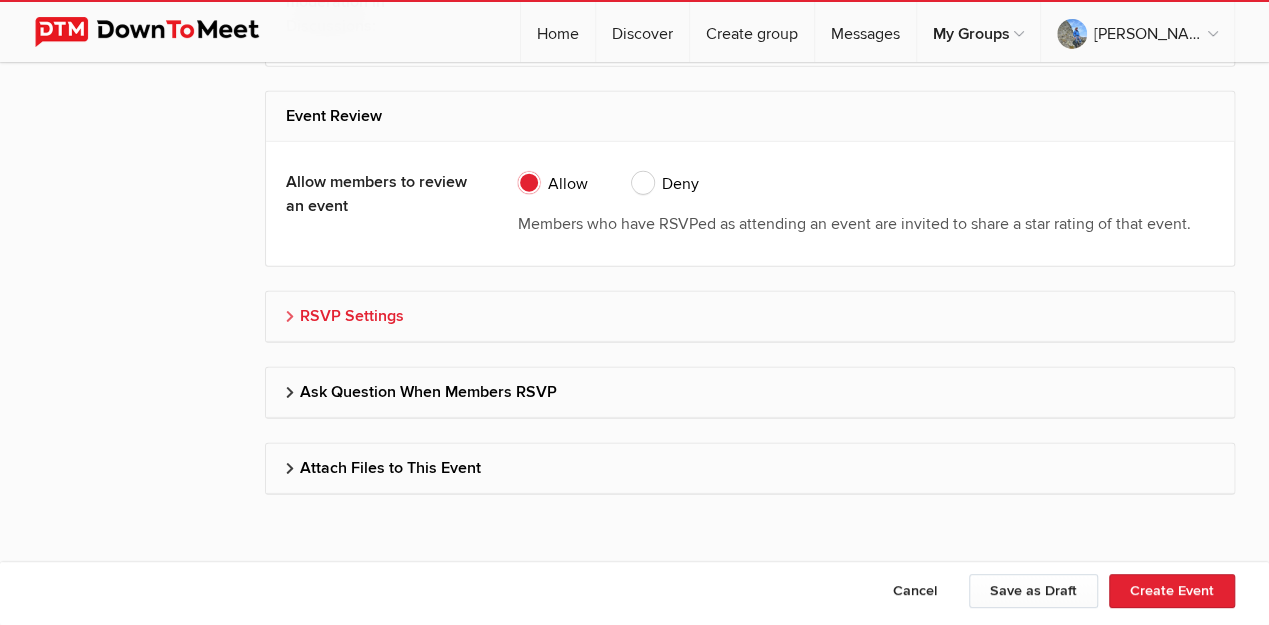 type on "A Black Jeep" 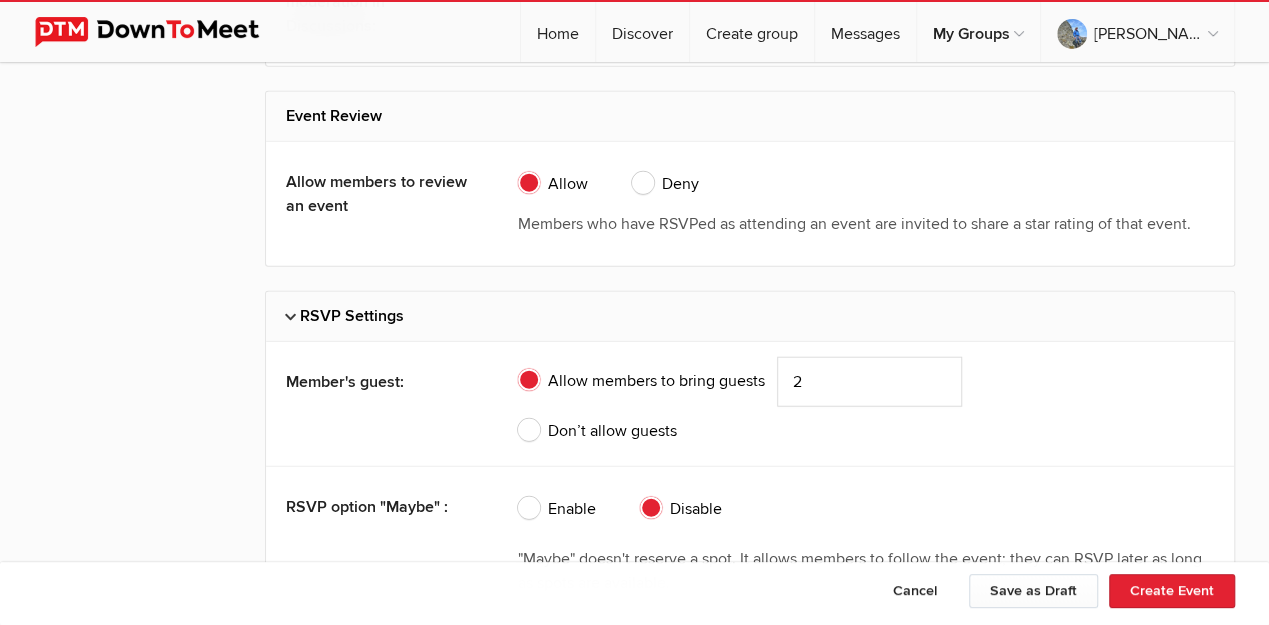 click on "Don’t allow guests" 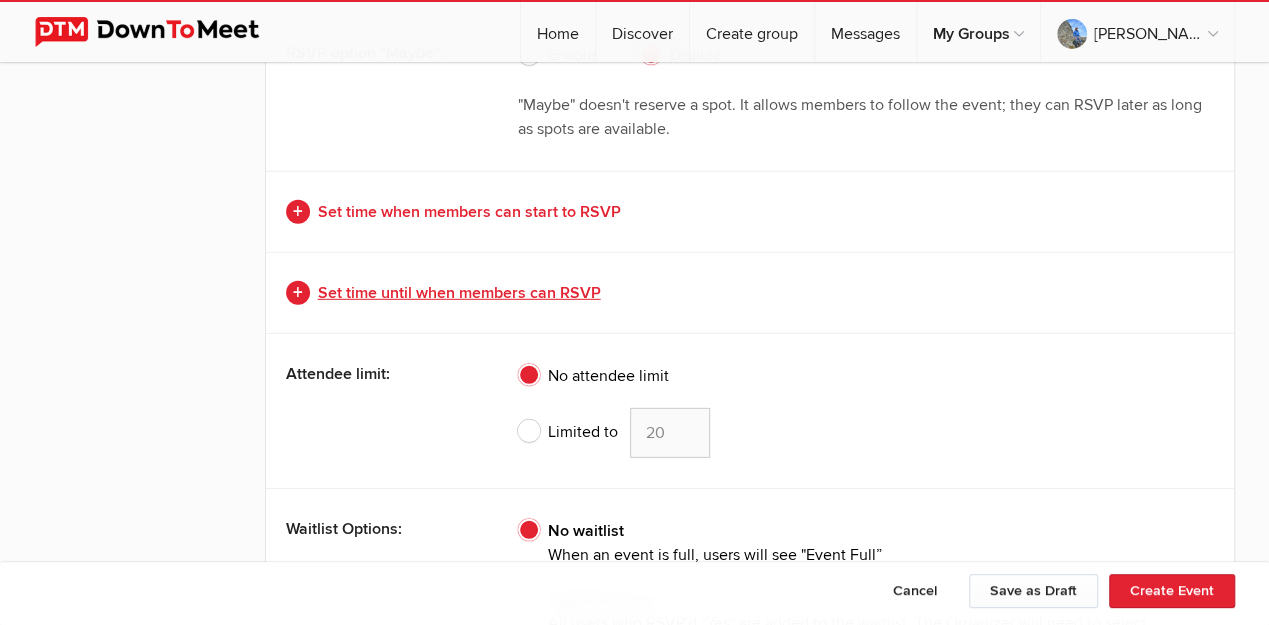 scroll, scrollTop: 6668, scrollLeft: 0, axis: vertical 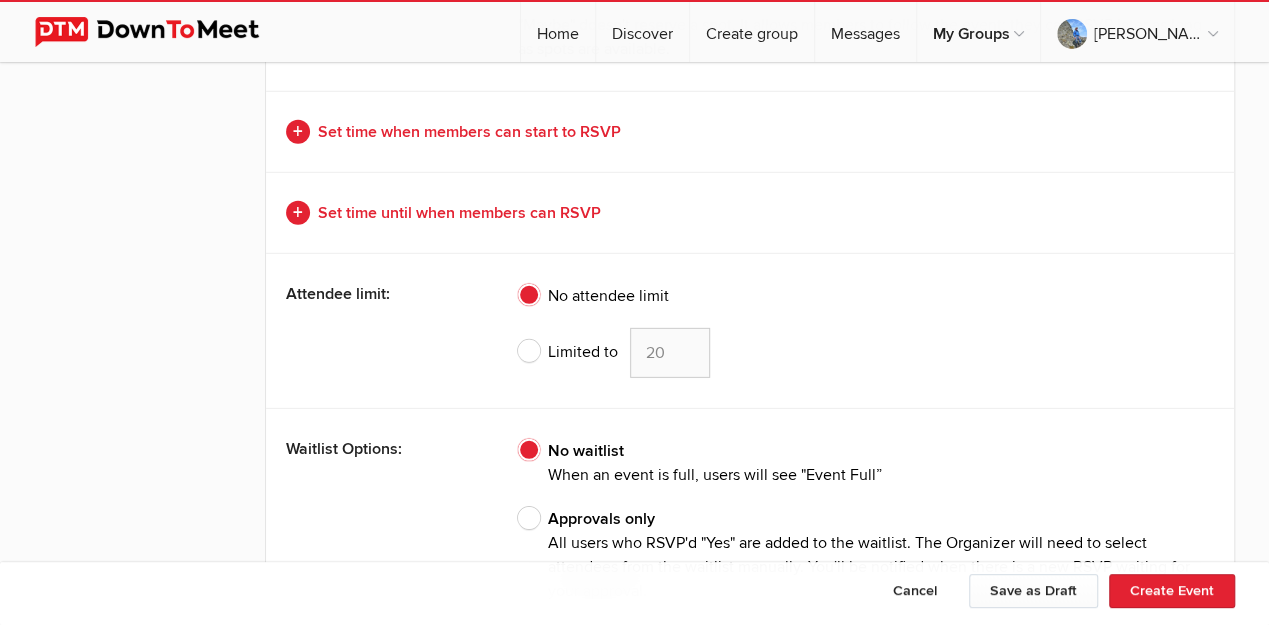 click on "Limited to" 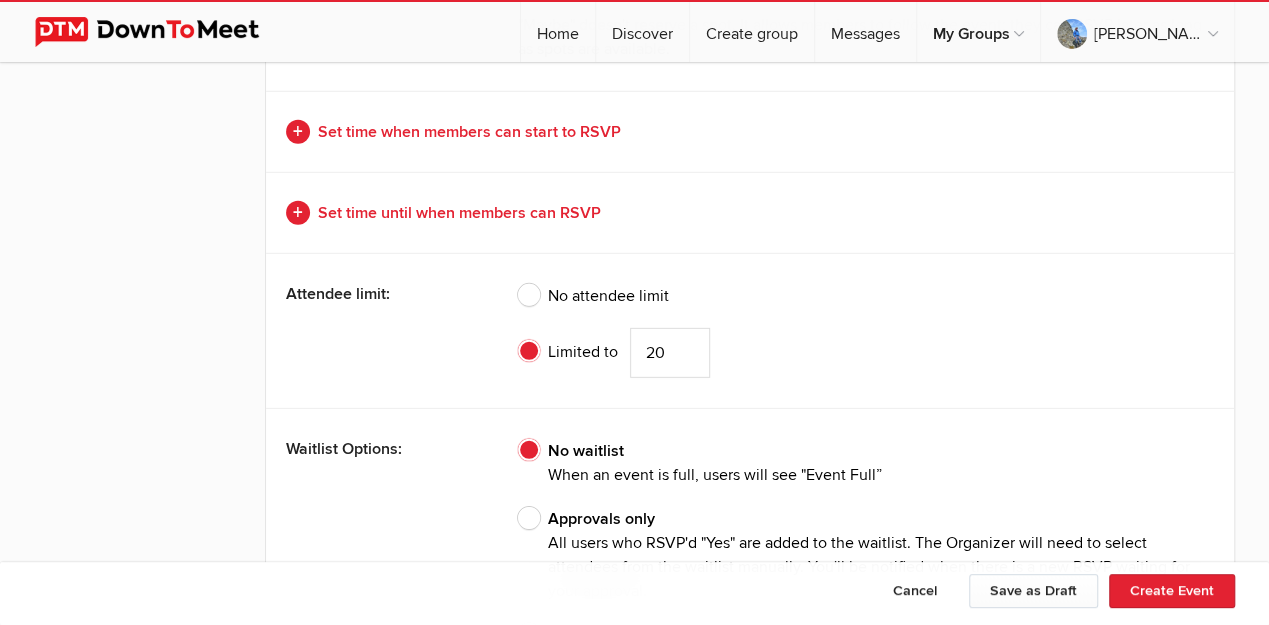 click on "Limited to" 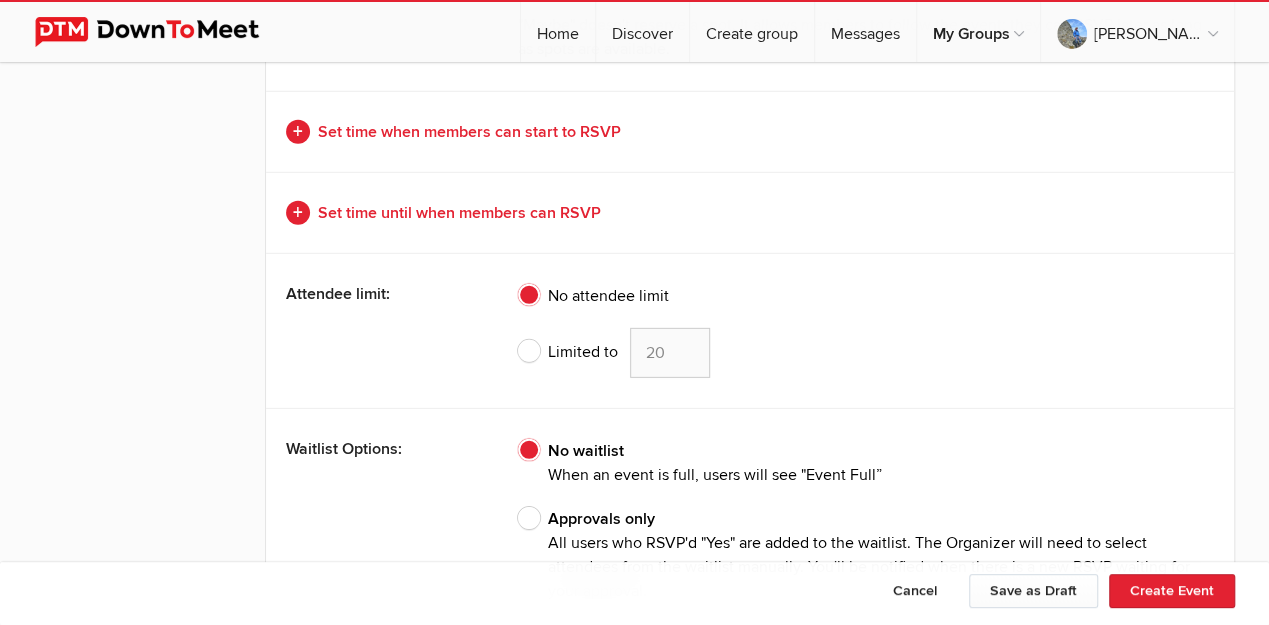 click on "20" 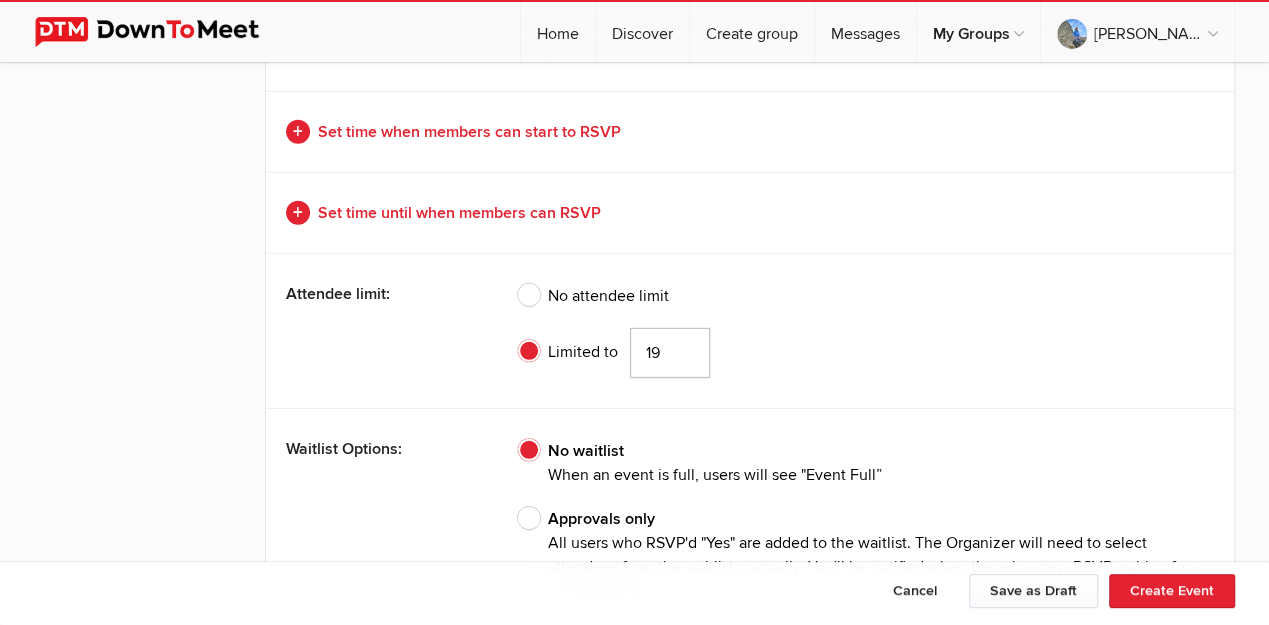 click on "19" 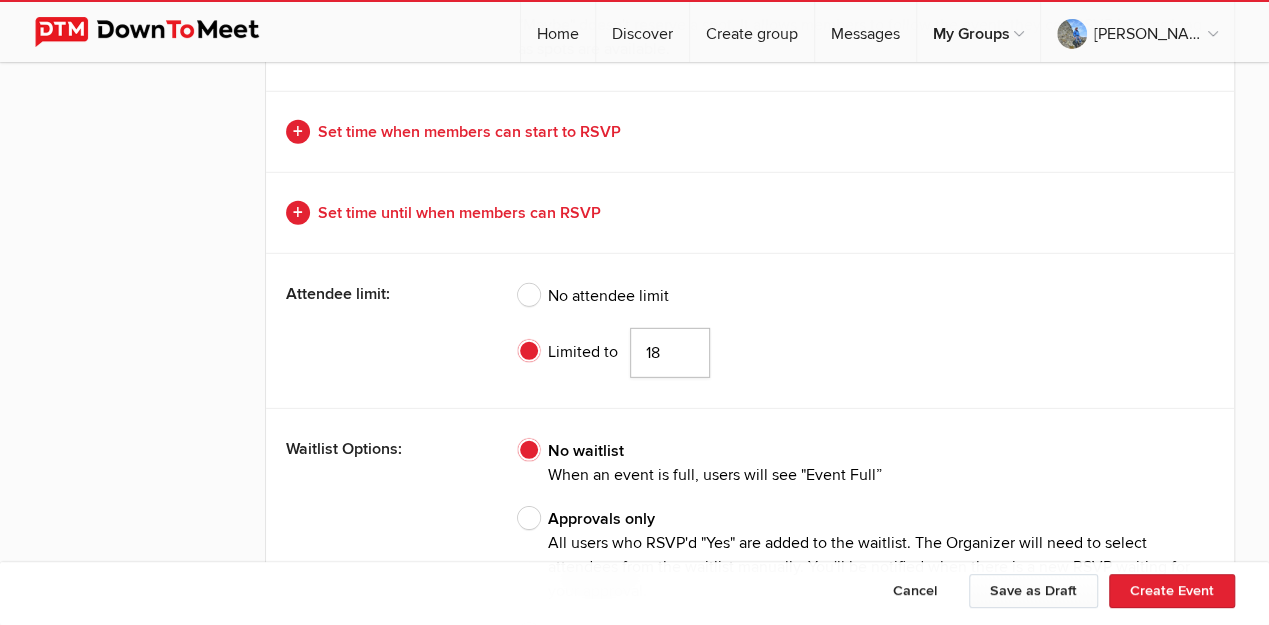 click on "18" 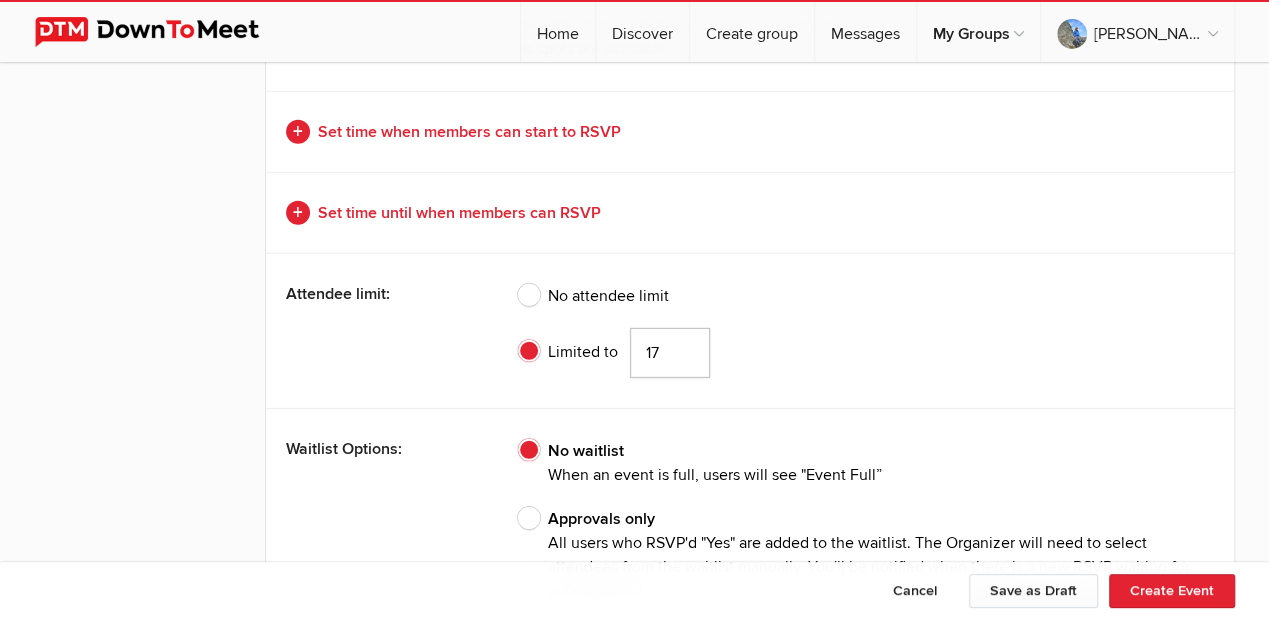 click on "17" 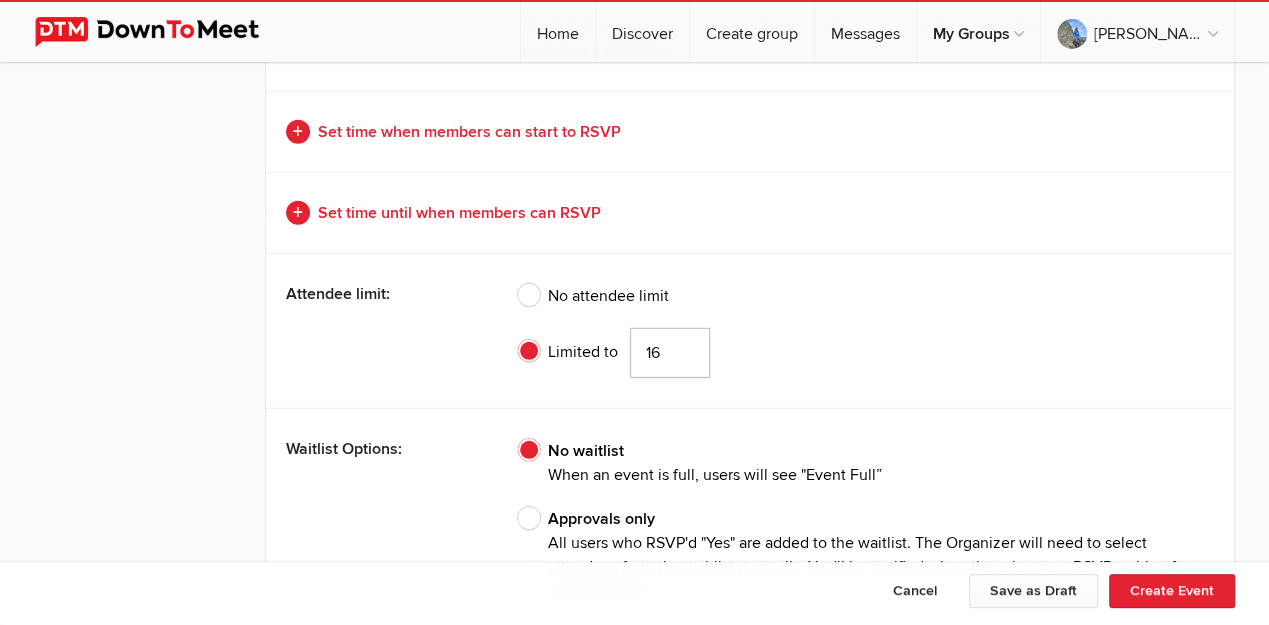 click on "16" 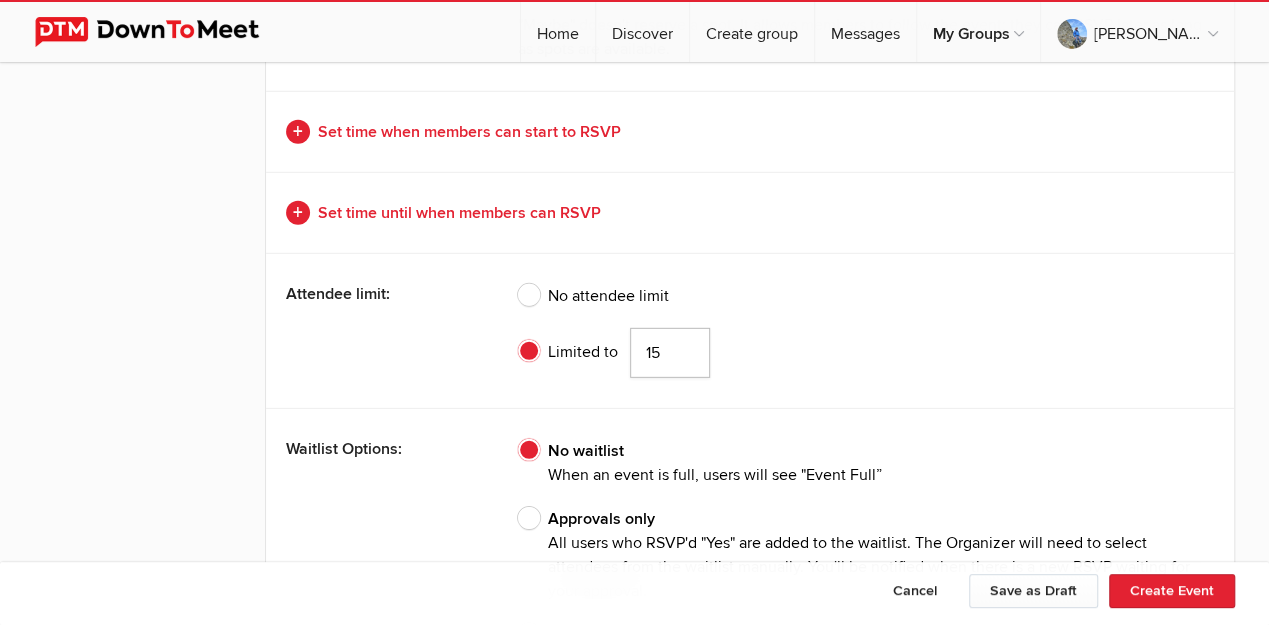 click on "15" 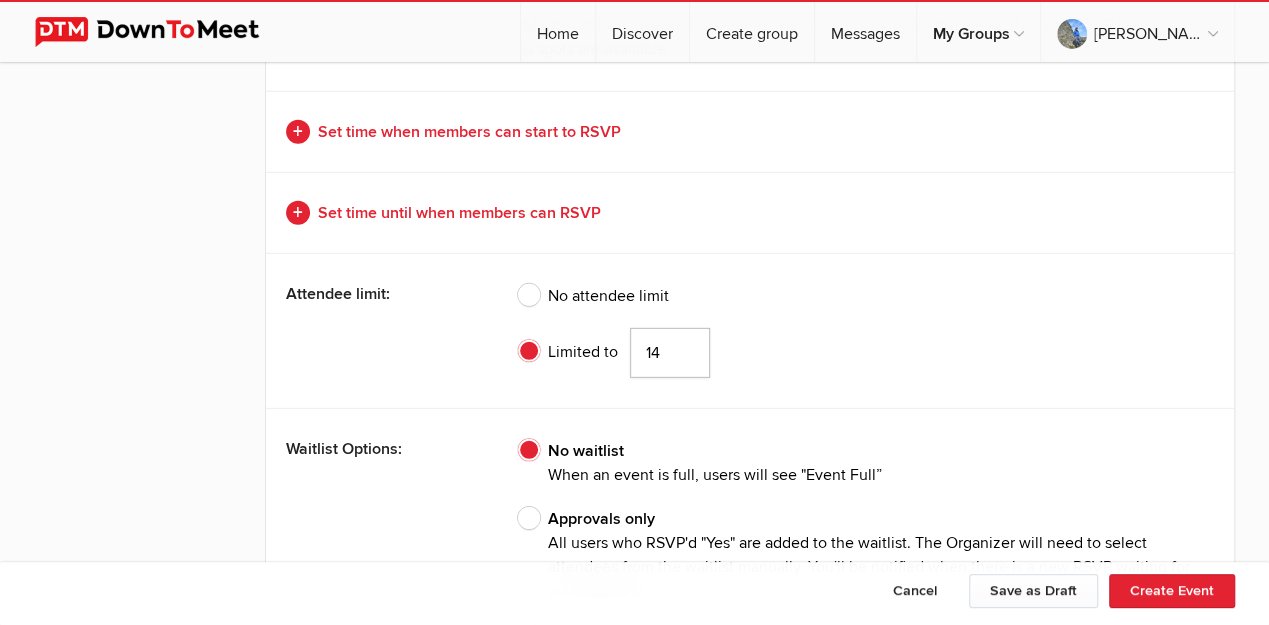 click on "14" 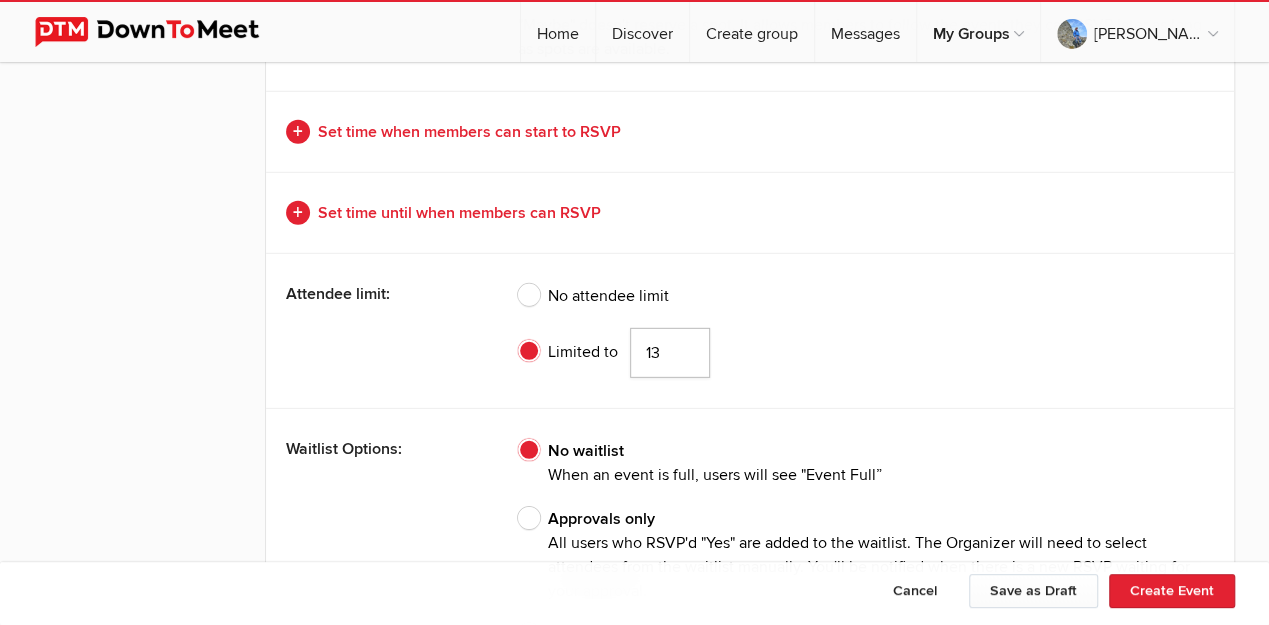 click on "13" 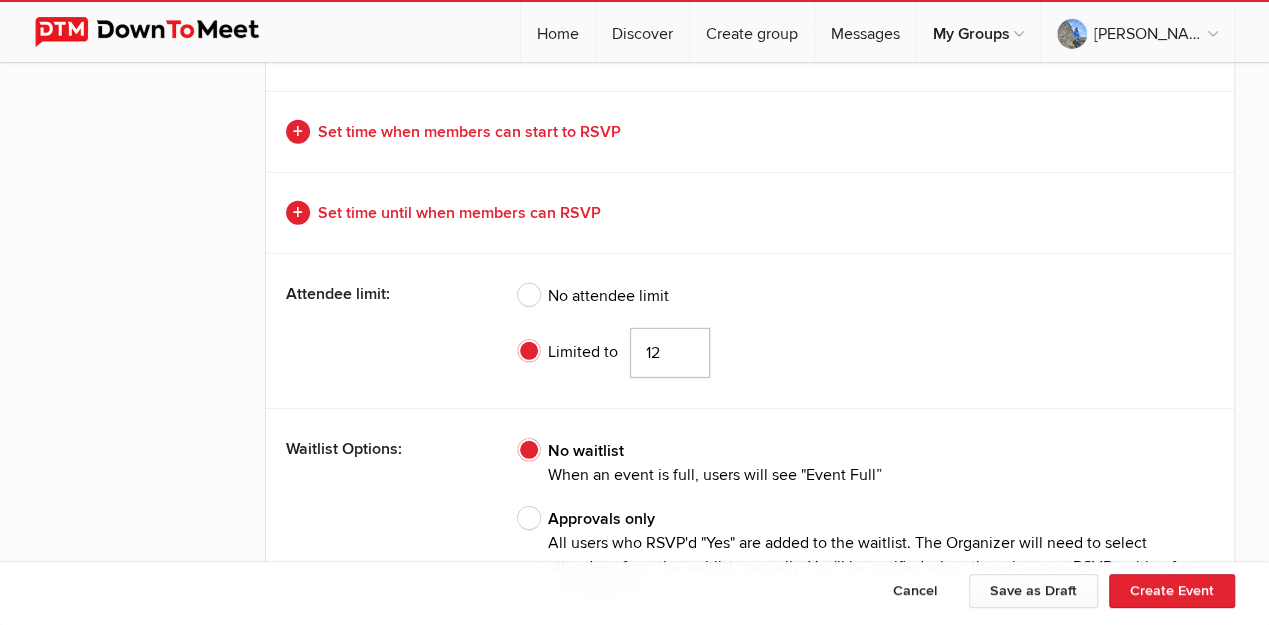 click on "12" 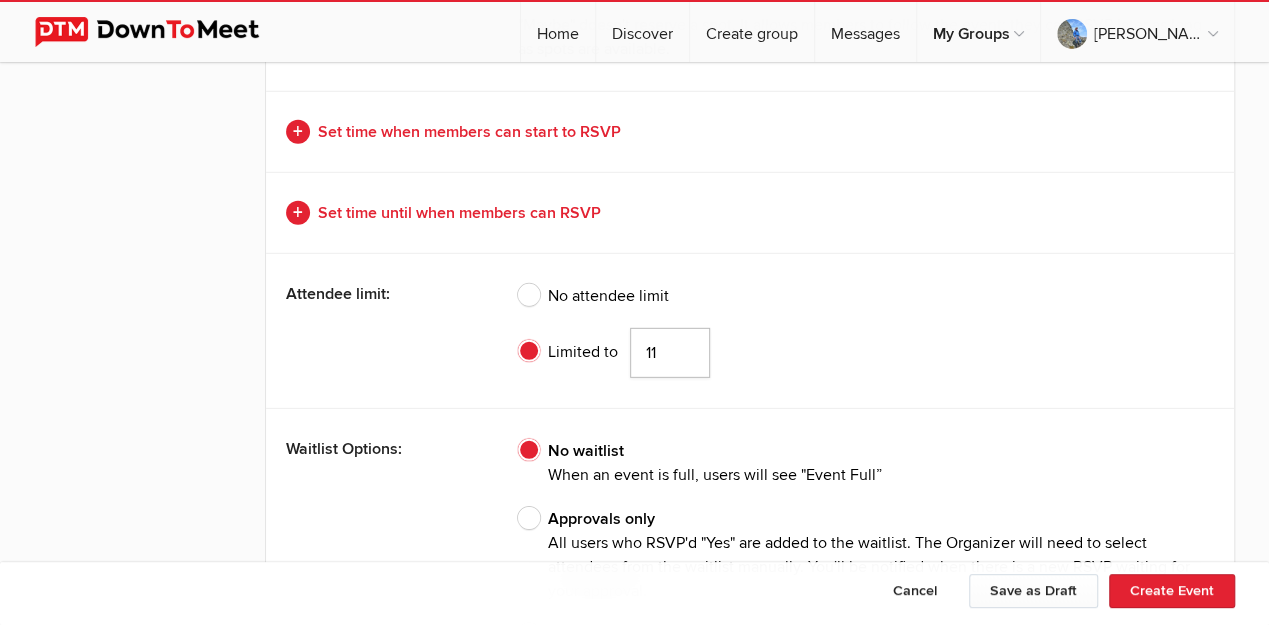click on "11" 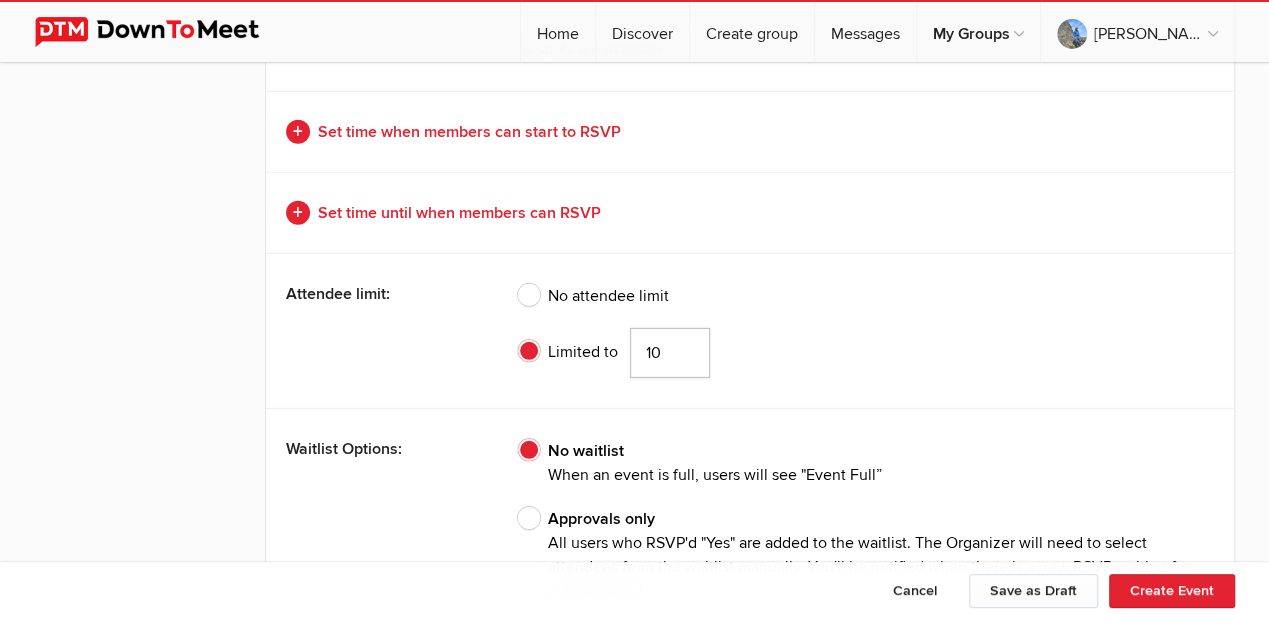 click on "10" 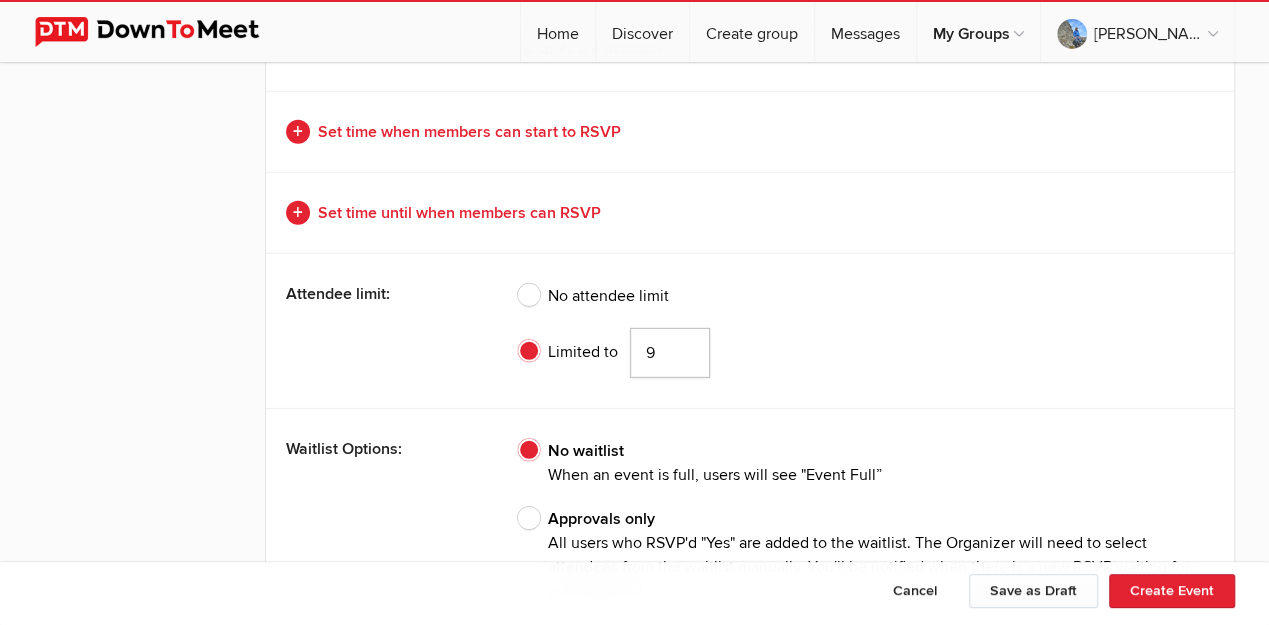 click on "9" 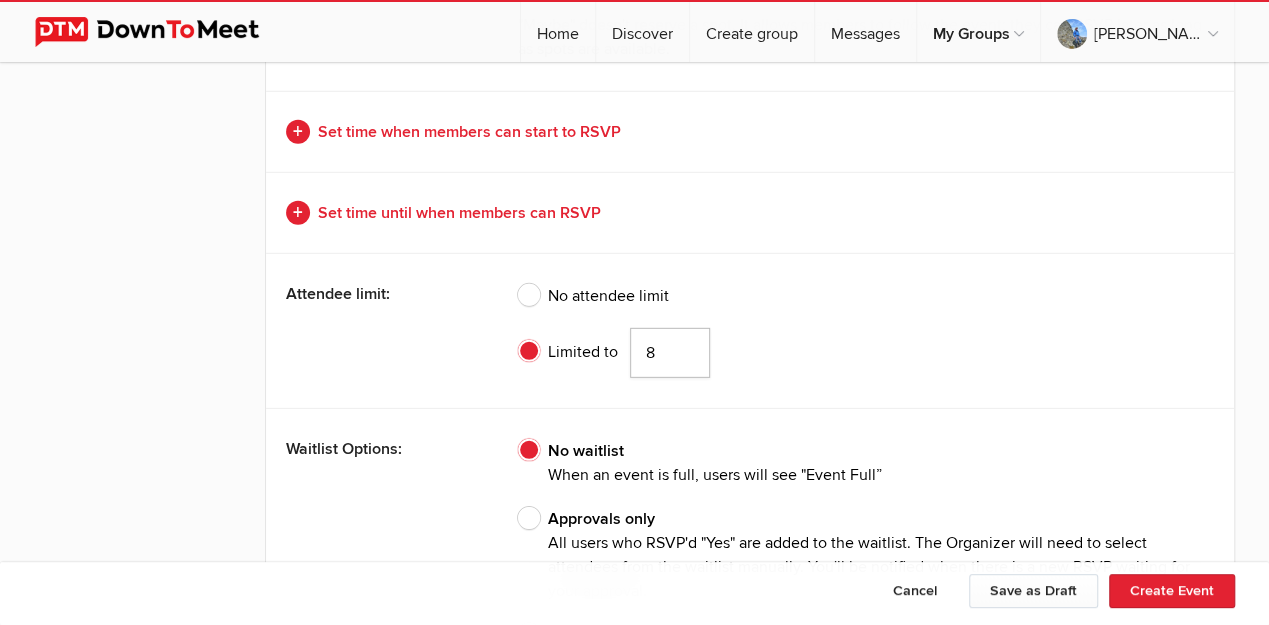 click on "8" 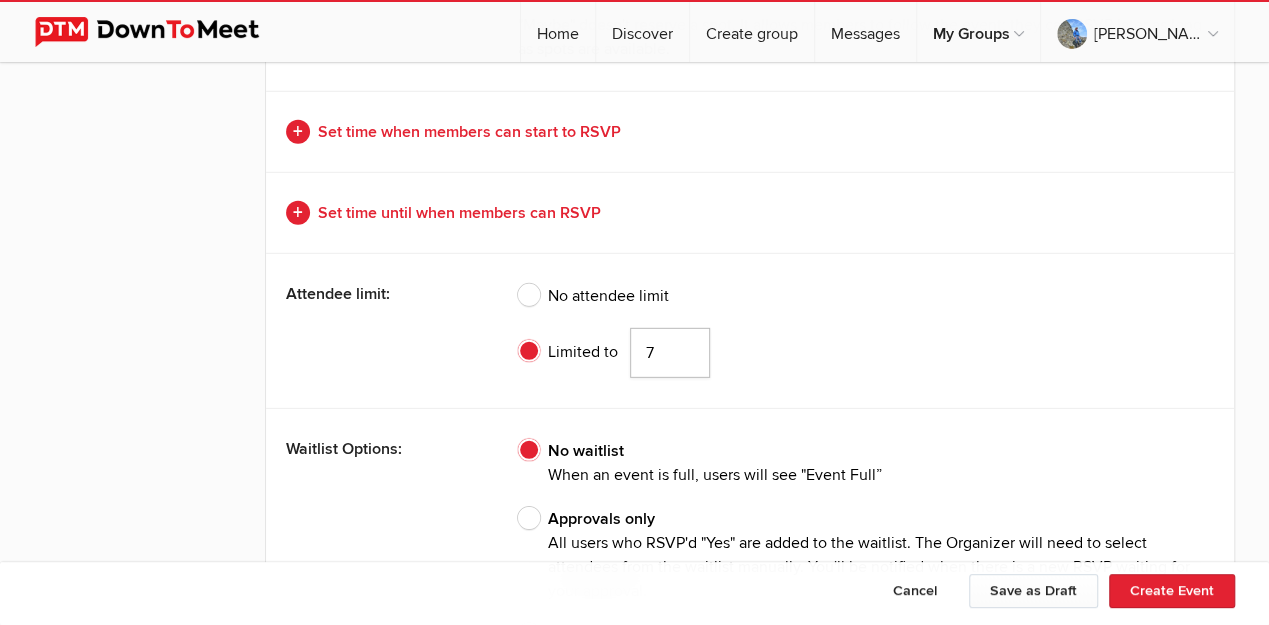 click on "7" 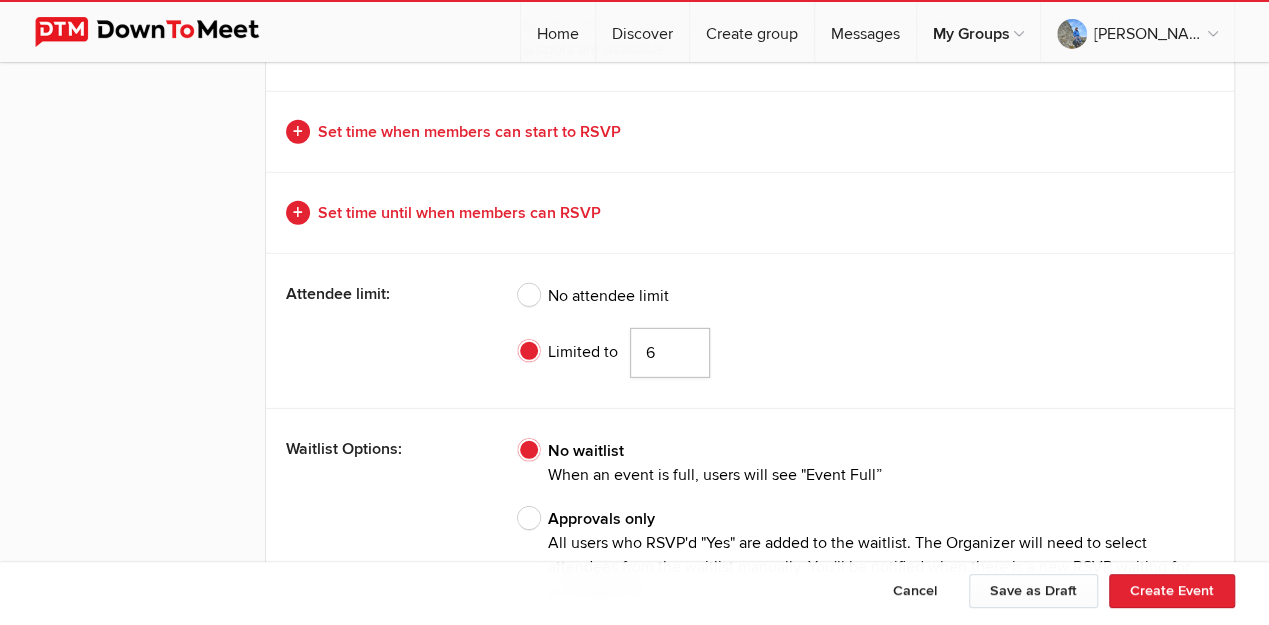 click on "6" 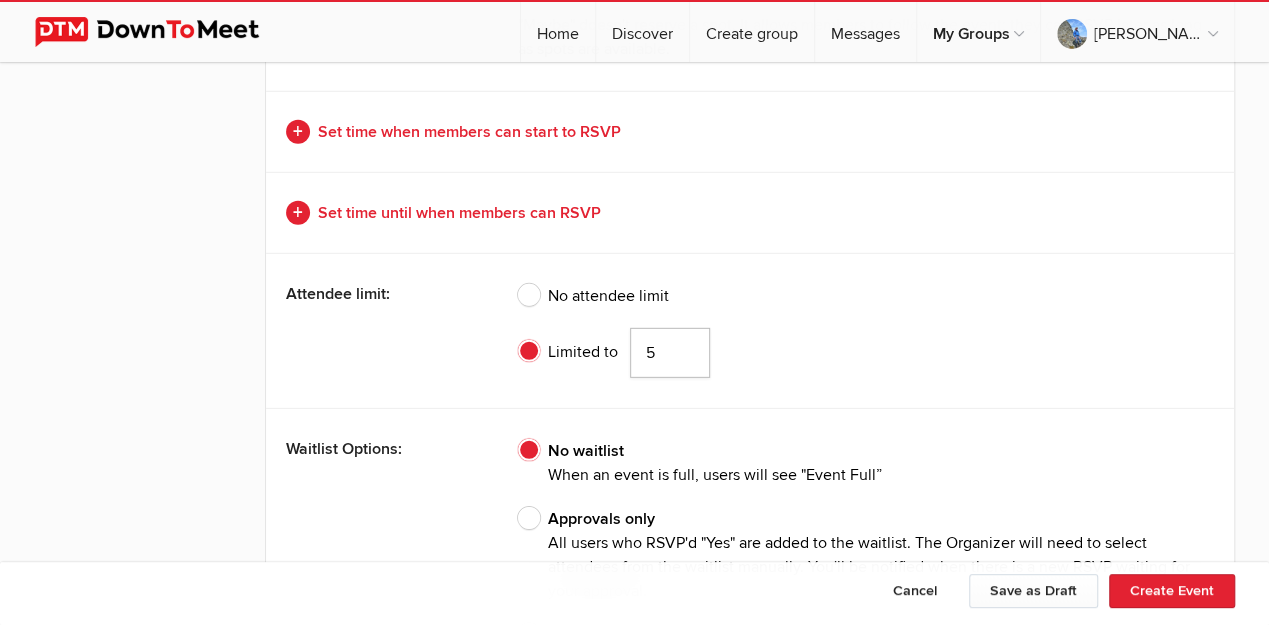 click on "5" 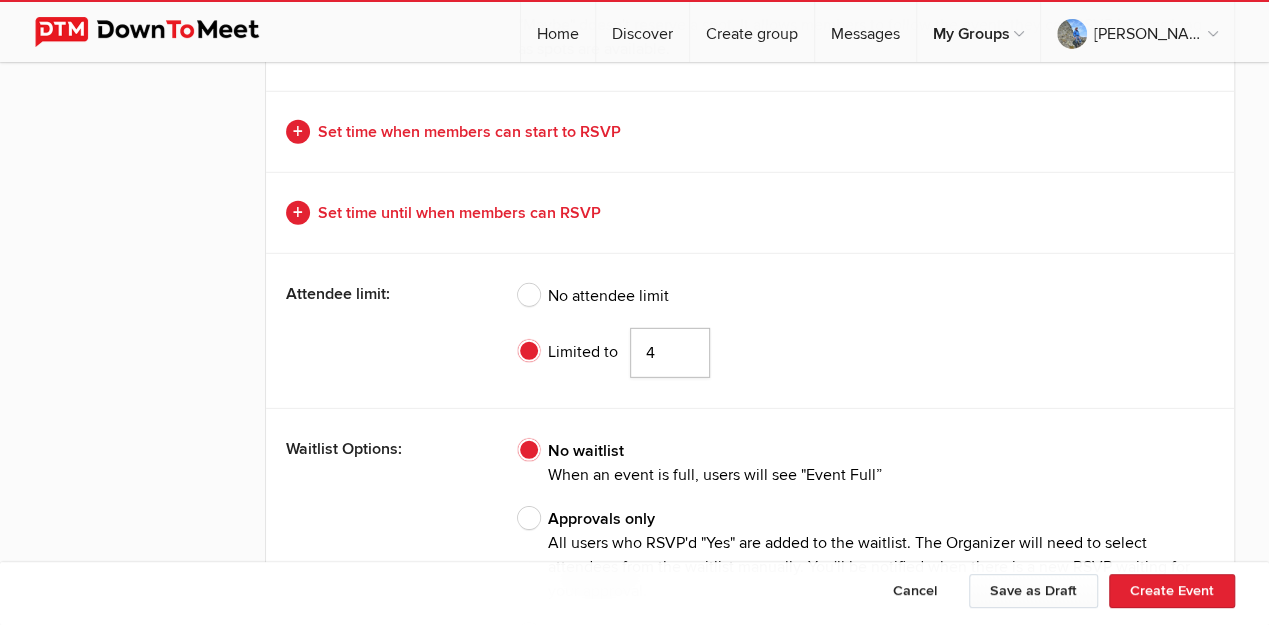 click on "4" 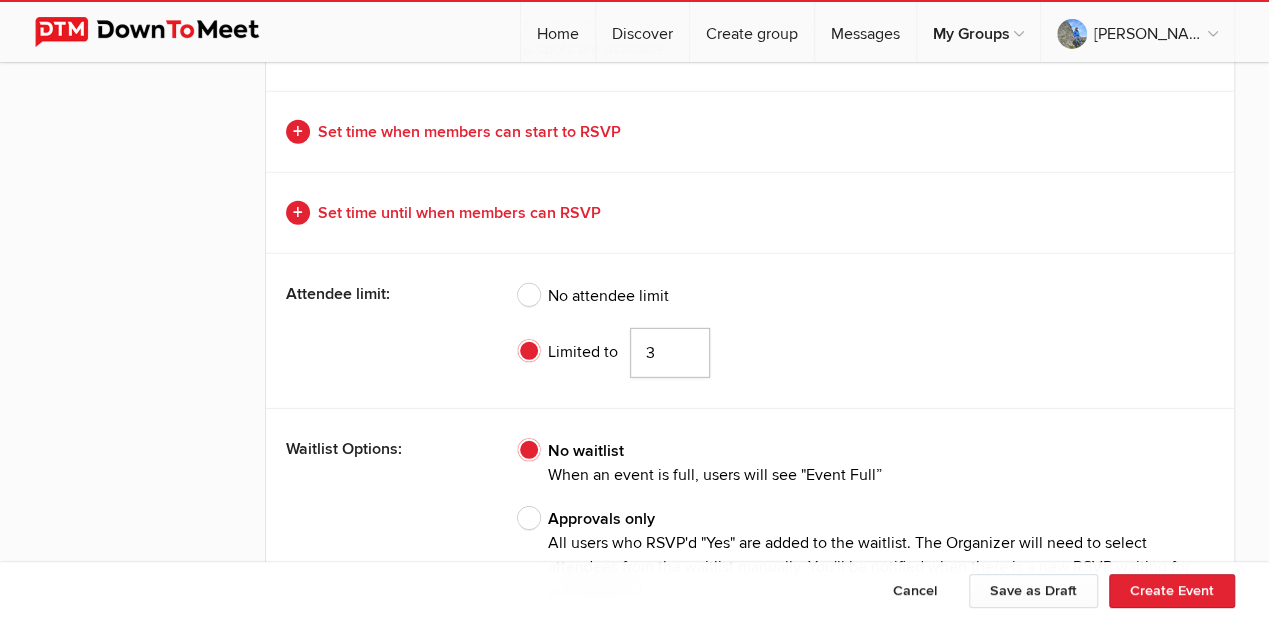 click on "3" 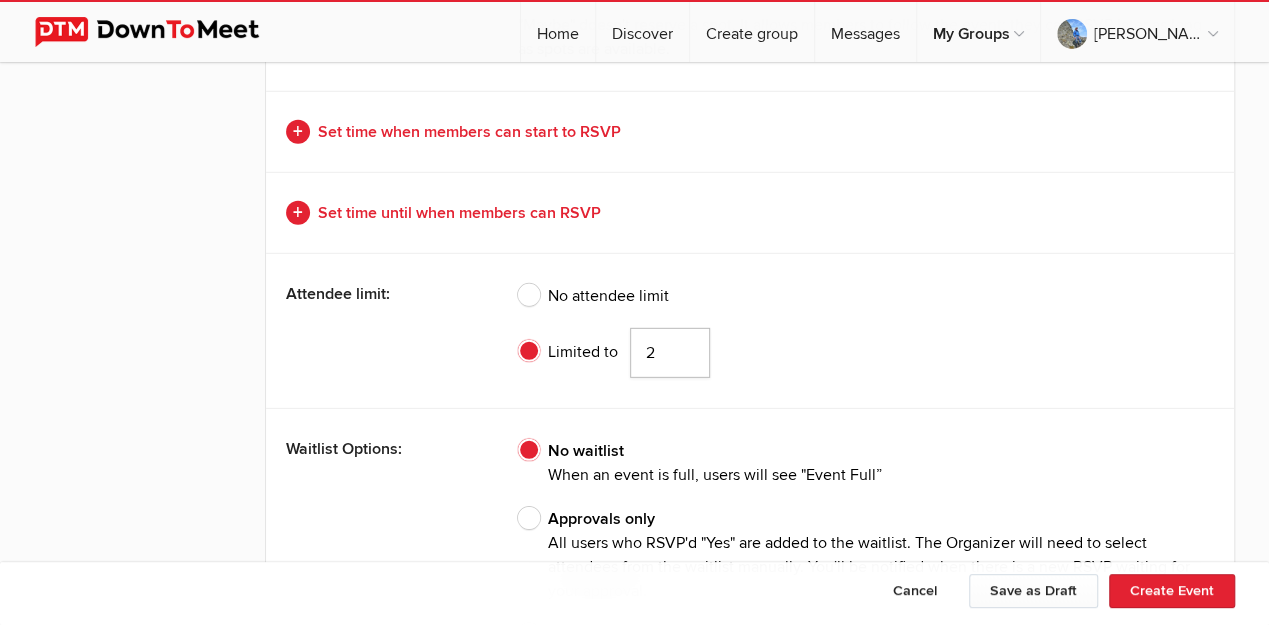 click on "2" 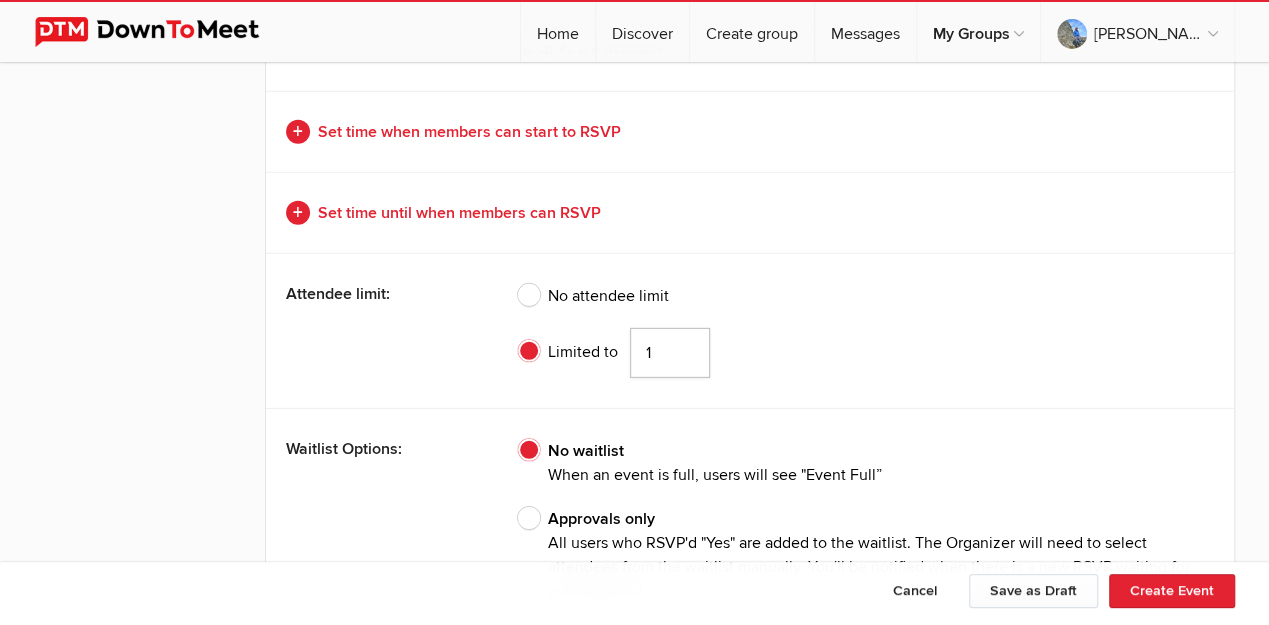 type on "1" 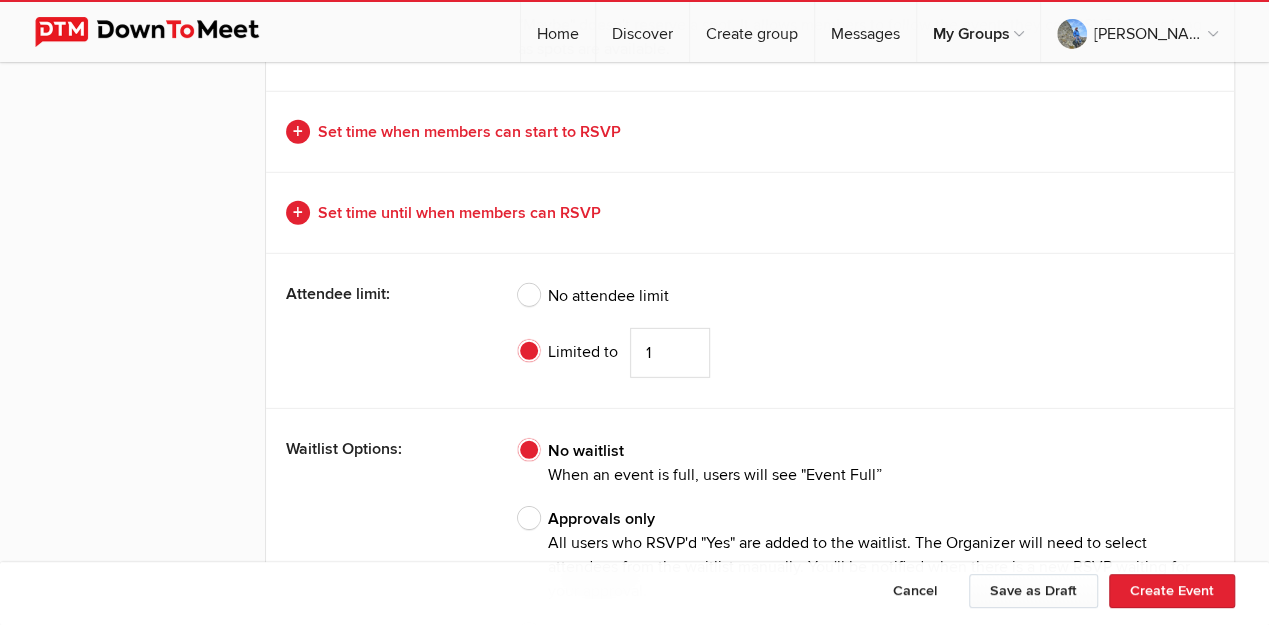 click on "Attendee limit:
No attendee limit
Limited to
1" 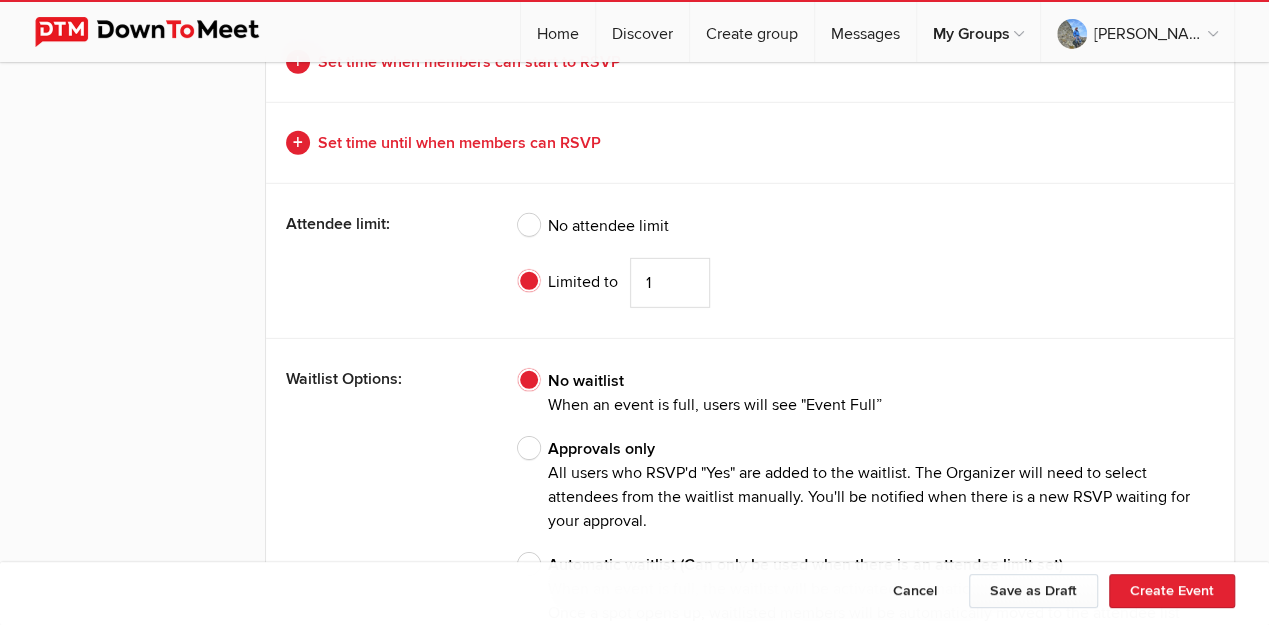 scroll, scrollTop: 6801, scrollLeft: 0, axis: vertical 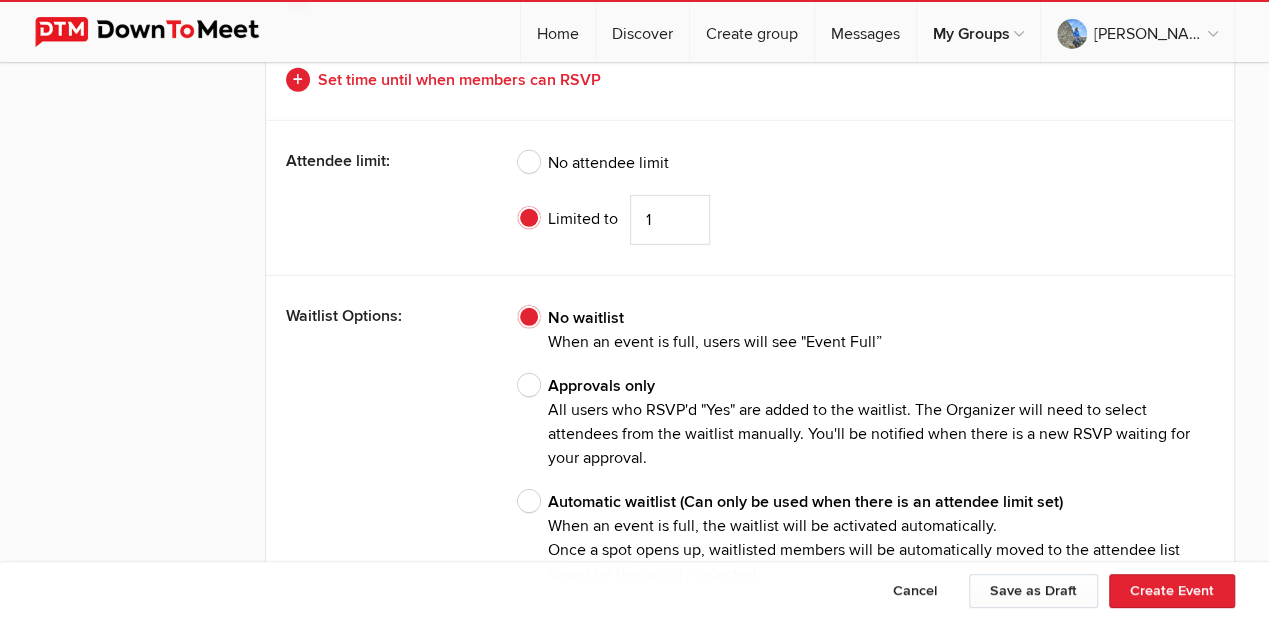 click on "Approvals only
All users who RSVP'd "Yes" are added to the waitlist.
The Organizer will need to select attendees from the waitlist manually. You'll be notified when there is a new RSVP waiting for your approval." 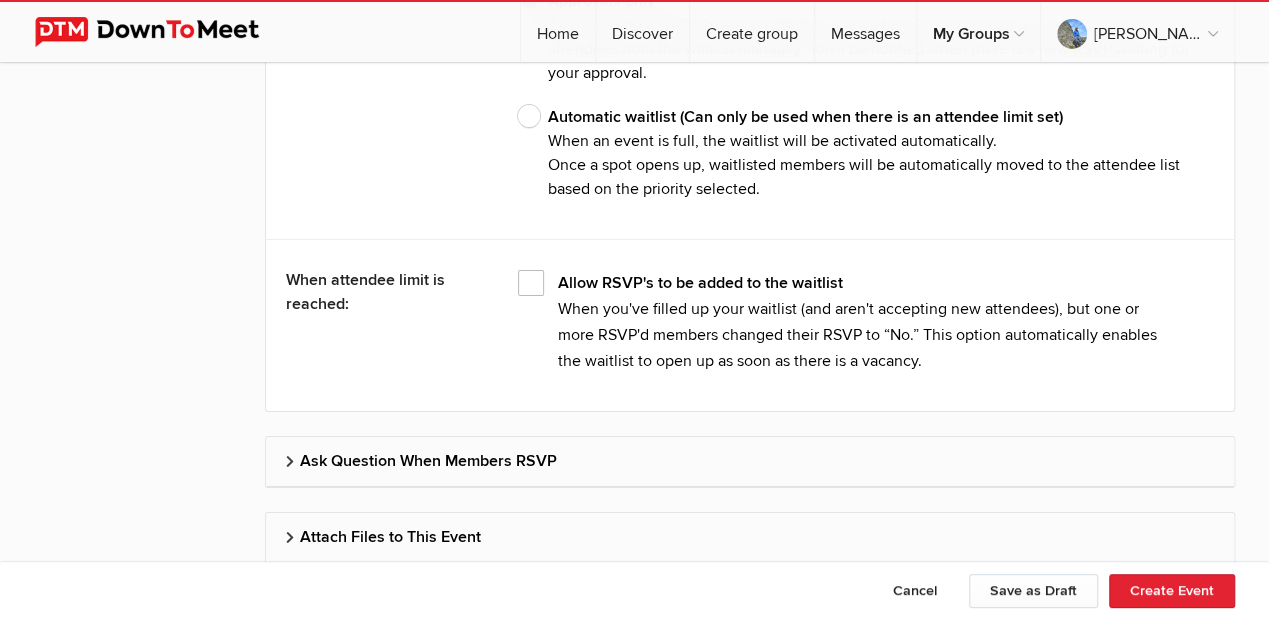 scroll, scrollTop: 7254, scrollLeft: 0, axis: vertical 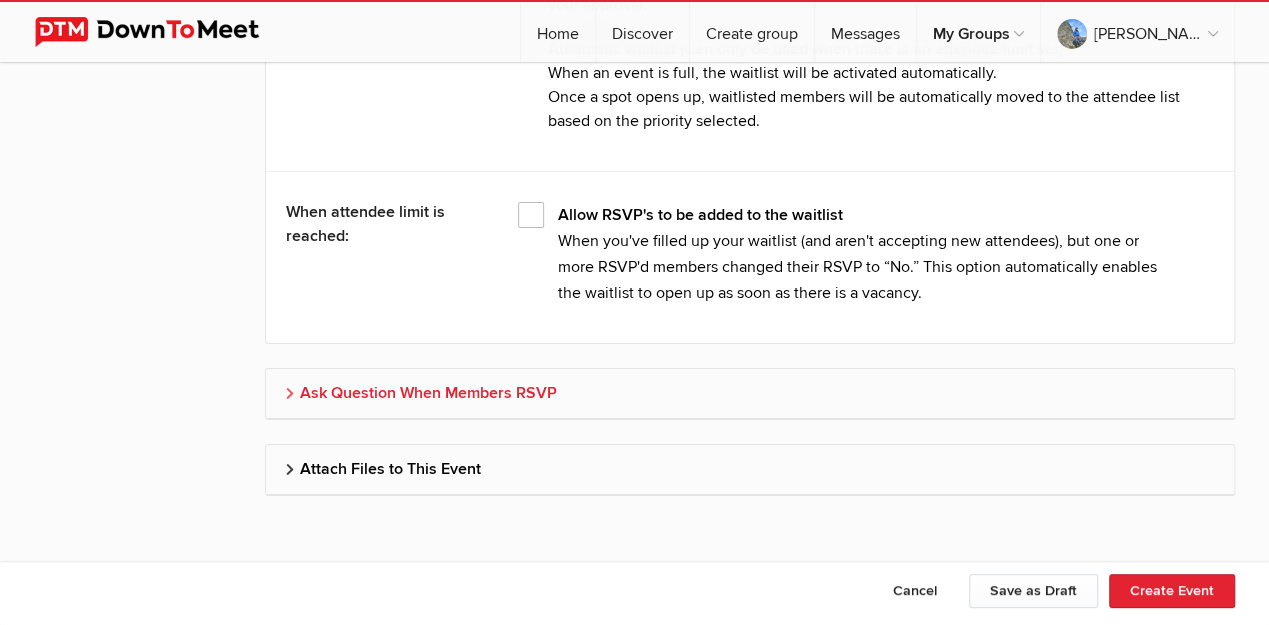 click on "Ask Question When Members RSVP" 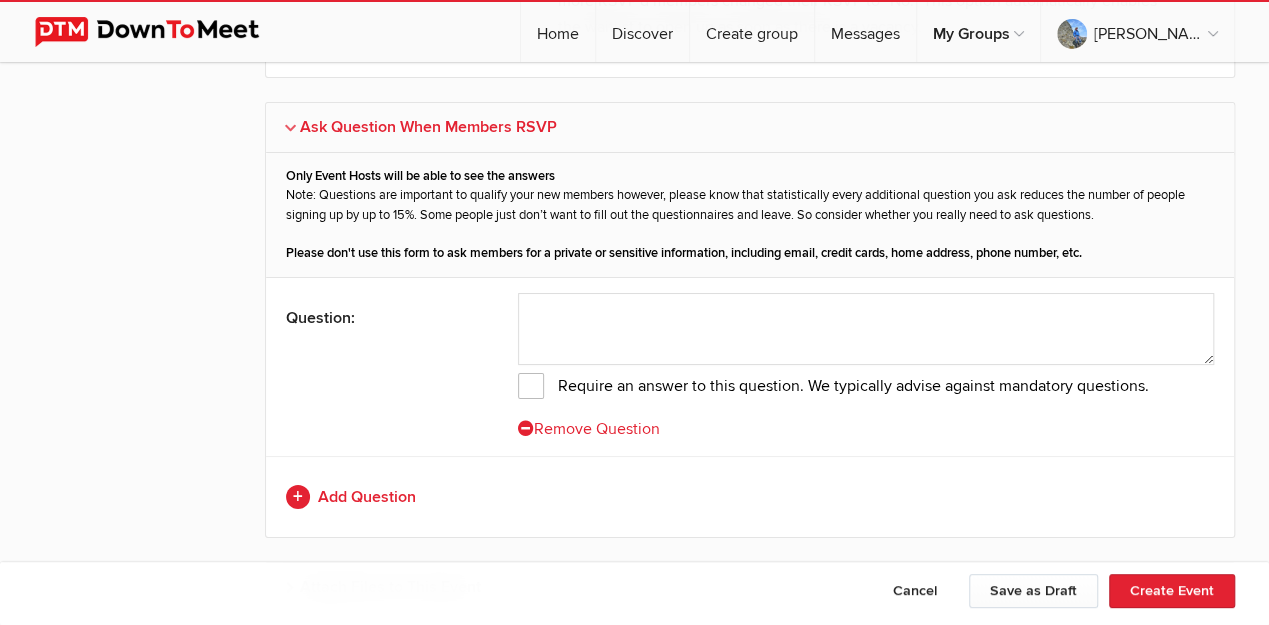 scroll, scrollTop: 7520, scrollLeft: 0, axis: vertical 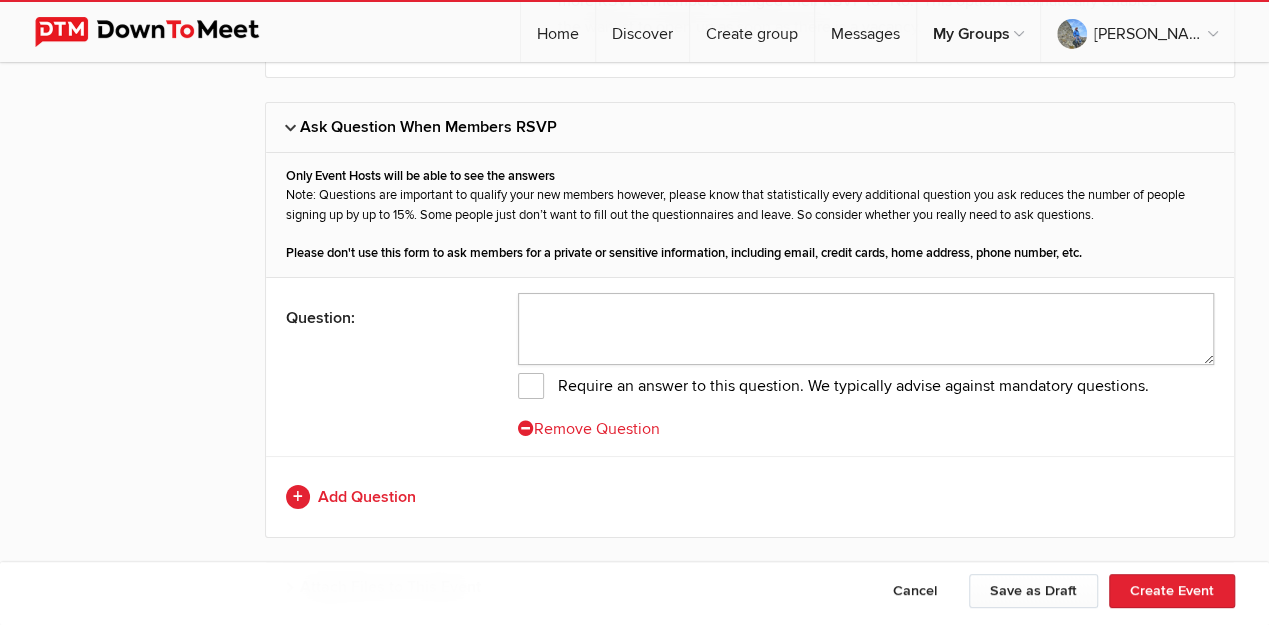 click 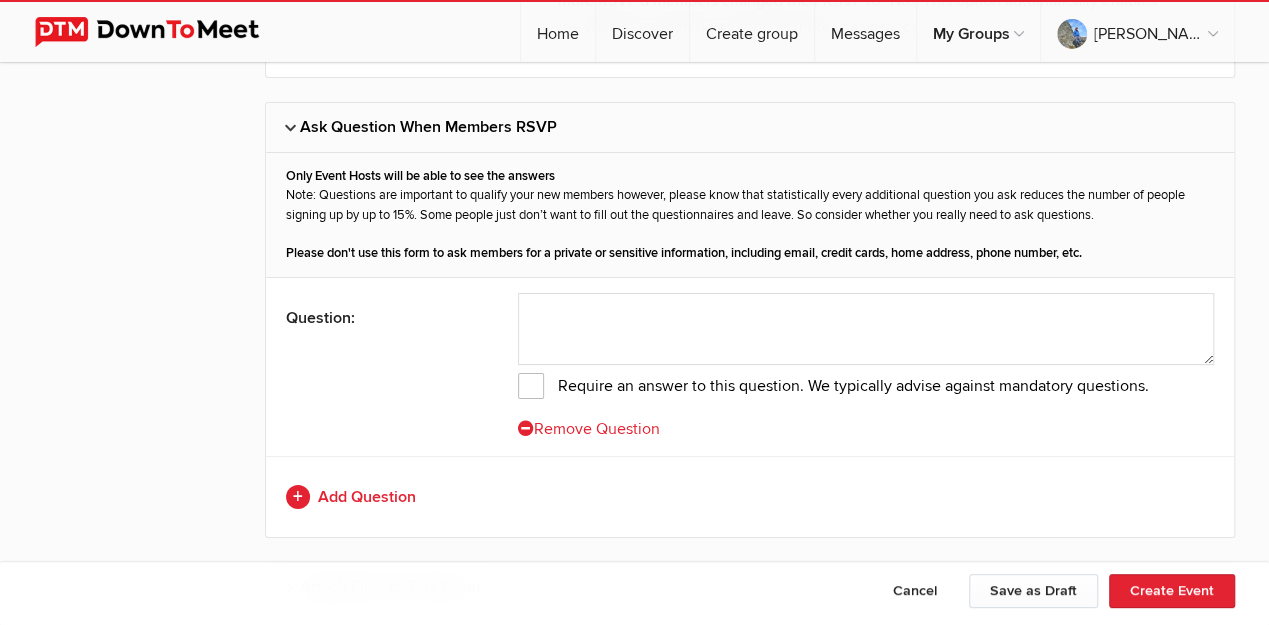click on "Require an answer to this question. We typically advise against mandatory questions." 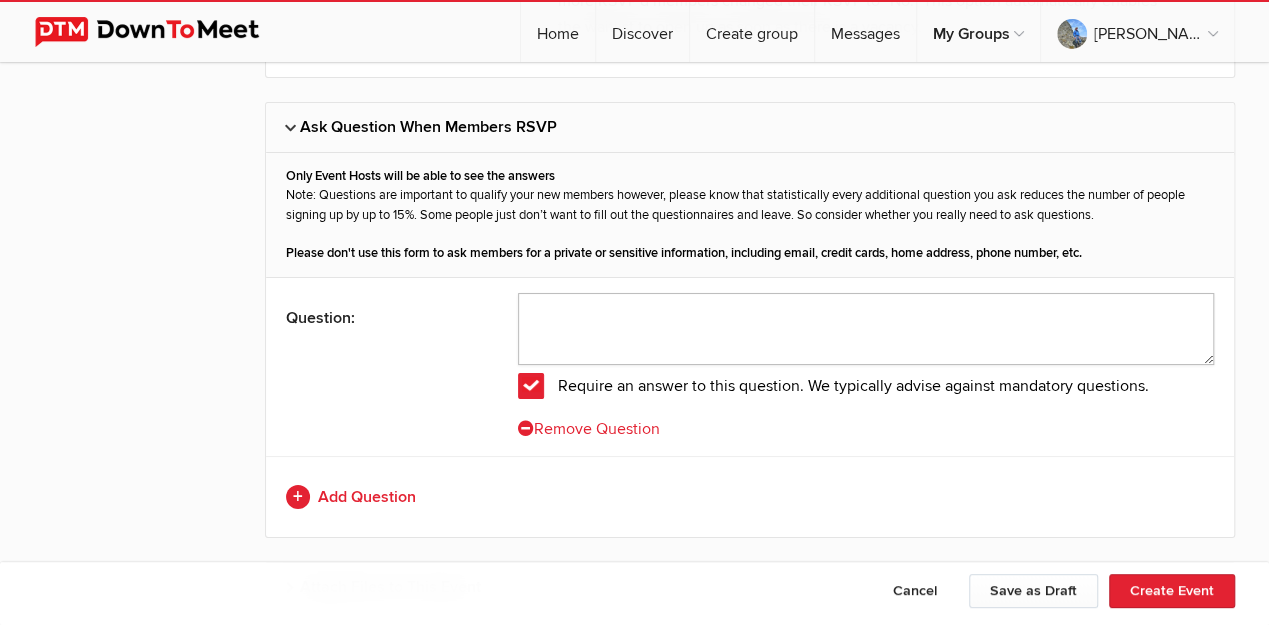 click 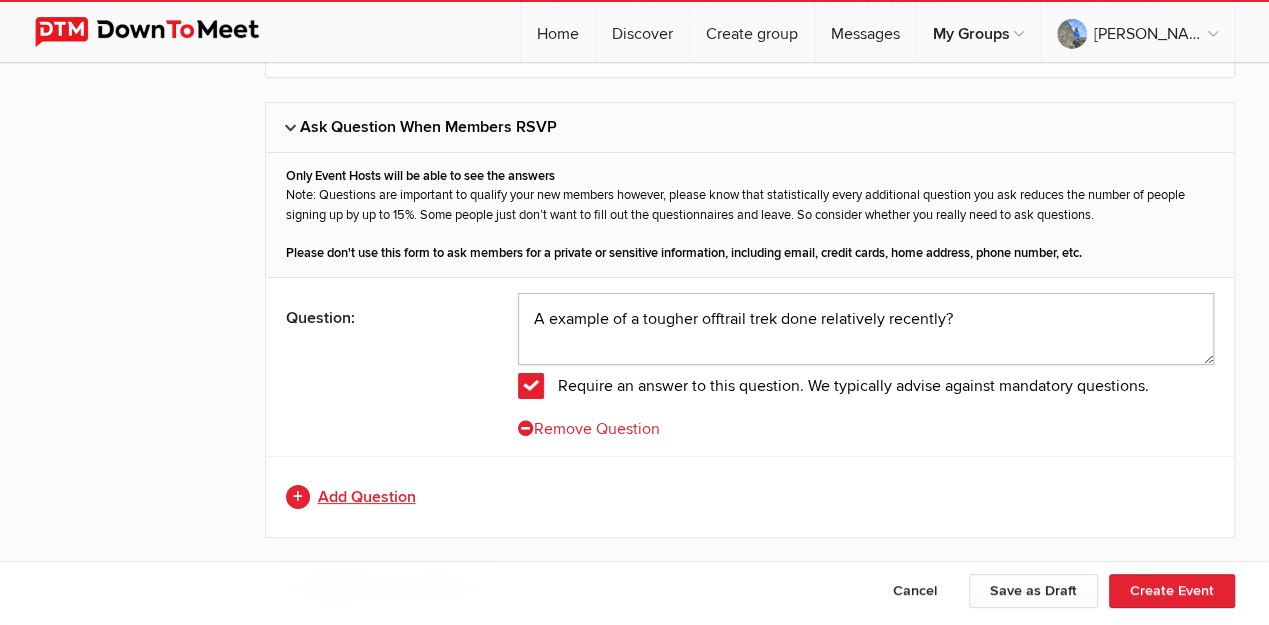 type on "A example of a tougher offtrail trek done relatively recently?" 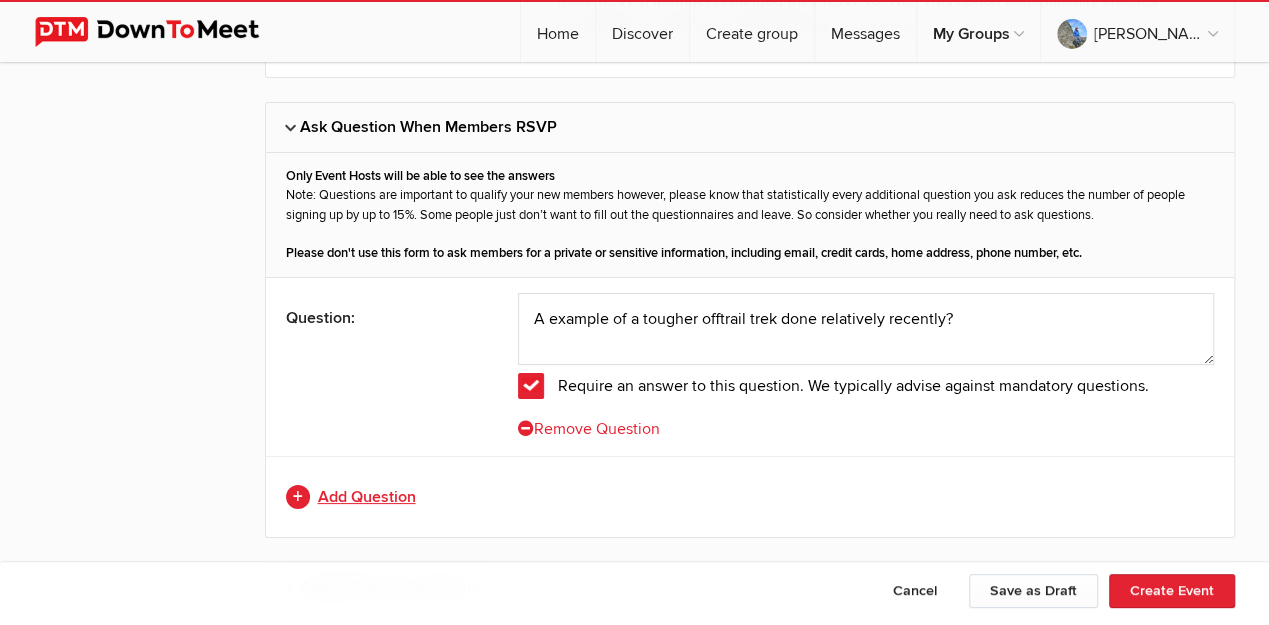 click on "Add Question" 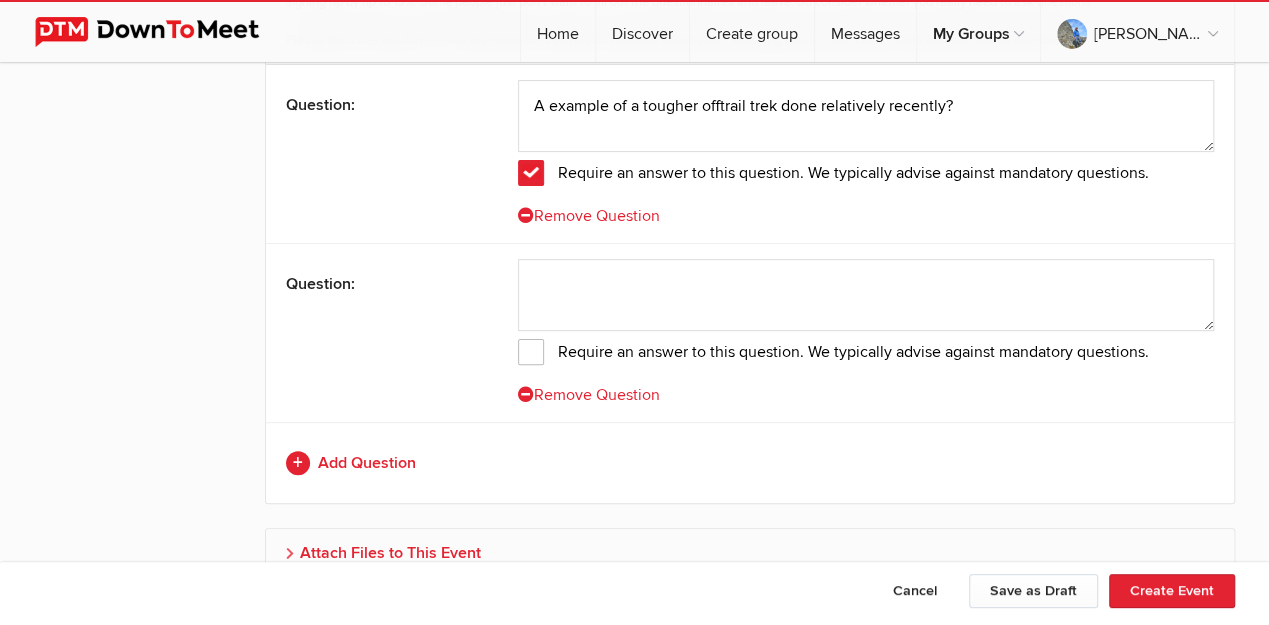 scroll, scrollTop: 7816, scrollLeft: 0, axis: vertical 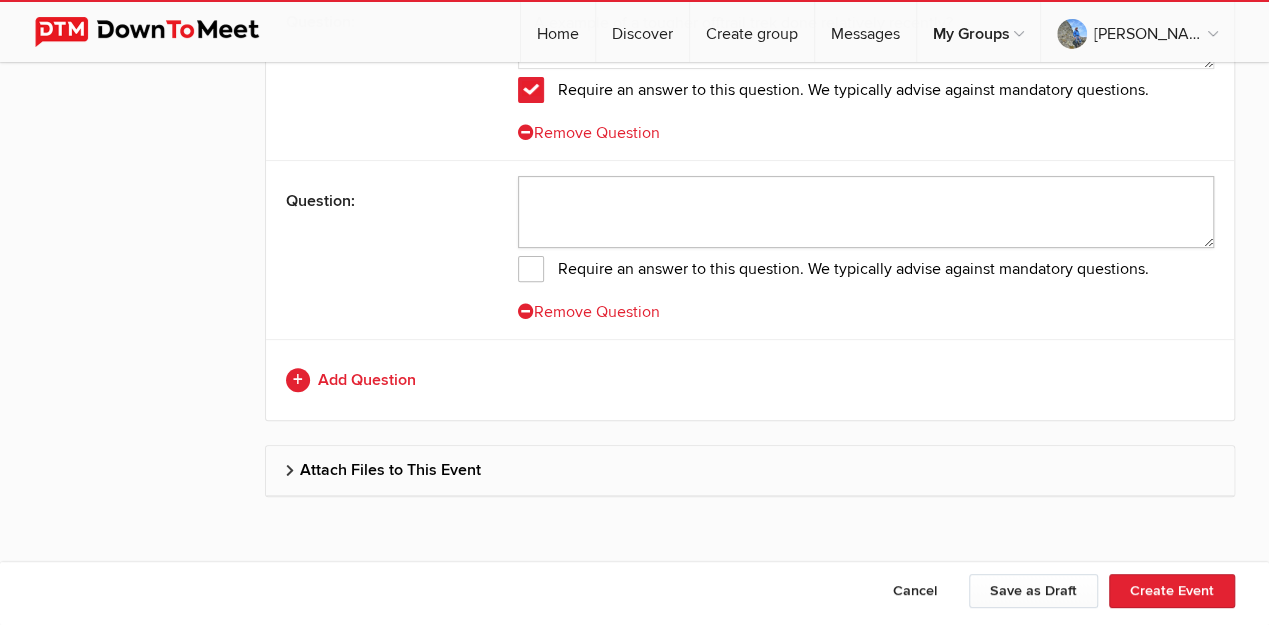 click 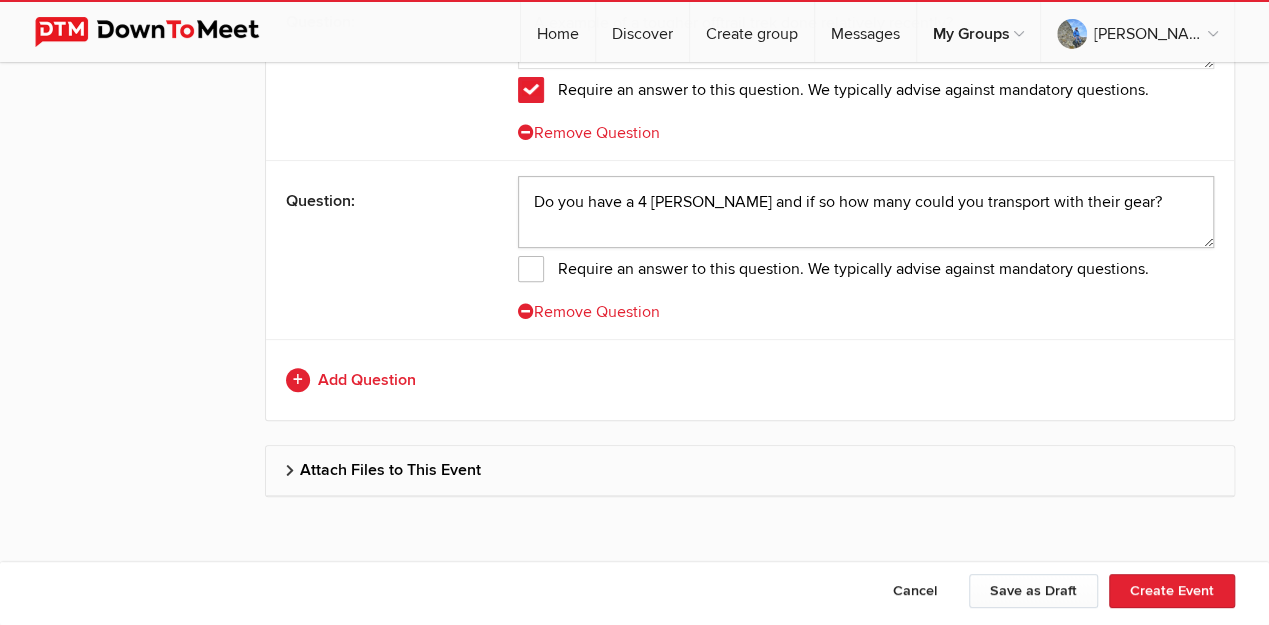type on "Do you have a 4 [PERSON_NAME] and if so how many could you transport with their gear?" 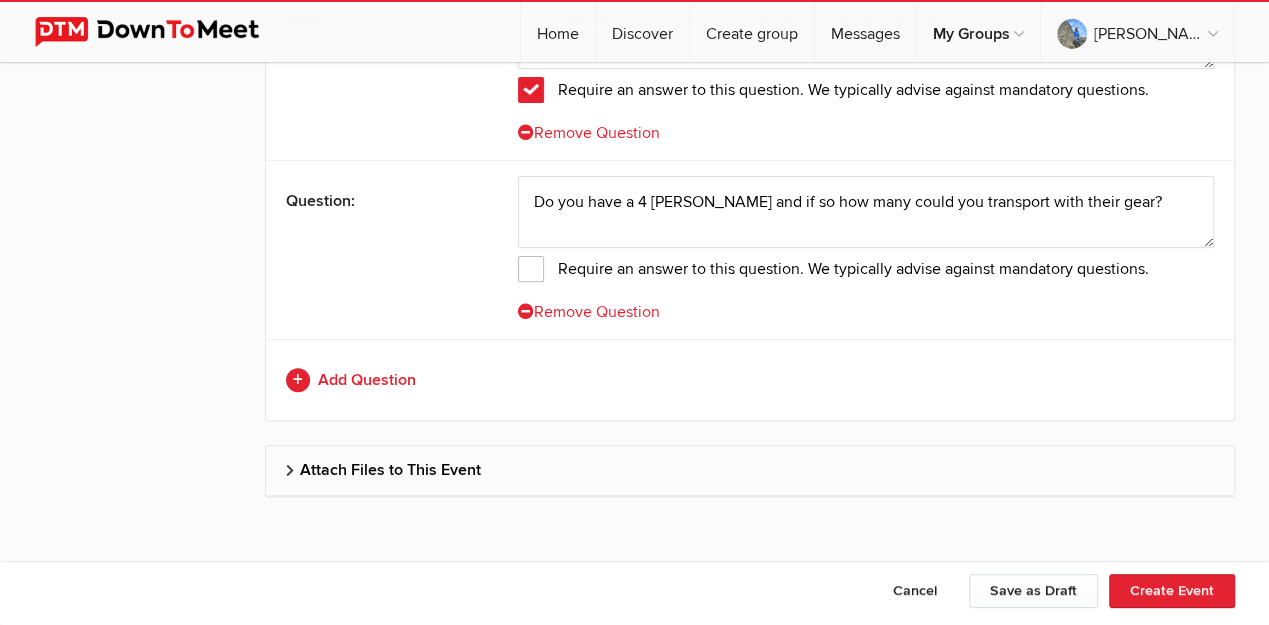 click on "Require an answer to this question. We typically advise against mandatory questions." 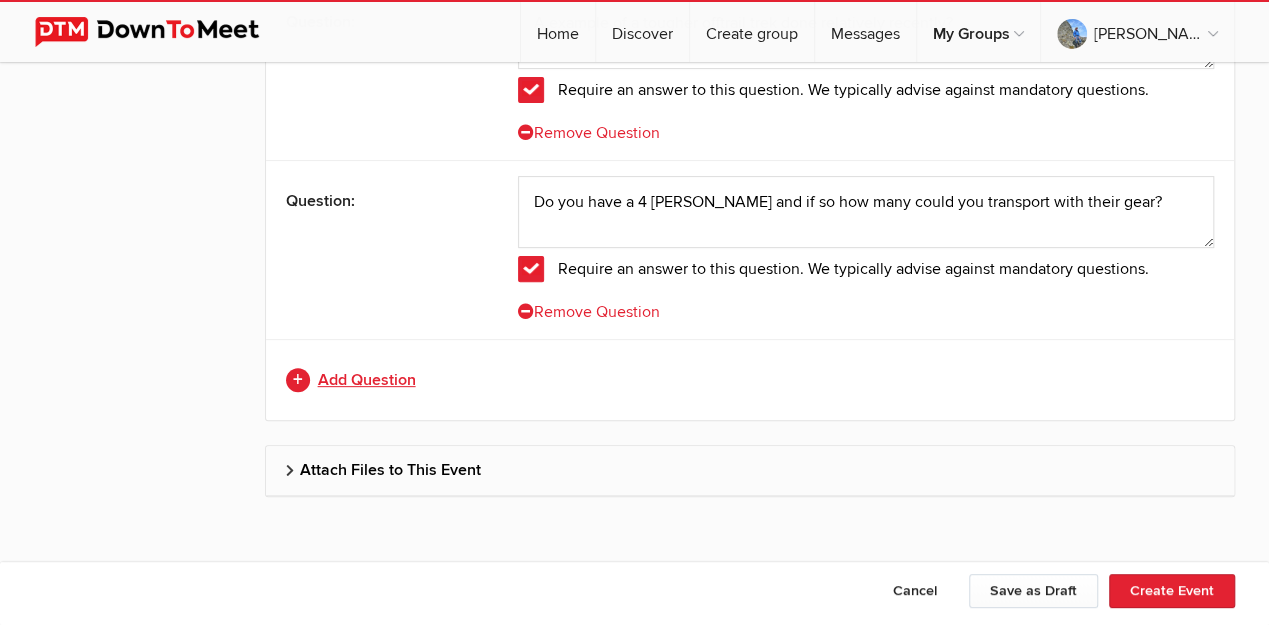 click on "Add Question" 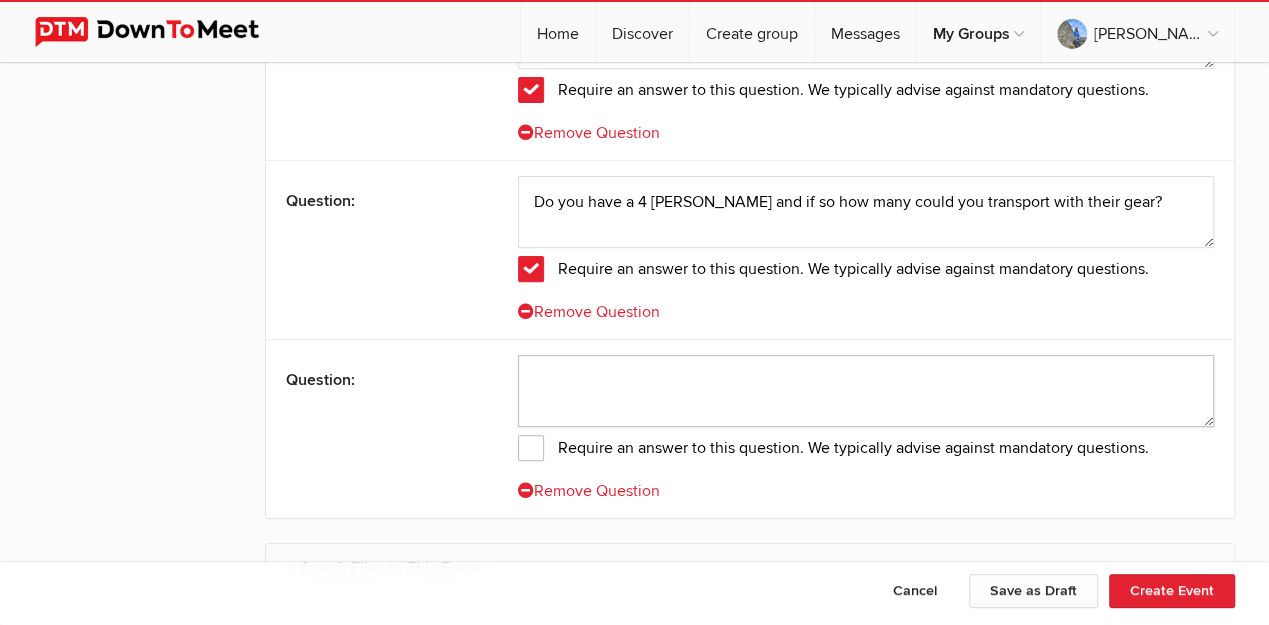 click 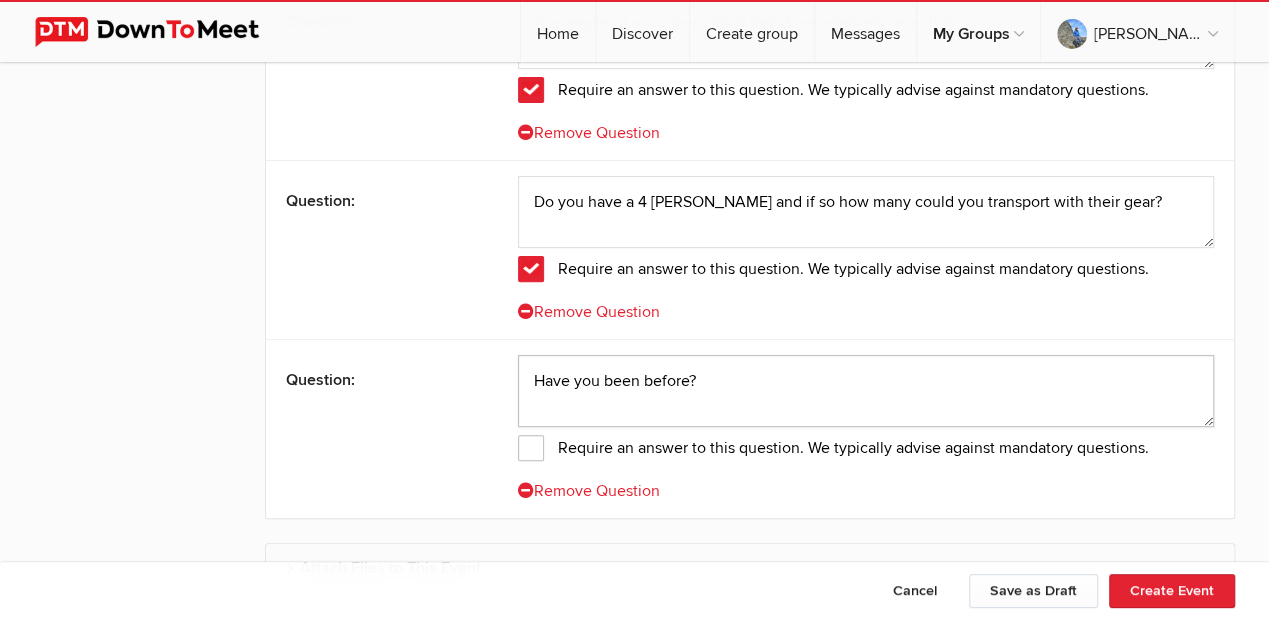 type on "Have you been before?" 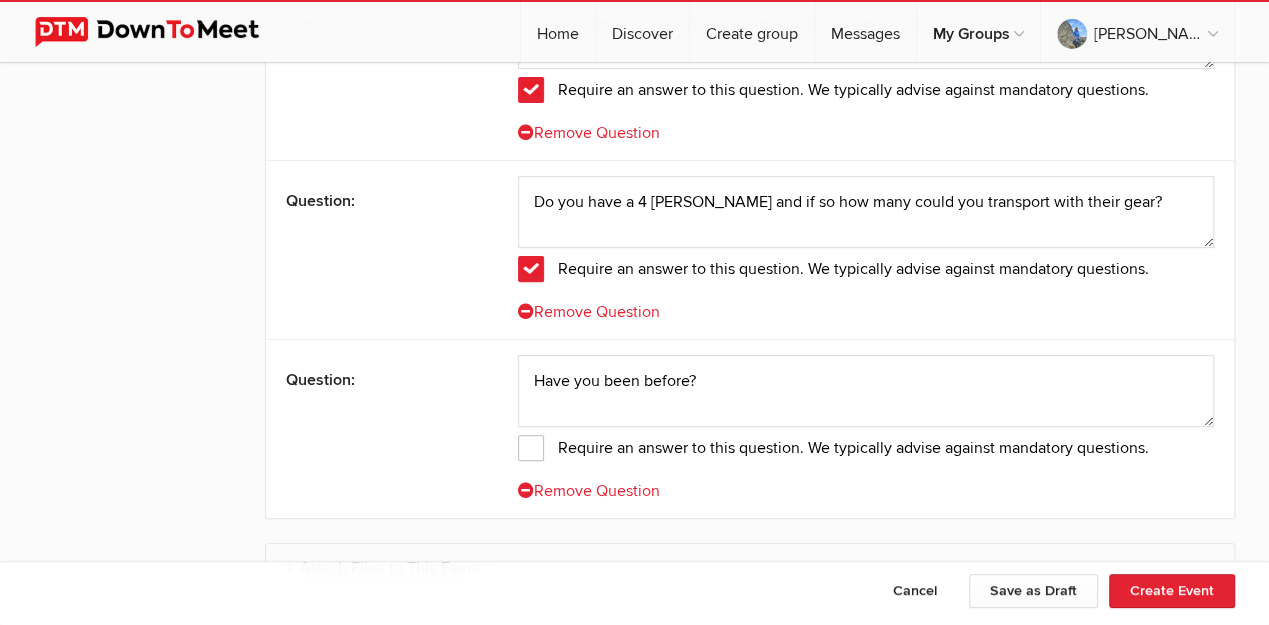 click on "Require an answer to this question. We typically advise against mandatory questions." 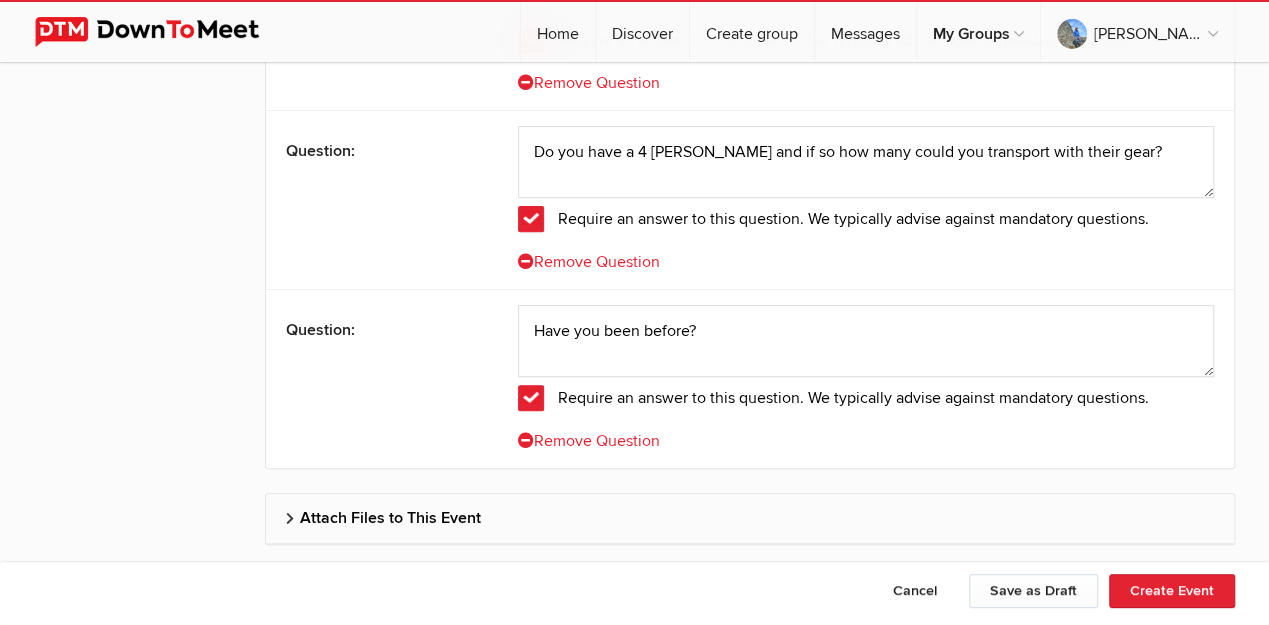 scroll, scrollTop: 7914, scrollLeft: 0, axis: vertical 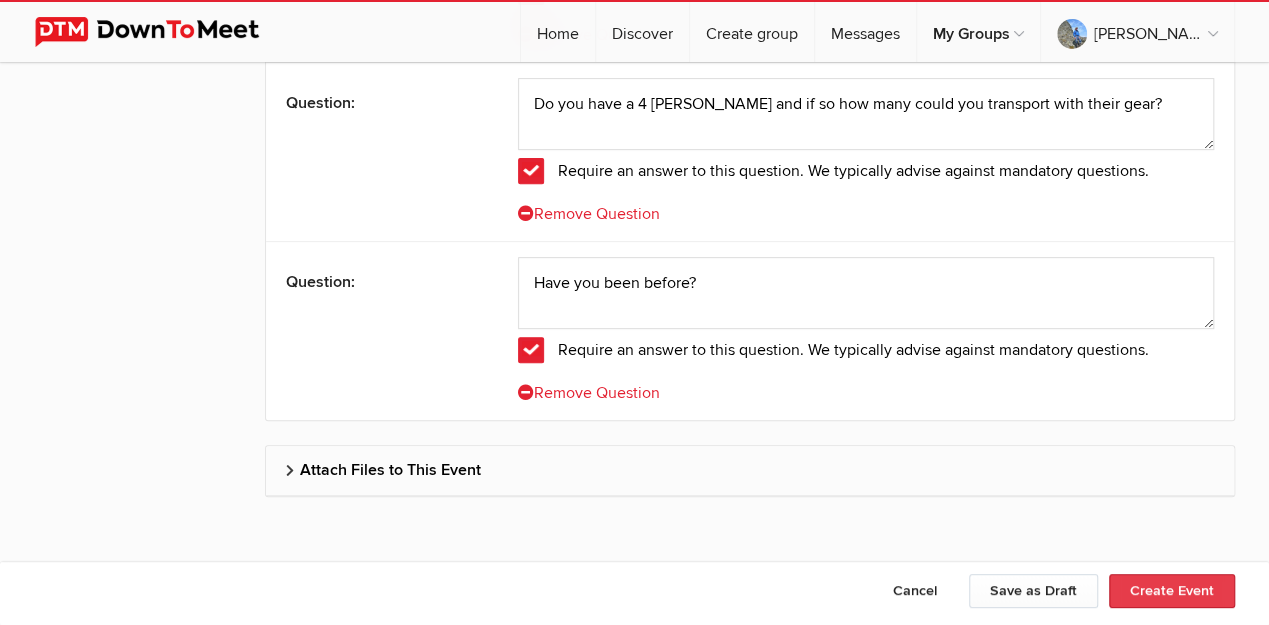 click on "Create Event" 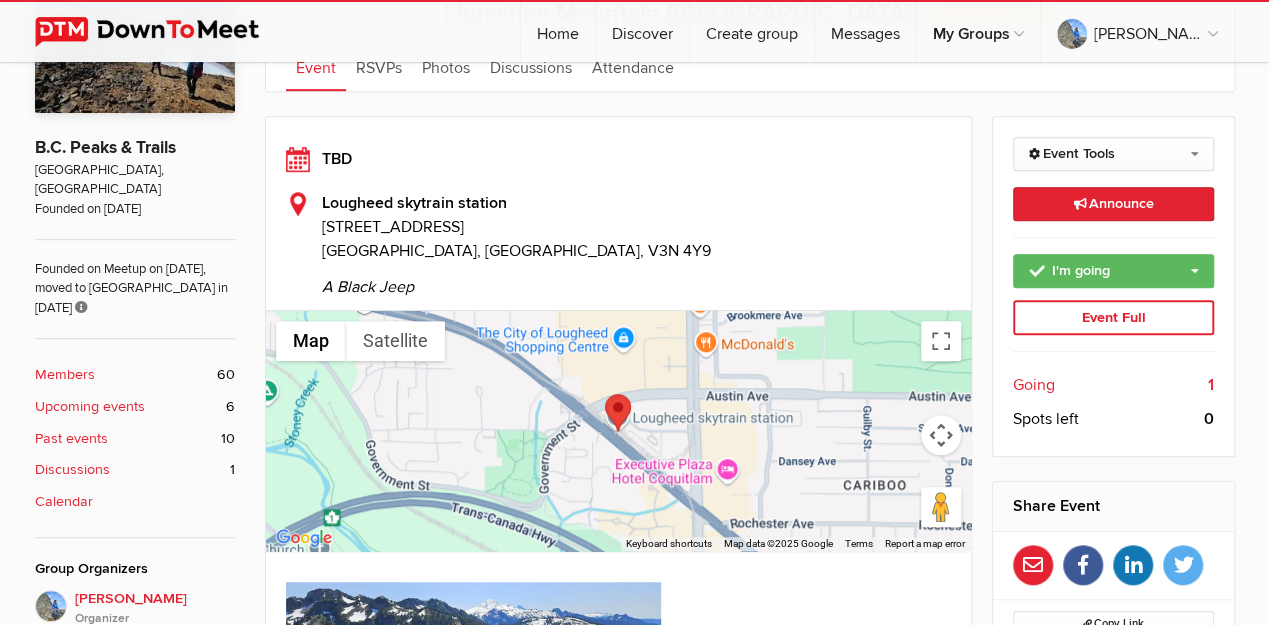 scroll, scrollTop: 466, scrollLeft: 0, axis: vertical 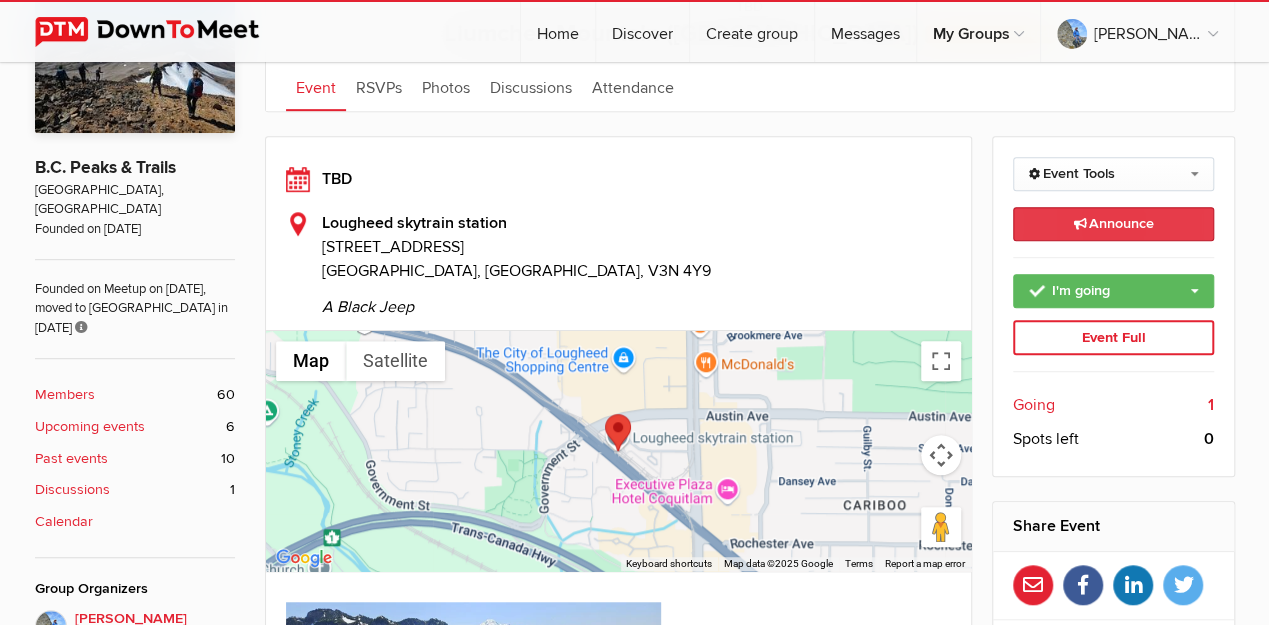 click on "Announce
This announcement goes out to all group members. Additionally, three event reminders will be sent (one month, one week, and one day) before the event to group members who didn't RSVP'd “No."
If the group is new, it's always a good idea to invite people to the group. The invitation buttons are provided for Facebook, Twitter, LinkedIn, email, etc. If you are an existing group organizer, click the "Copy Link" button to copy the link to your old group." 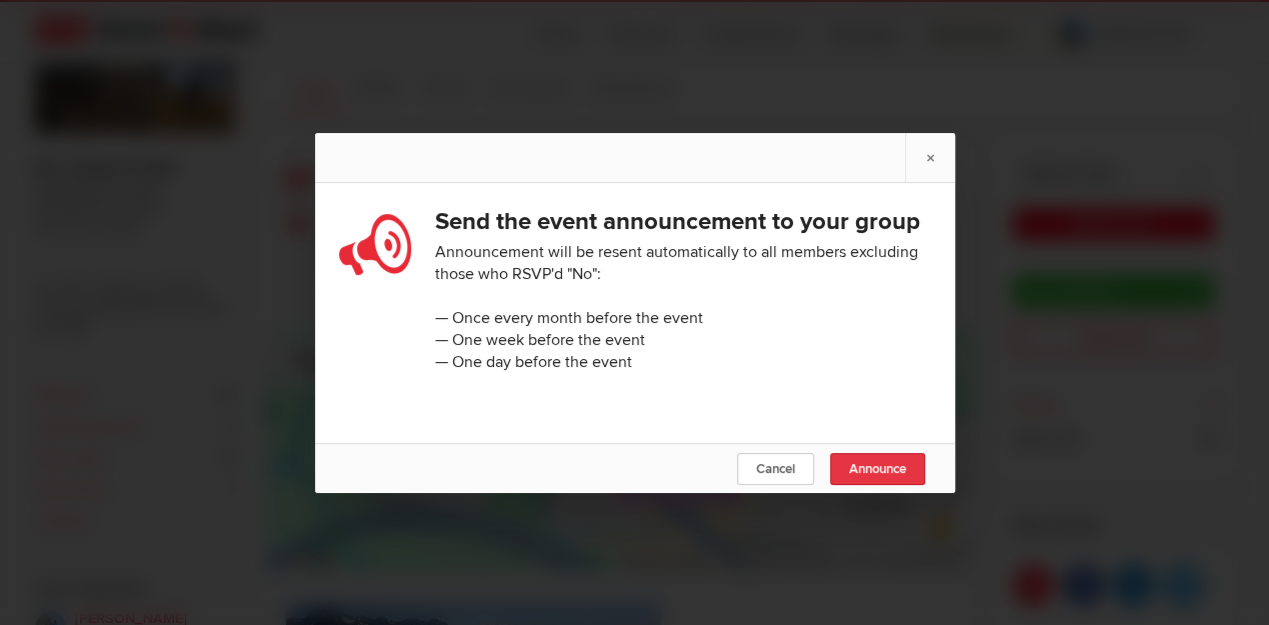 click on "Announce" 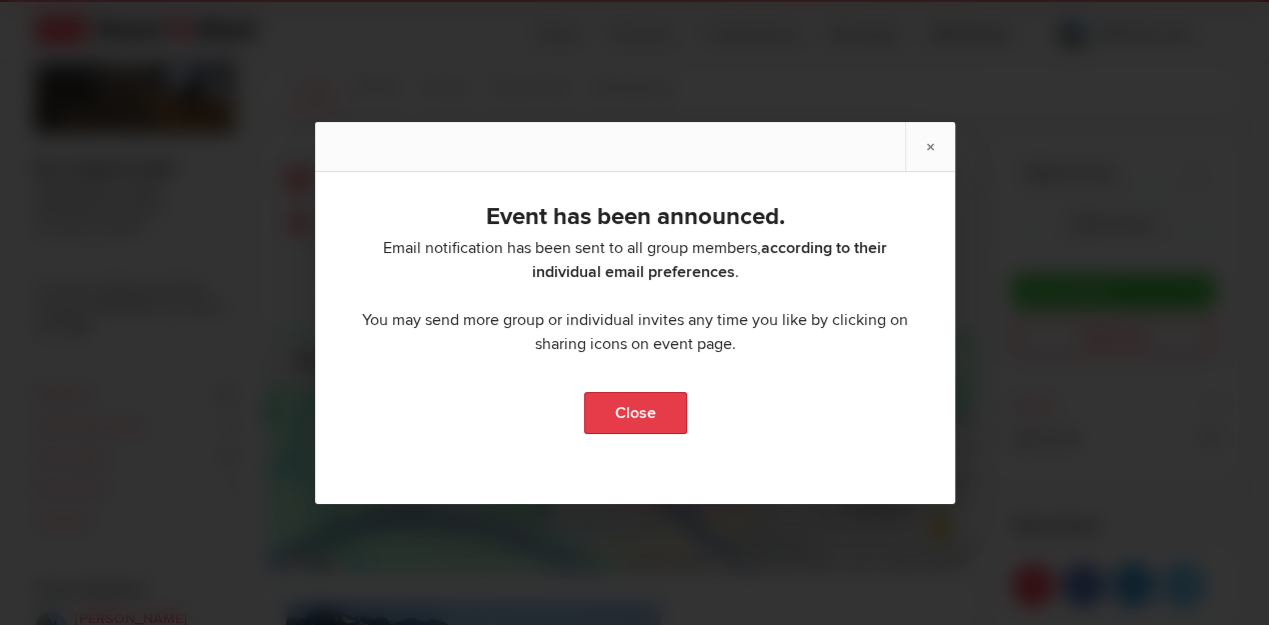 click on "Close" 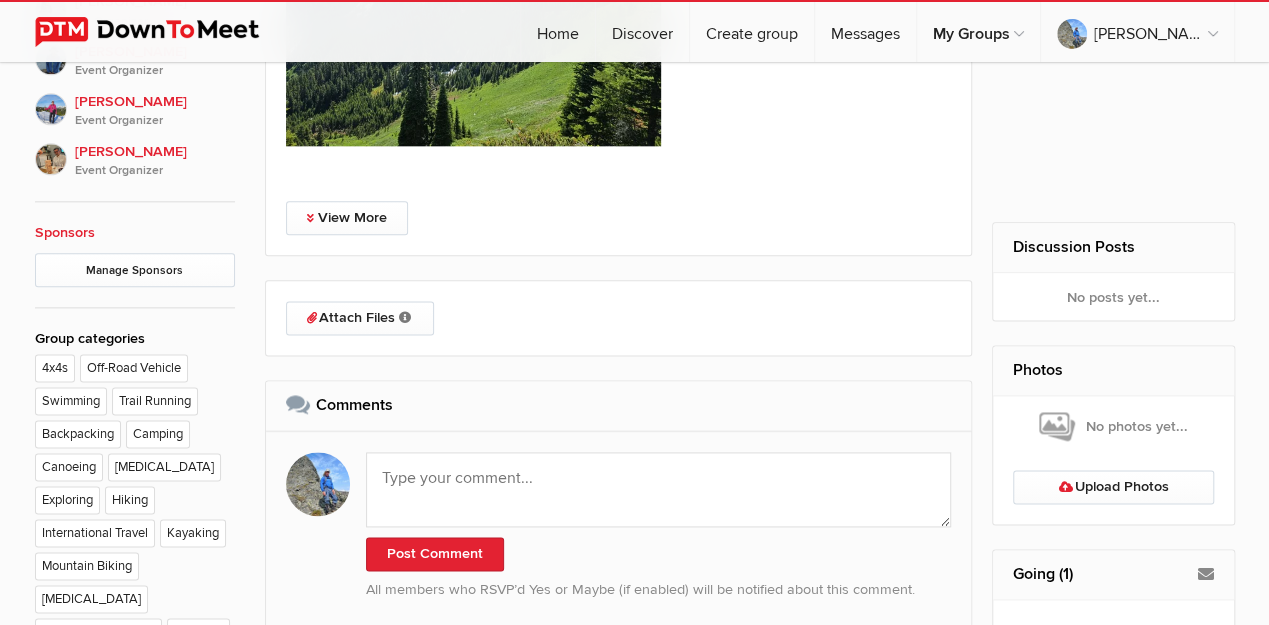 scroll, scrollTop: 800, scrollLeft: 0, axis: vertical 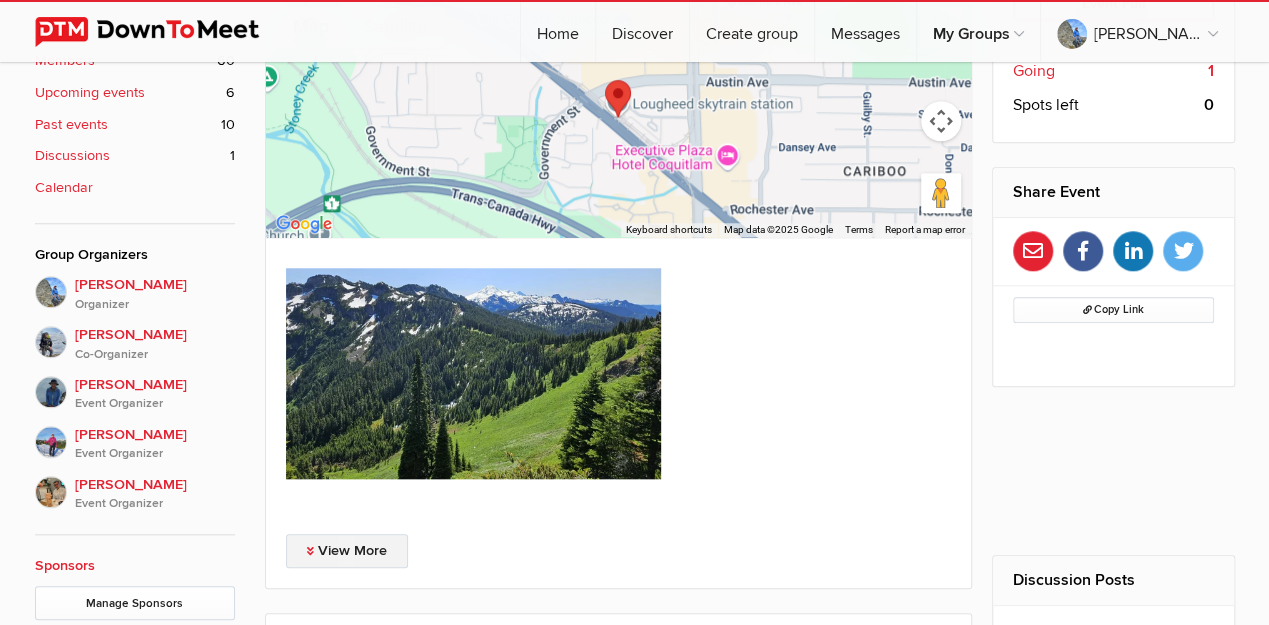 click on "View More" 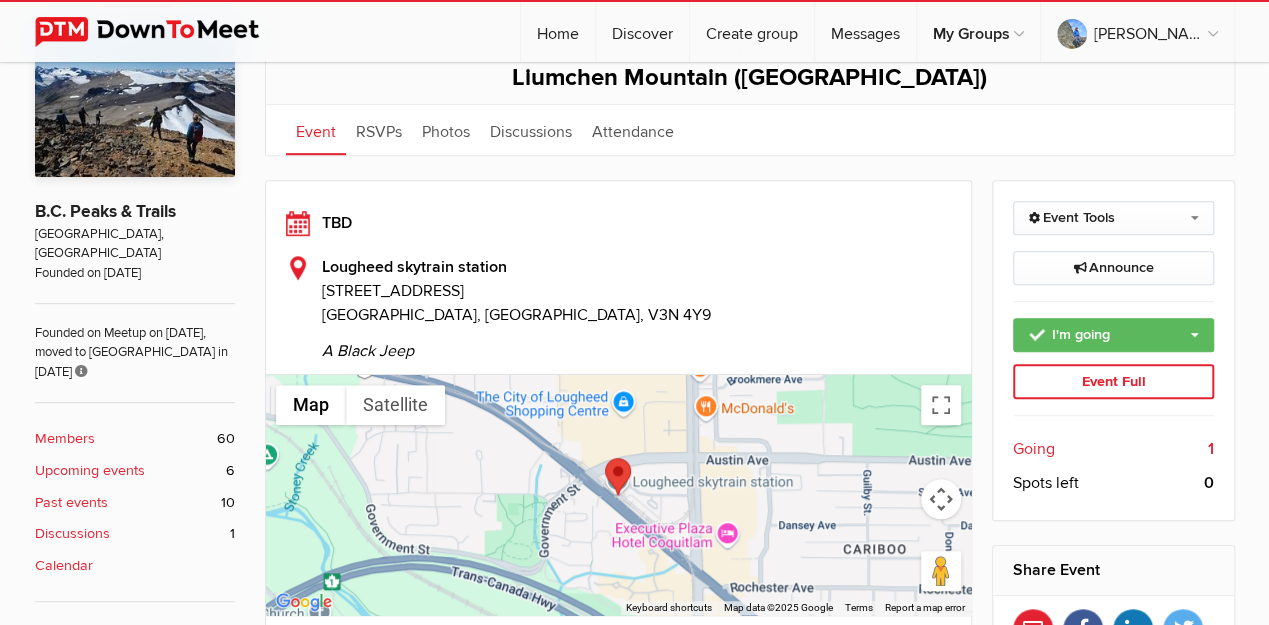 scroll, scrollTop: 421, scrollLeft: 0, axis: vertical 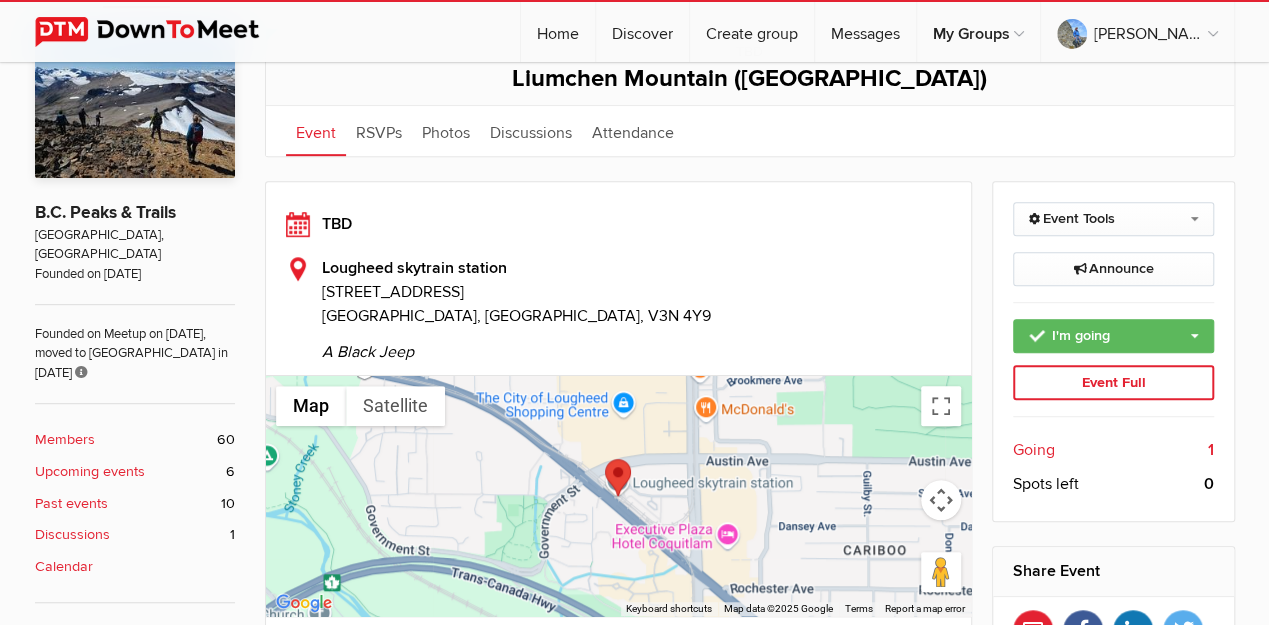 click on "TBD" 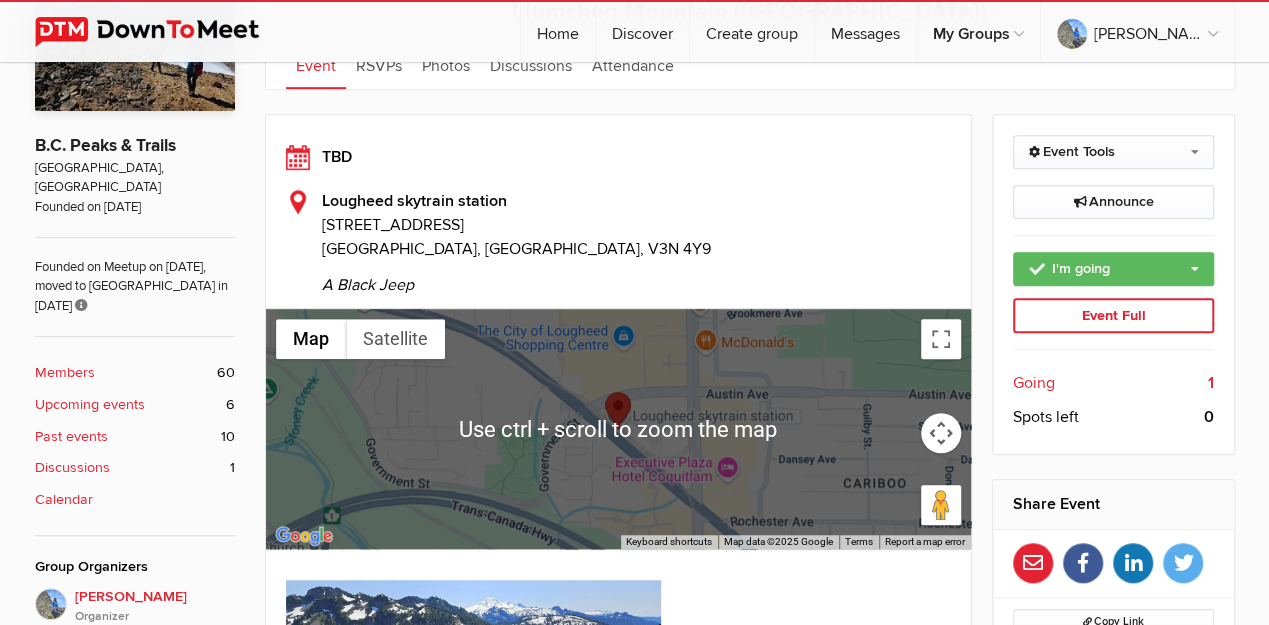 scroll, scrollTop: 421, scrollLeft: 0, axis: vertical 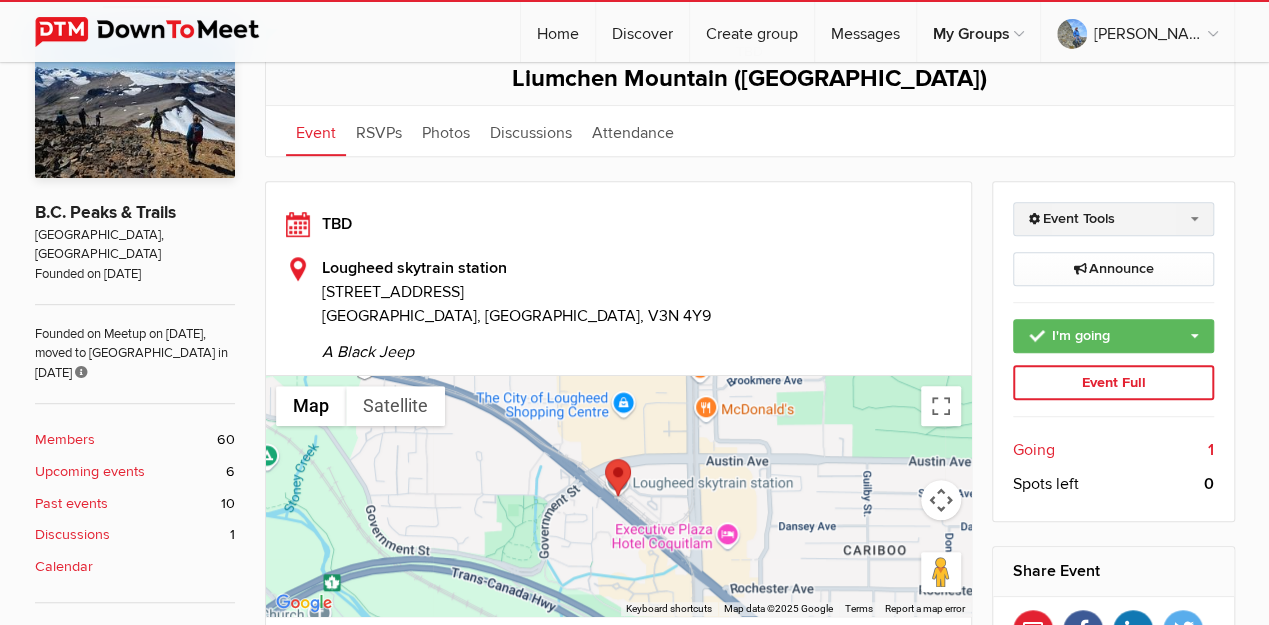 click on "Event Tools" 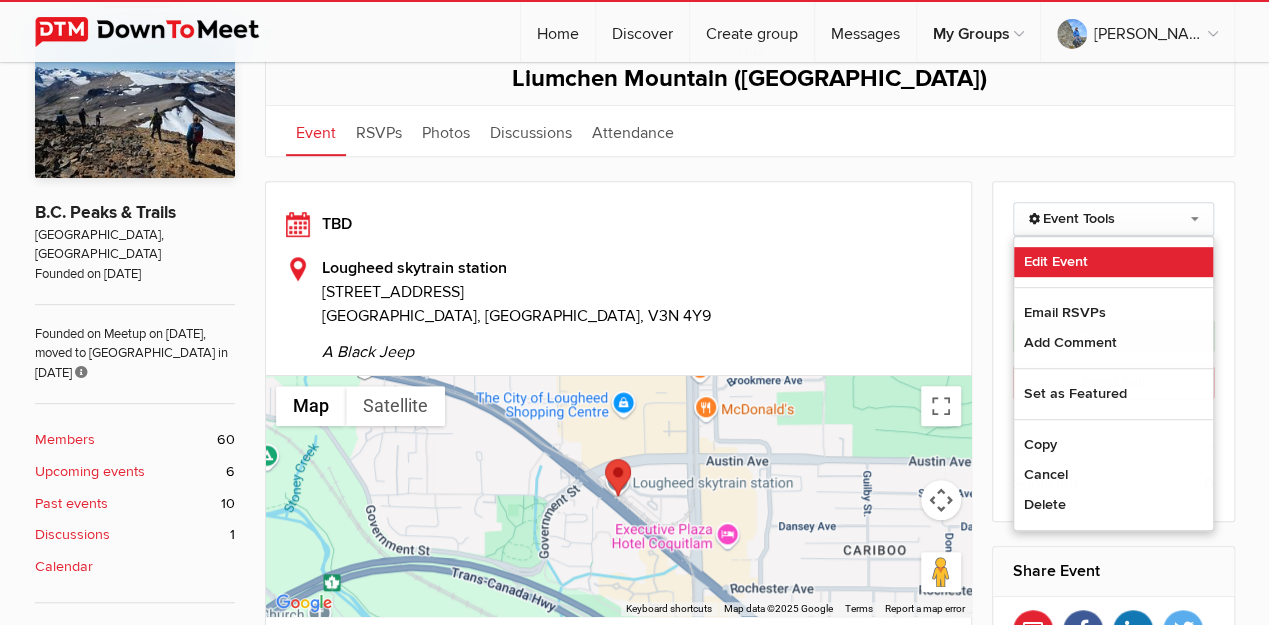 click on "Edit Event" 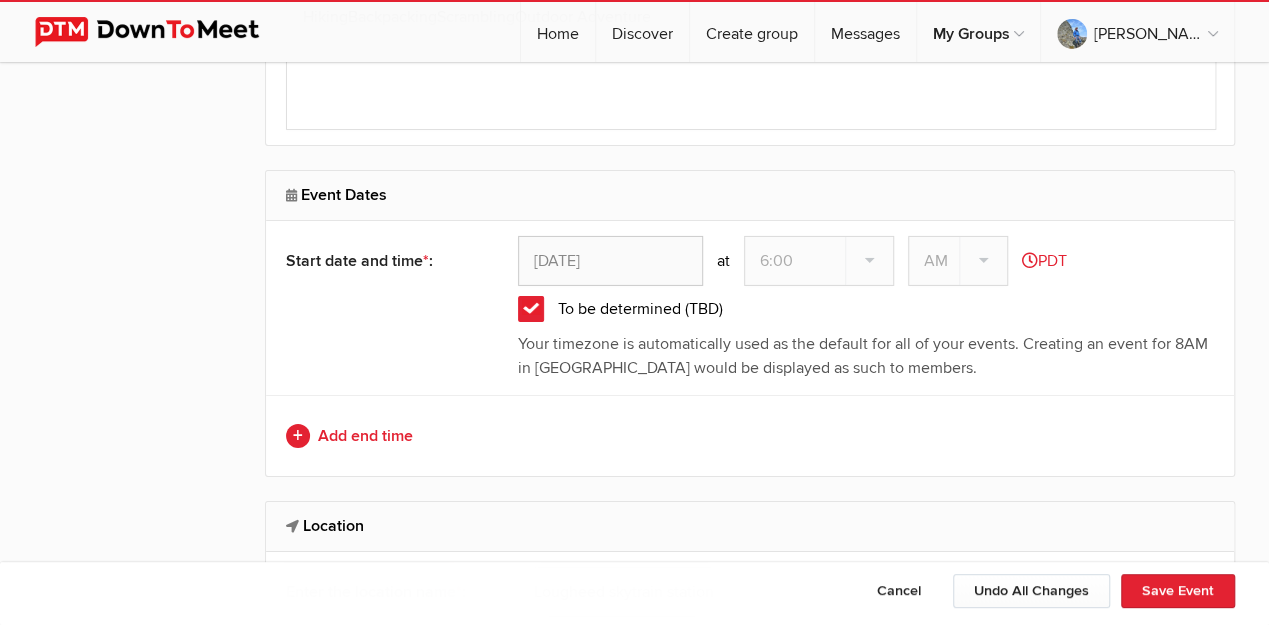 scroll, scrollTop: 3288, scrollLeft: 0, axis: vertical 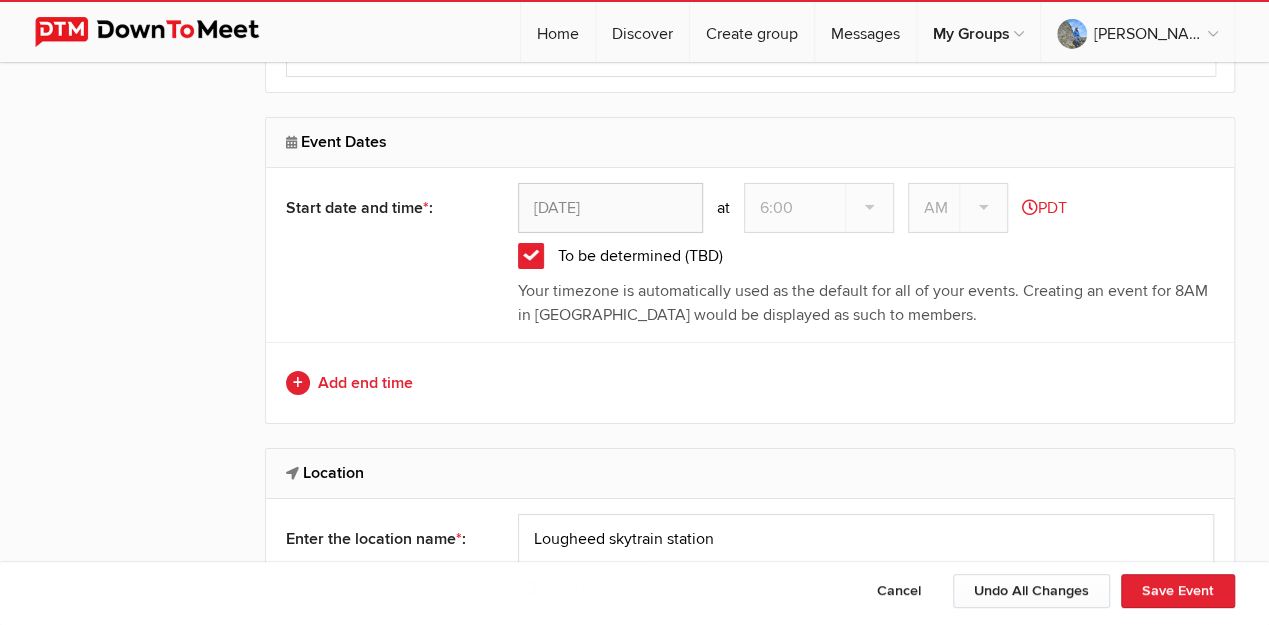 click on "To be determined (TBD)" 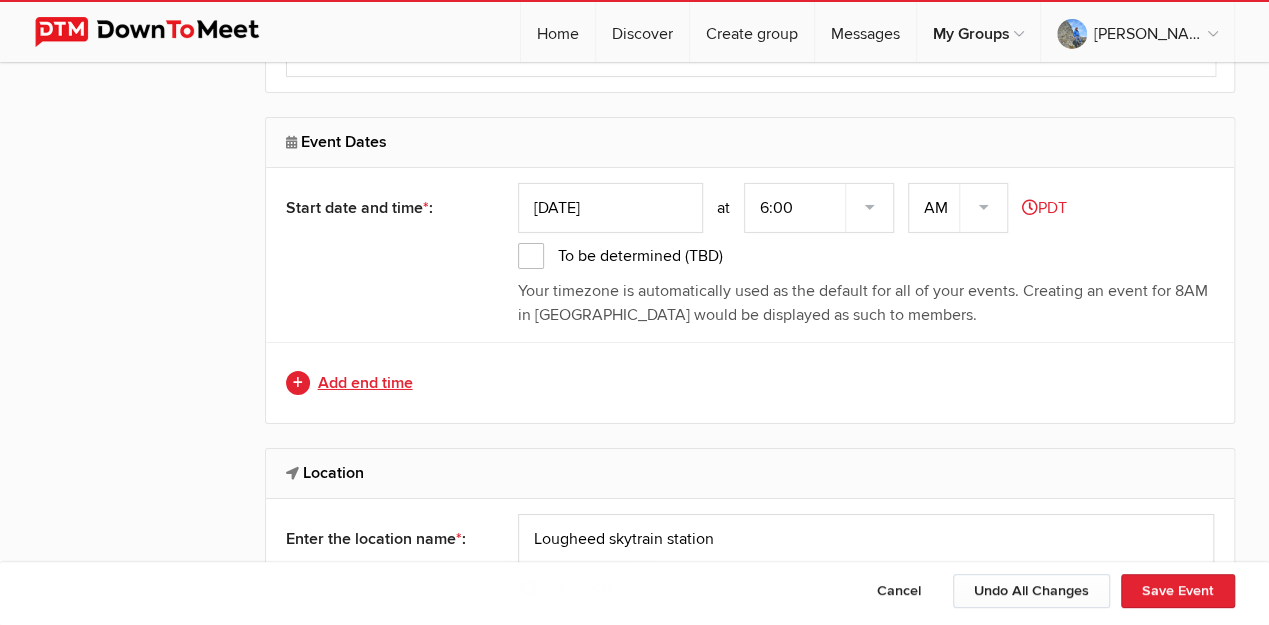 click on "Add end time" 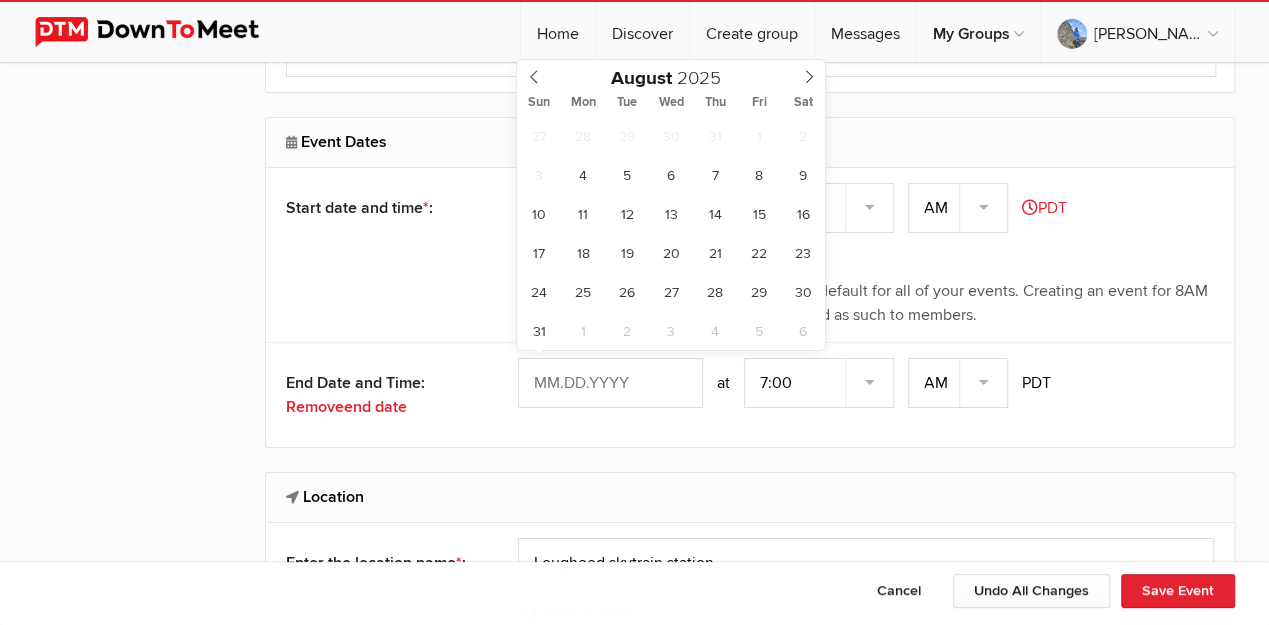 click 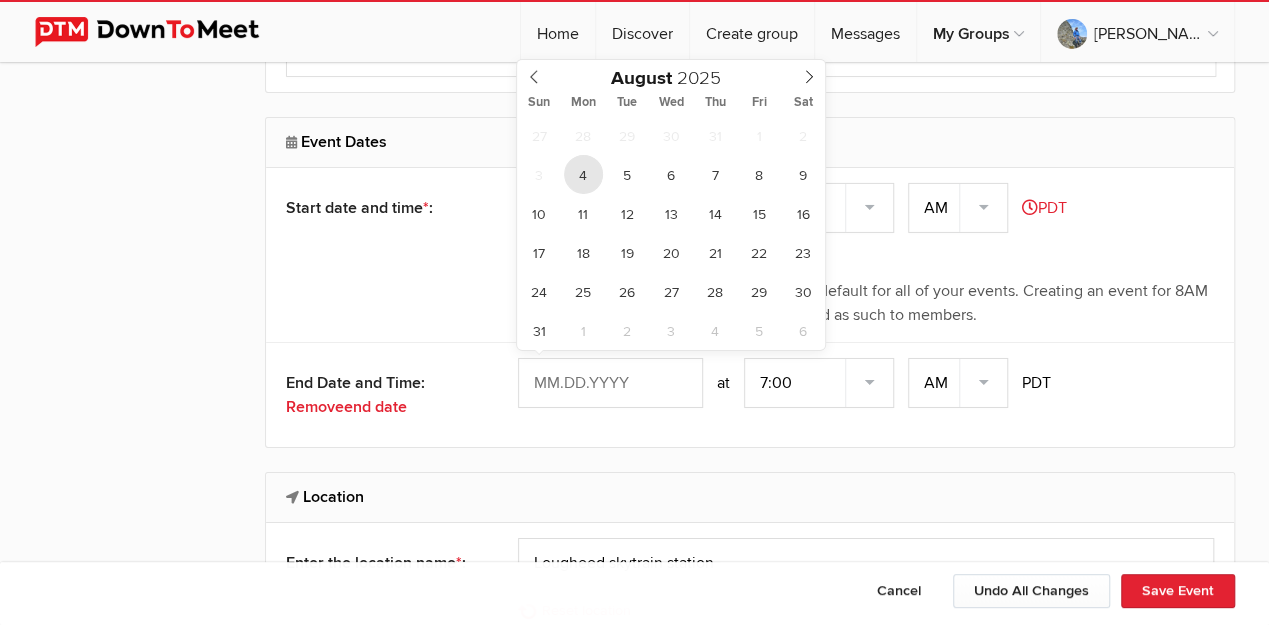 type on "[DATE]" 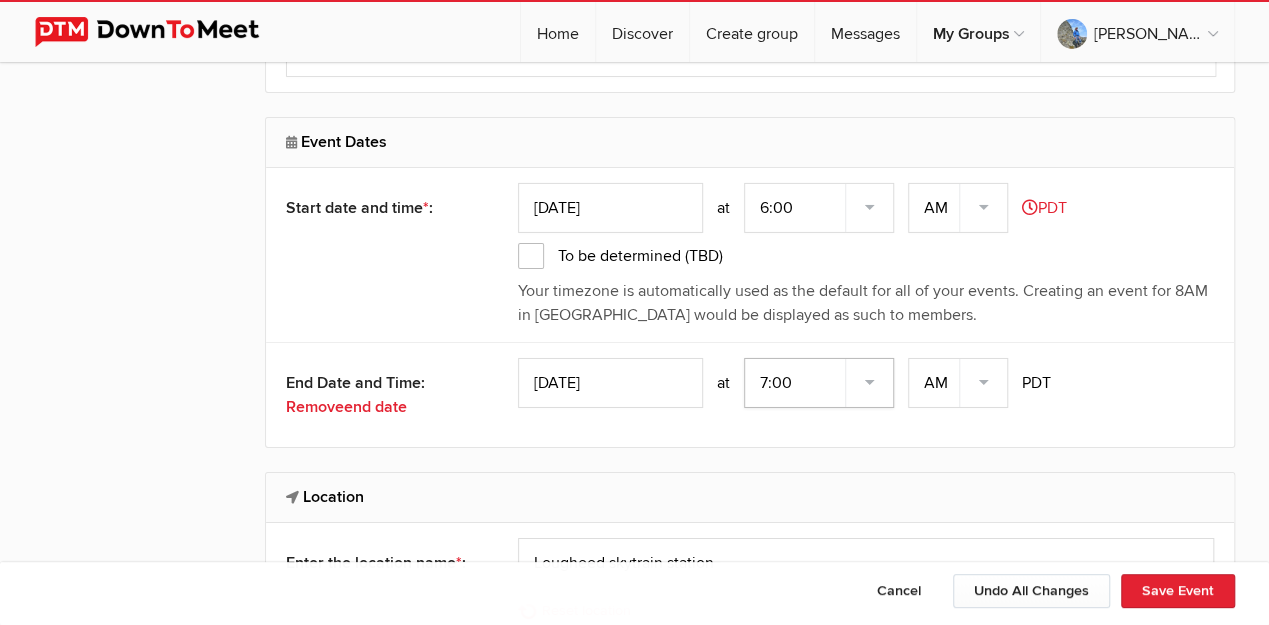click on "7:00 7:15 7:30 7:45 8:00 8:15 8:30 8:45 9:00 9:15 9:30 9:45 10:00 10:15 10:30 10:45 11:00 11:15 11:30 11:45 12:00 12:15 12:30 12:45 1:00 1:15 1:30 1:45 2:00 2:15 2:30 2:45 3:00 3:15 3:30 3:45 4:00 4:15 4:30 4:45 5:00 5:15 5:30 5:45 6:00 6:15 6:30 6:45" 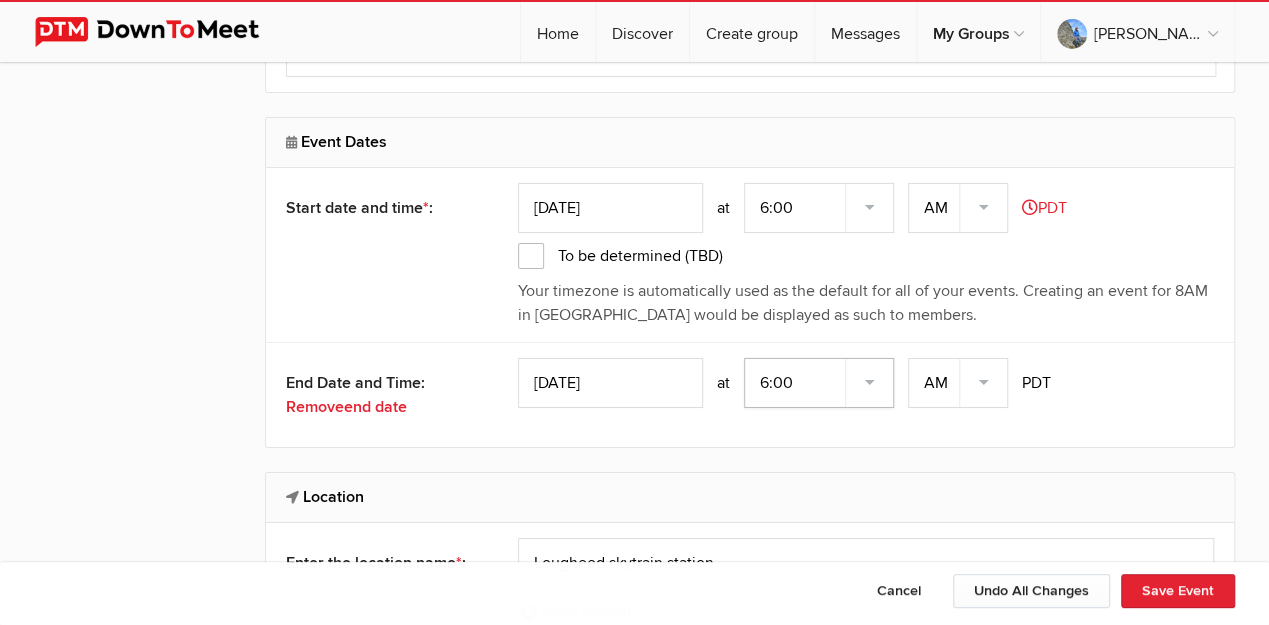 click on "7:00 7:15 7:30 7:45 8:00 8:15 8:30 8:45 9:00 9:15 9:30 9:45 10:00 10:15 10:30 10:45 11:00 11:15 11:30 11:45 12:00 12:15 12:30 12:45 1:00 1:15 1:30 1:45 2:00 2:15 2:30 2:45 3:00 3:15 3:30 3:45 4:00 4:15 4:30 4:45 5:00 5:15 5:30 5:45 6:00 6:15 6:30 6:45" 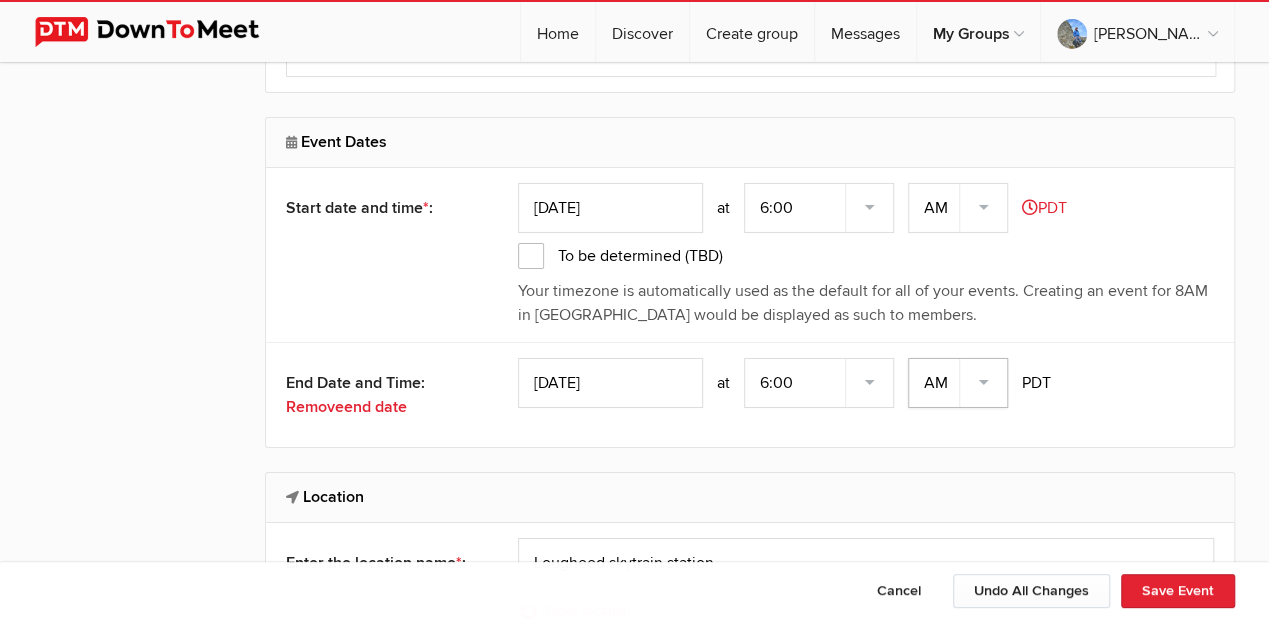 click on "AM PM" 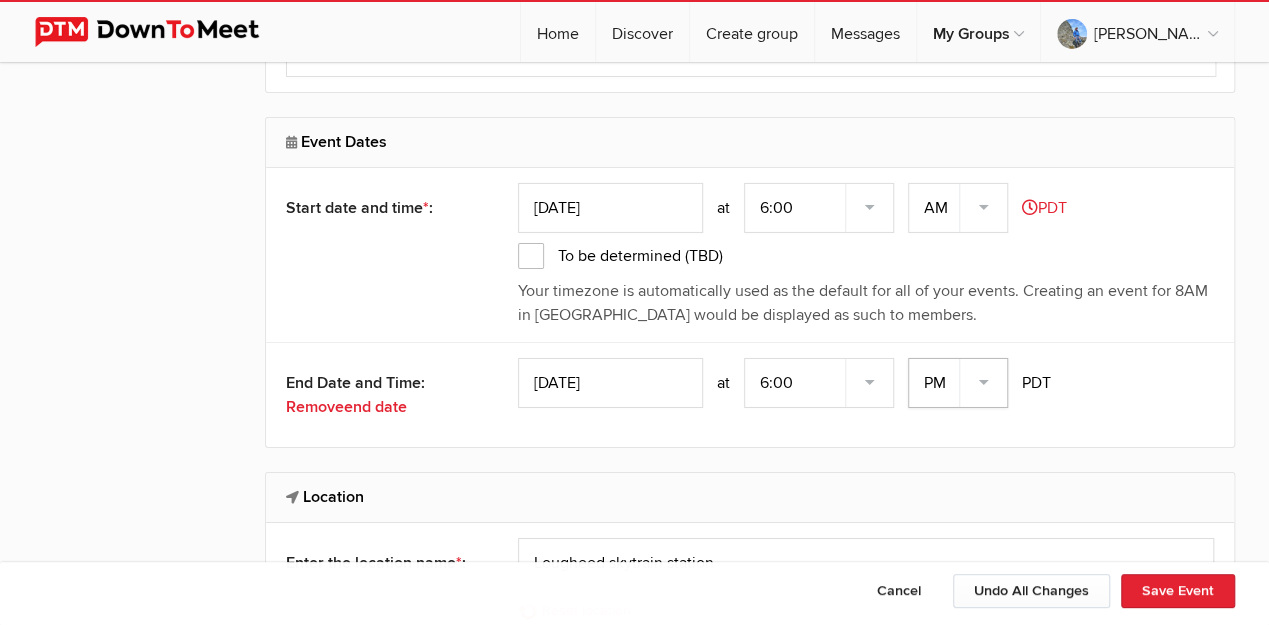 click on "AM PM" 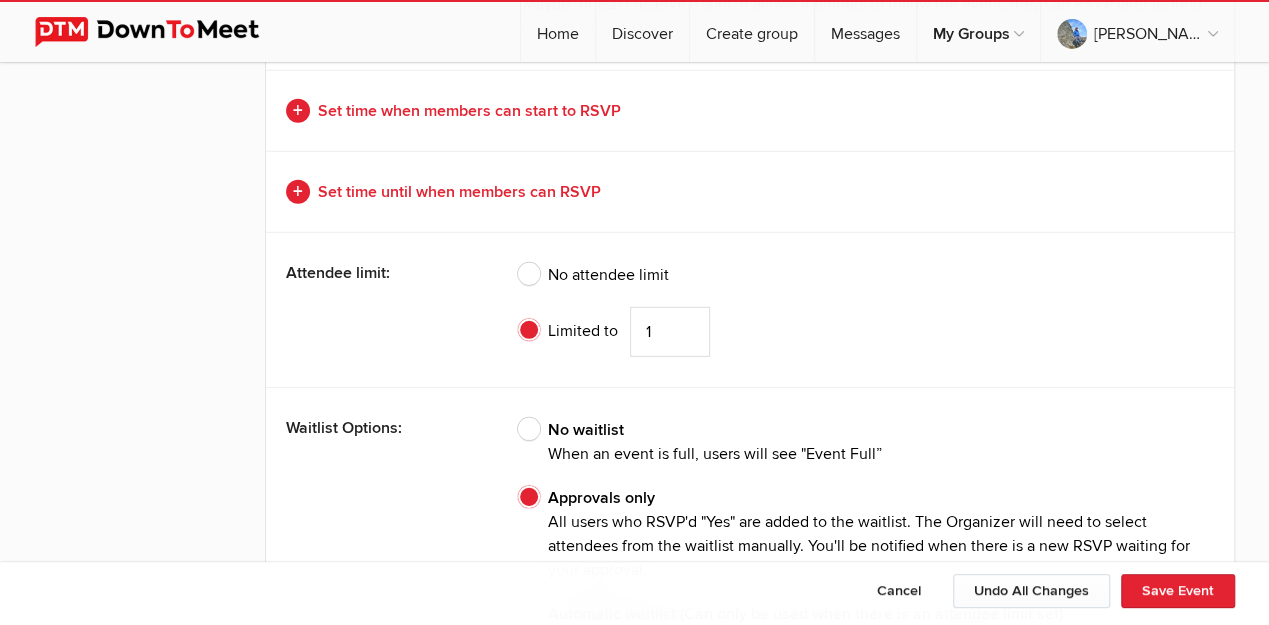 scroll, scrollTop: 6754, scrollLeft: 0, axis: vertical 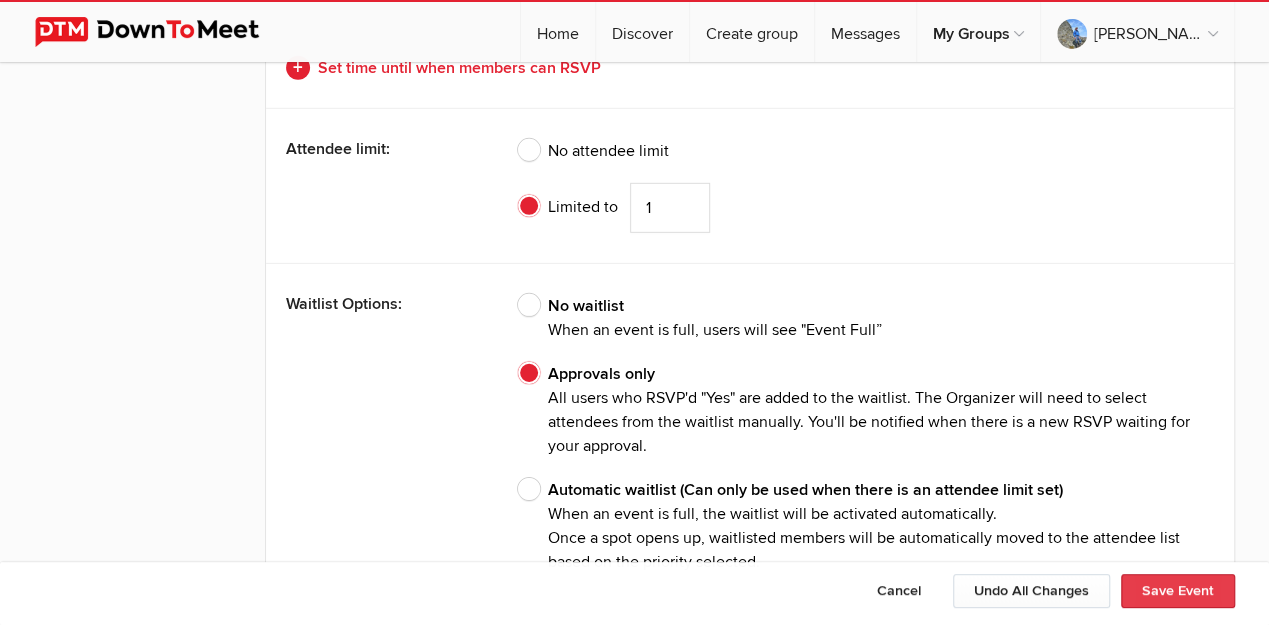click on "Save Event" 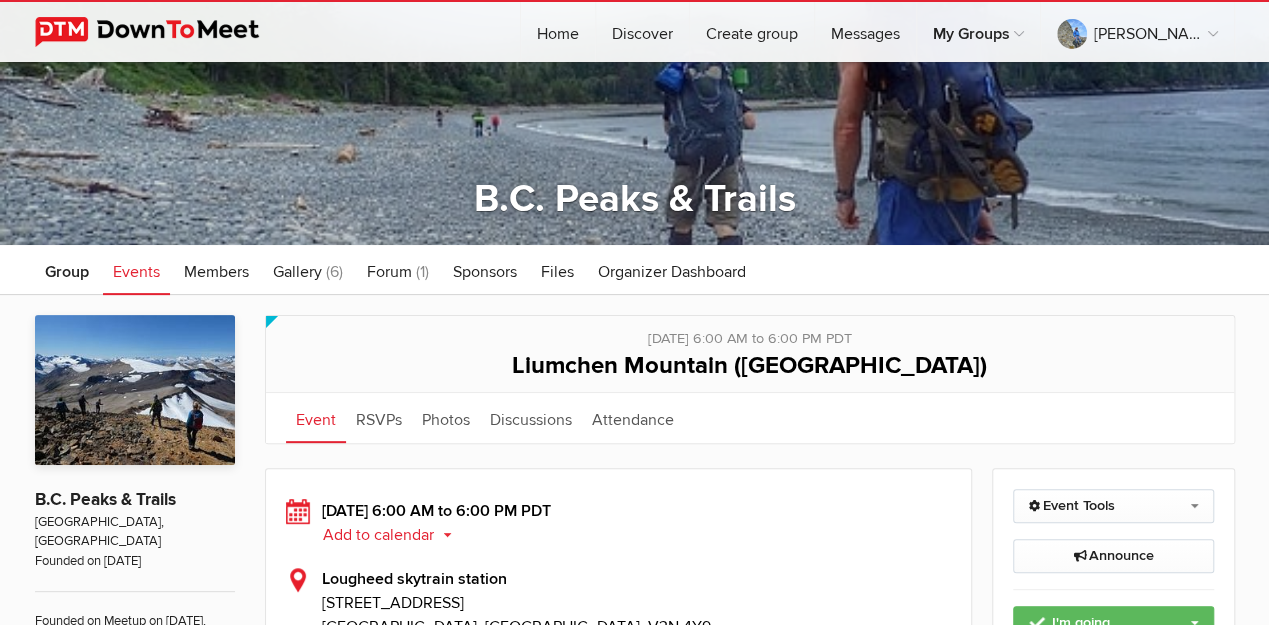 scroll, scrollTop: 133, scrollLeft: 0, axis: vertical 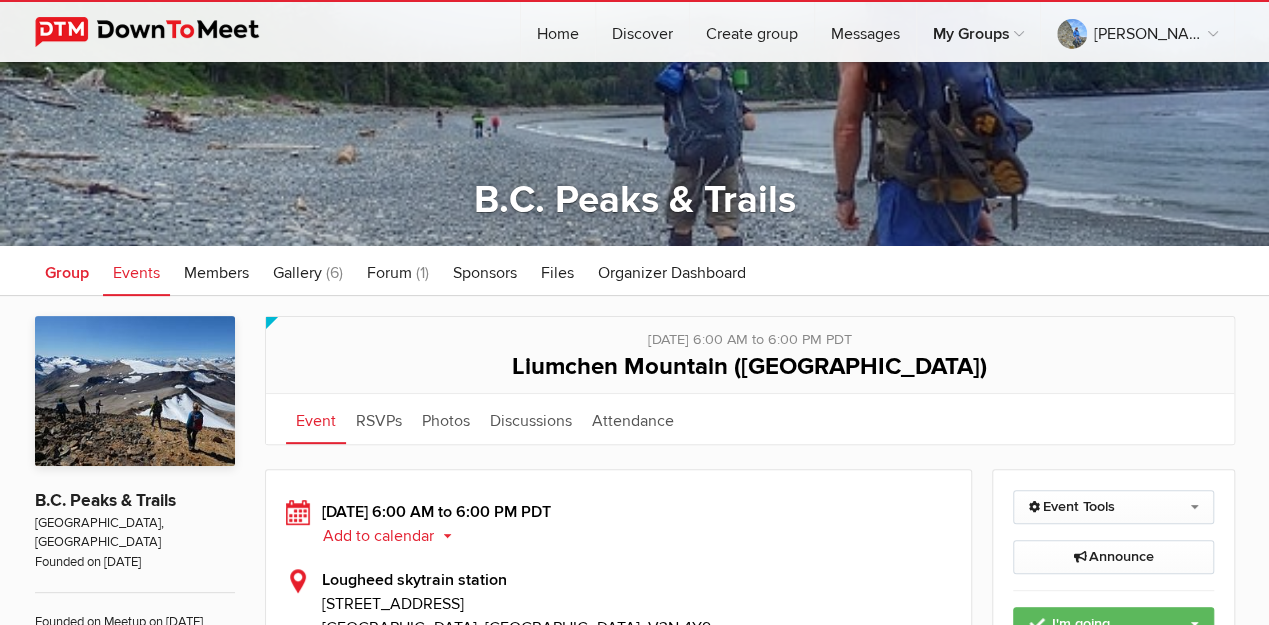click on "Group" 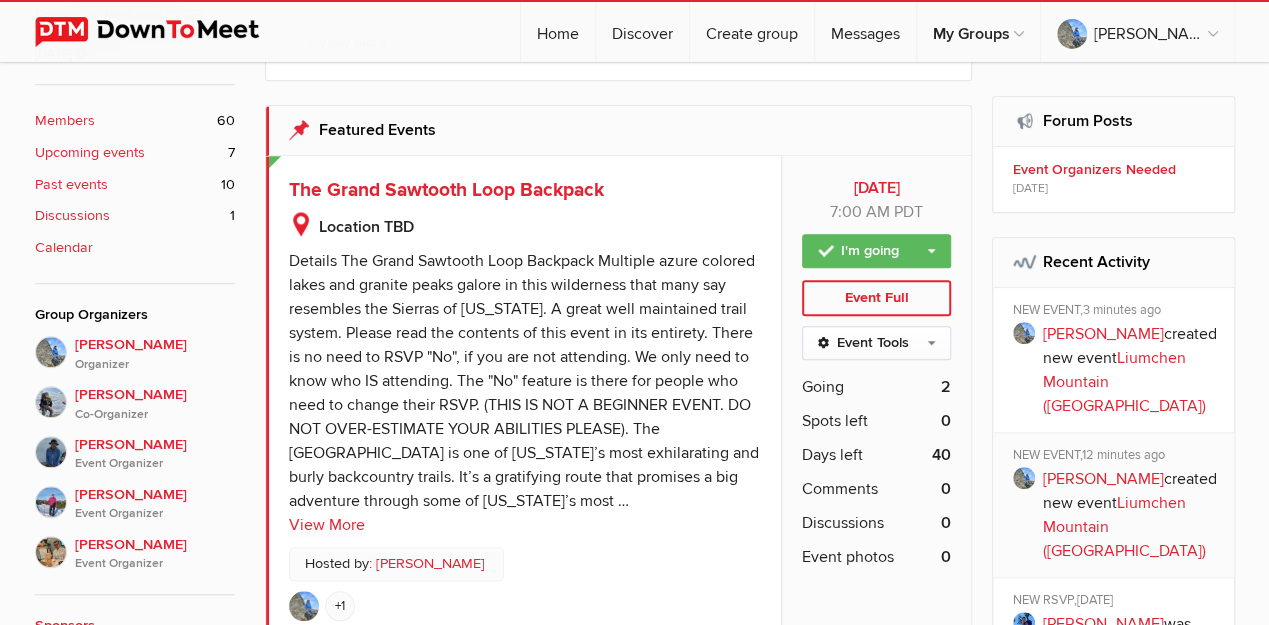 scroll, scrollTop: 733, scrollLeft: 0, axis: vertical 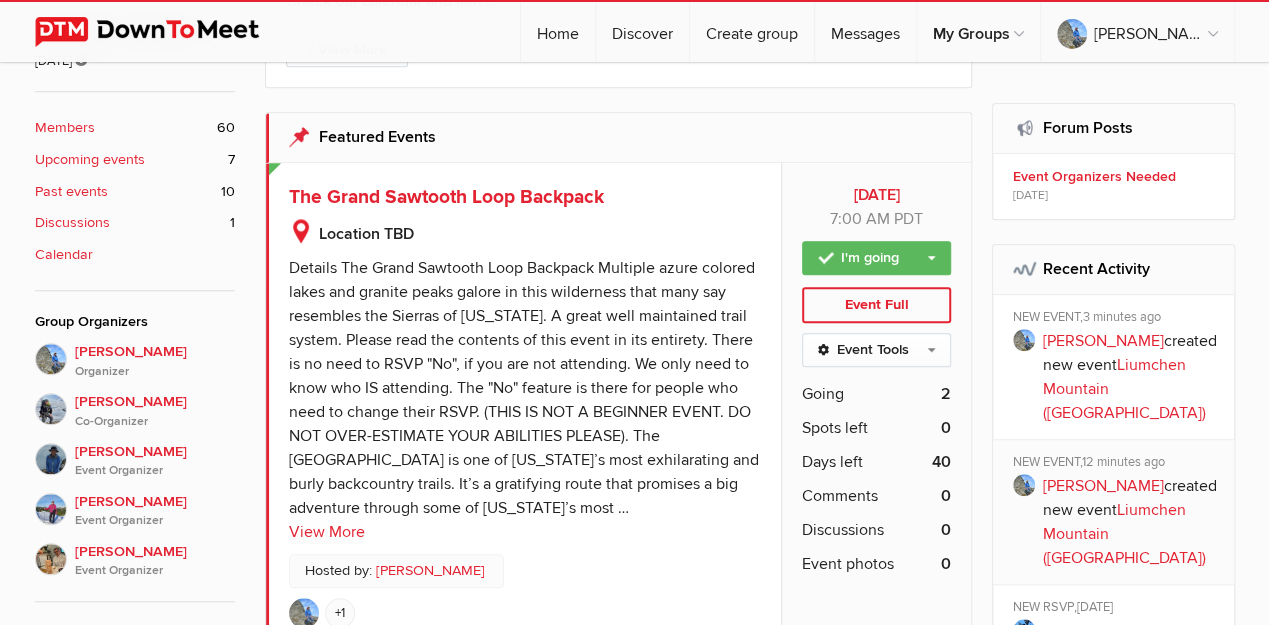 click on "Calendar" 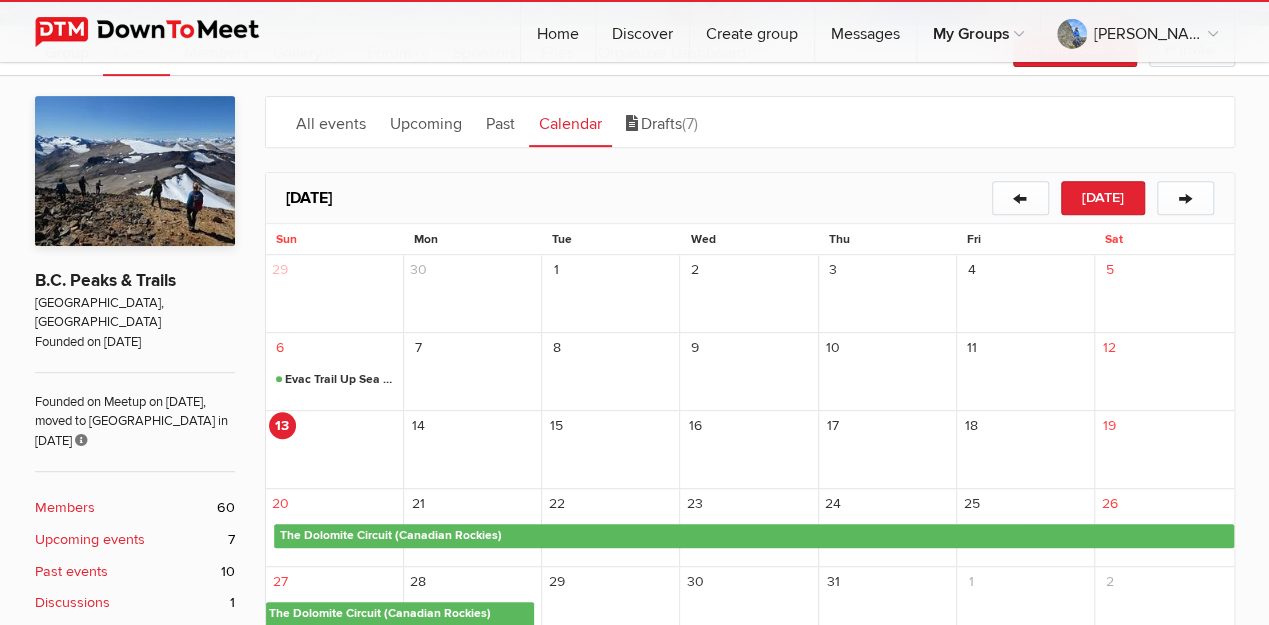 scroll, scrollTop: 333, scrollLeft: 0, axis: vertical 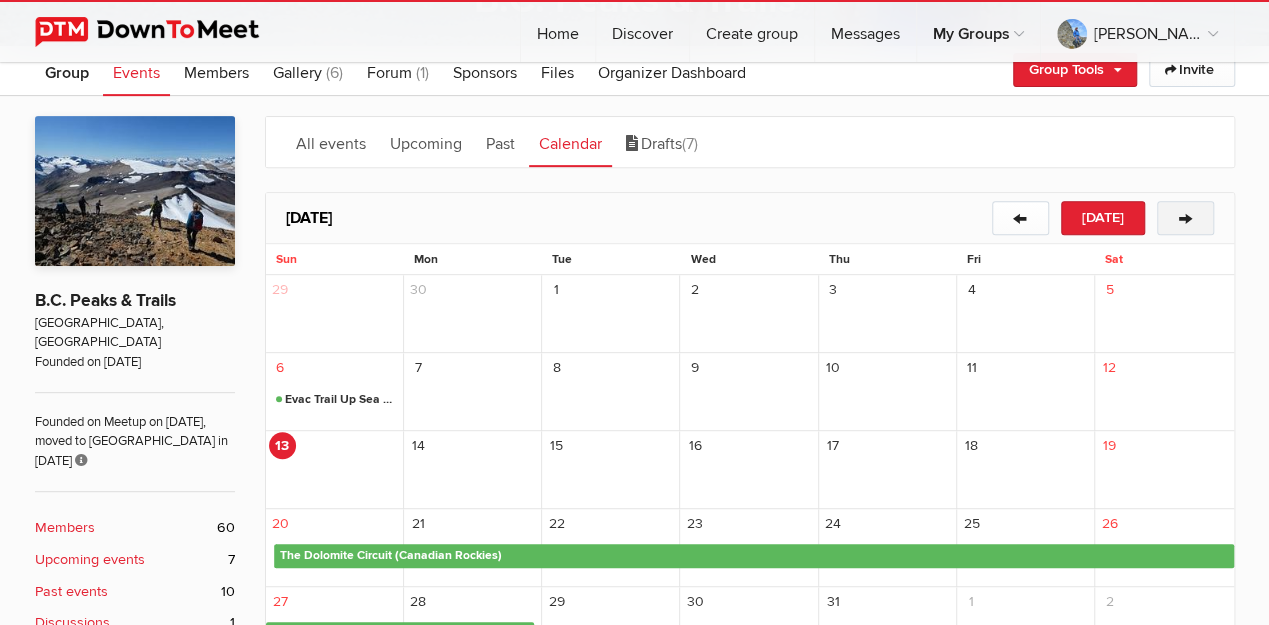 click on "→" 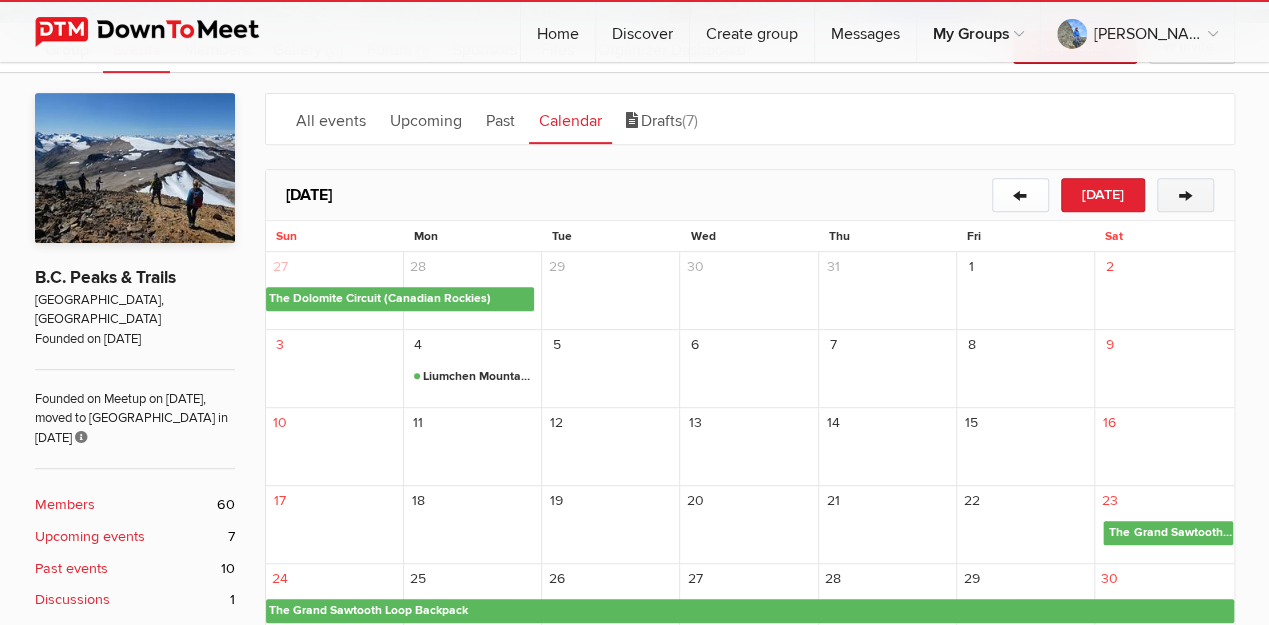 scroll, scrollTop: 333, scrollLeft: 0, axis: vertical 